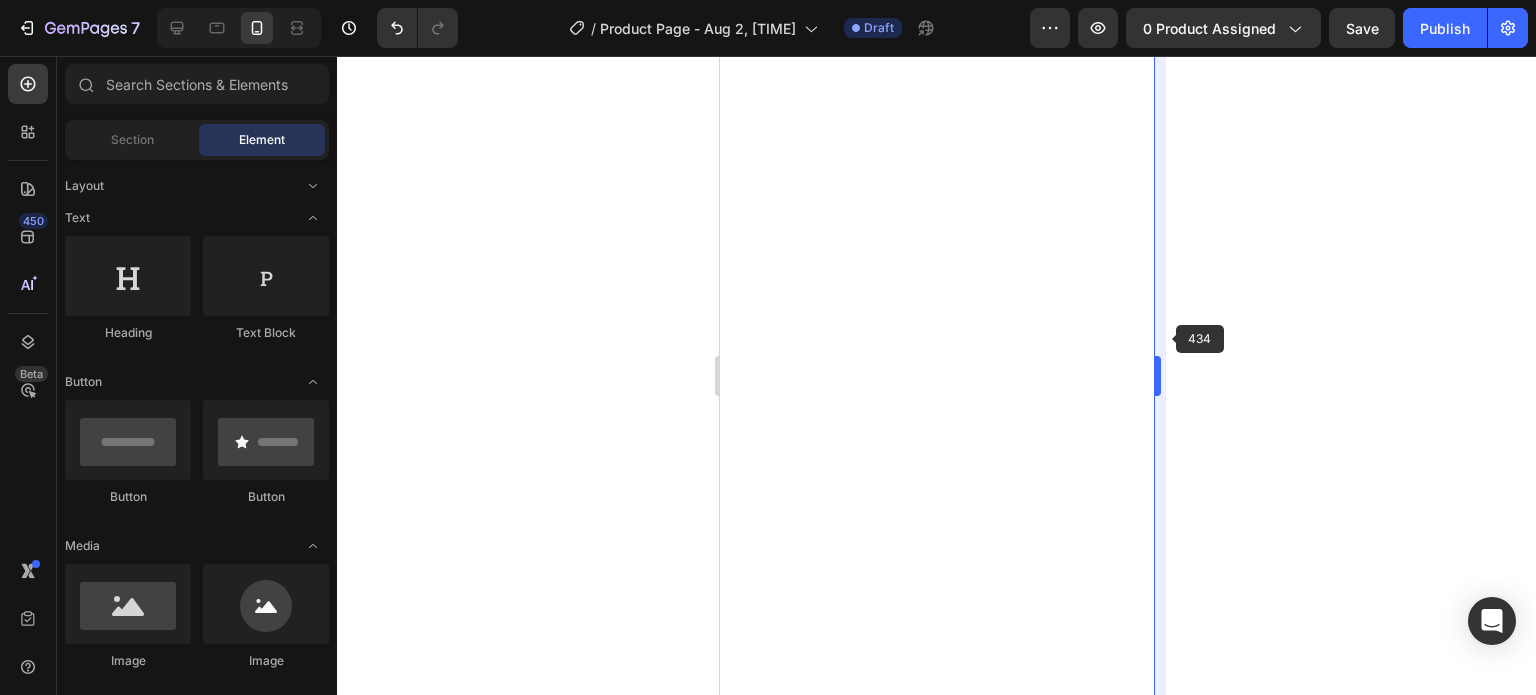 scroll, scrollTop: 0, scrollLeft: 0, axis: both 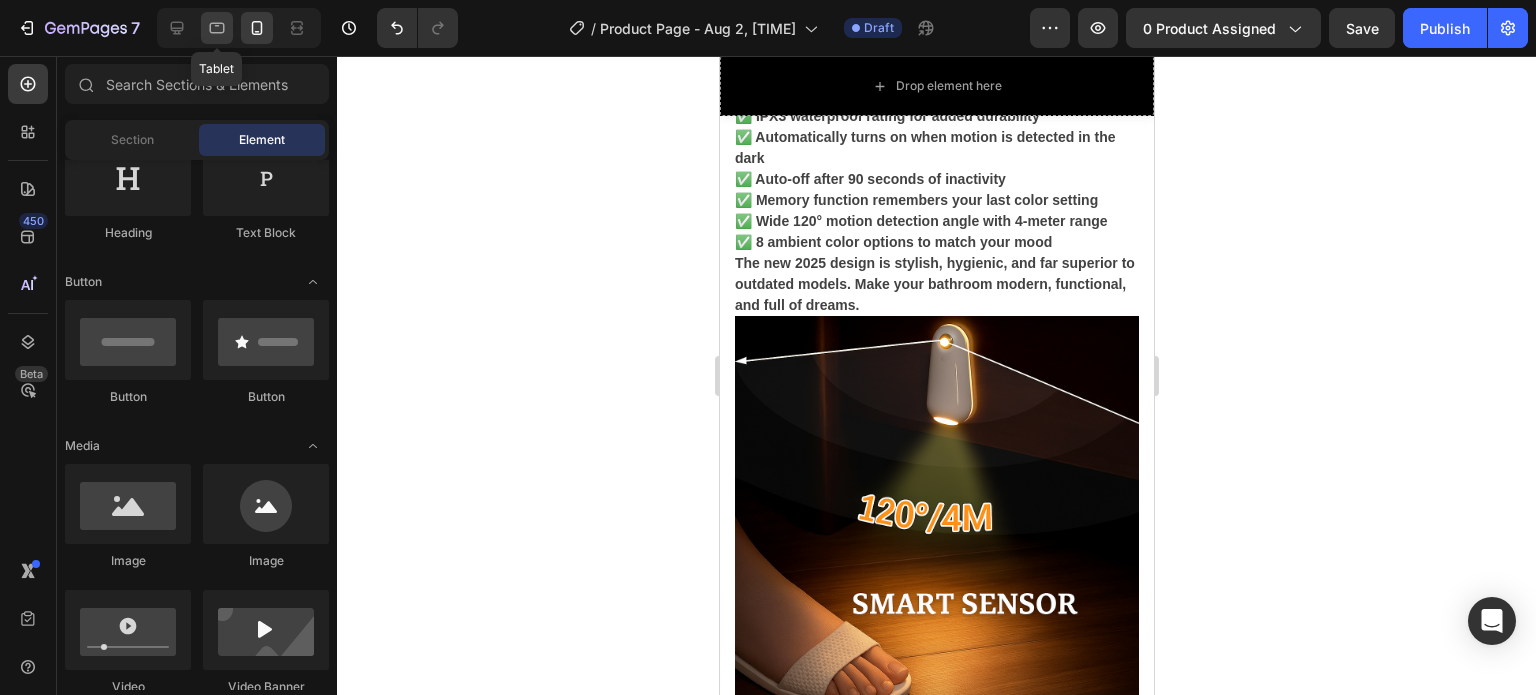click 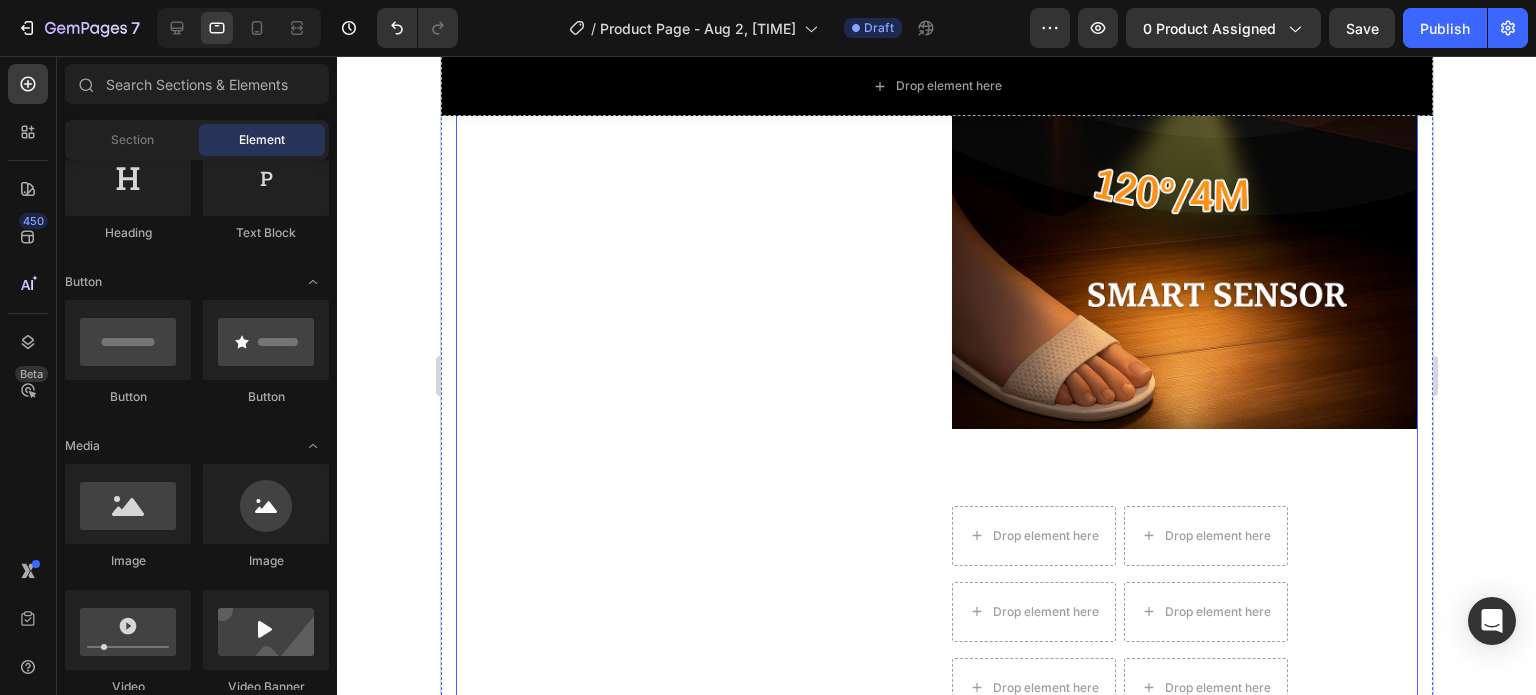 scroll, scrollTop: 6608, scrollLeft: 0, axis: vertical 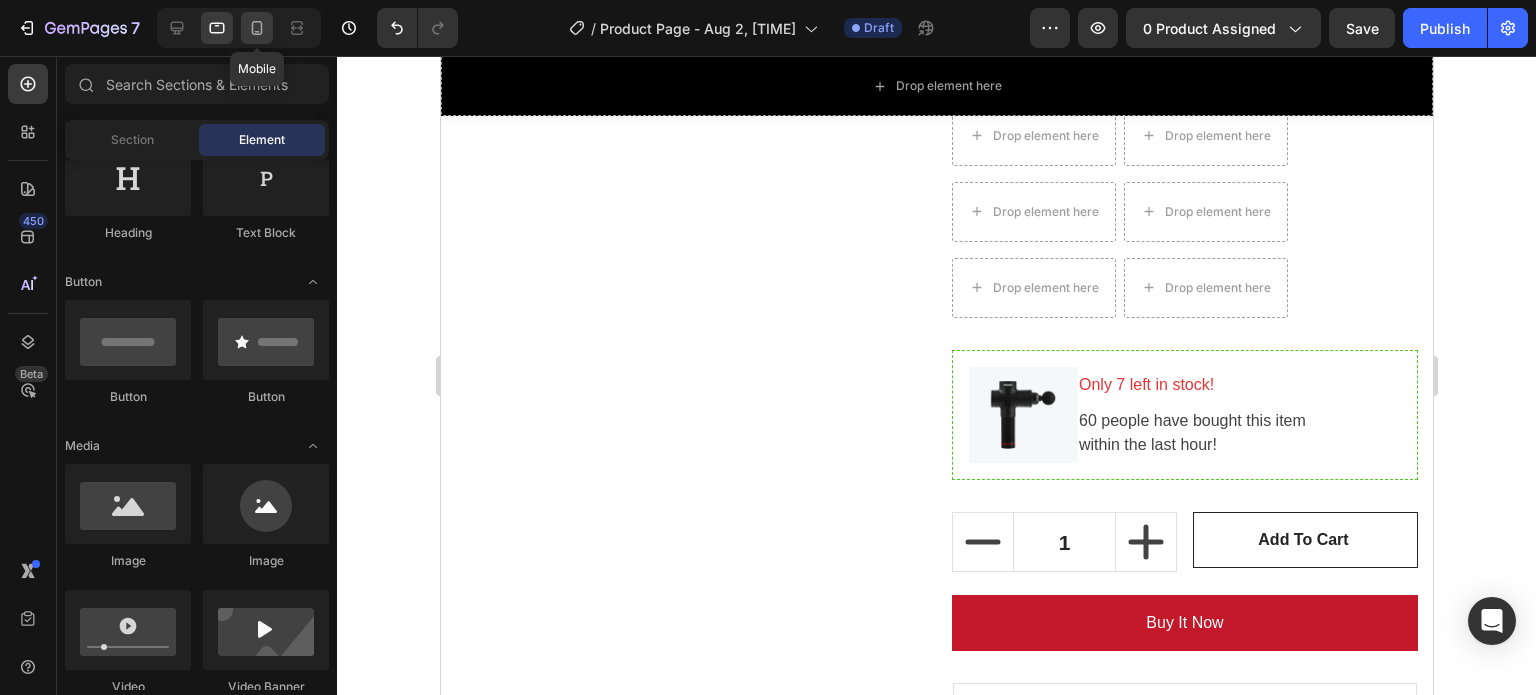 click 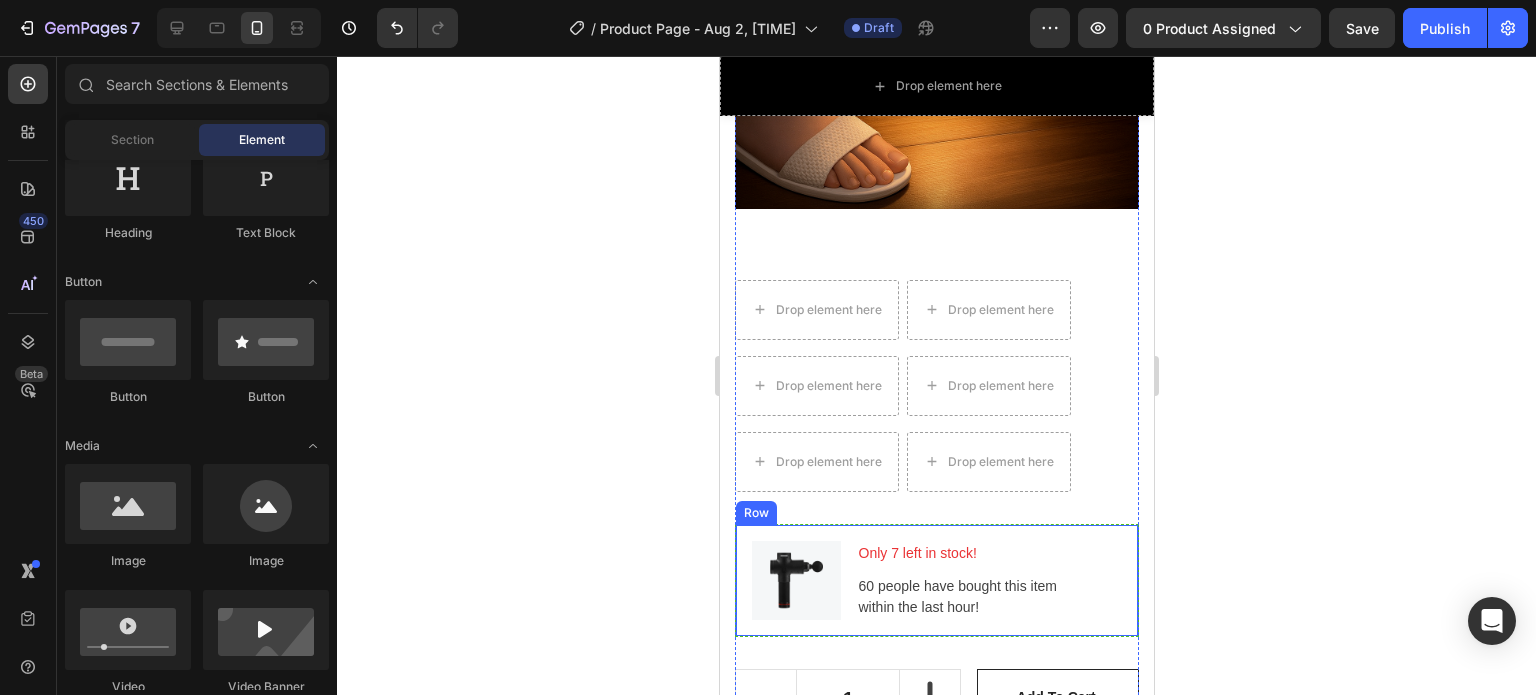 scroll, scrollTop: 6681, scrollLeft: 0, axis: vertical 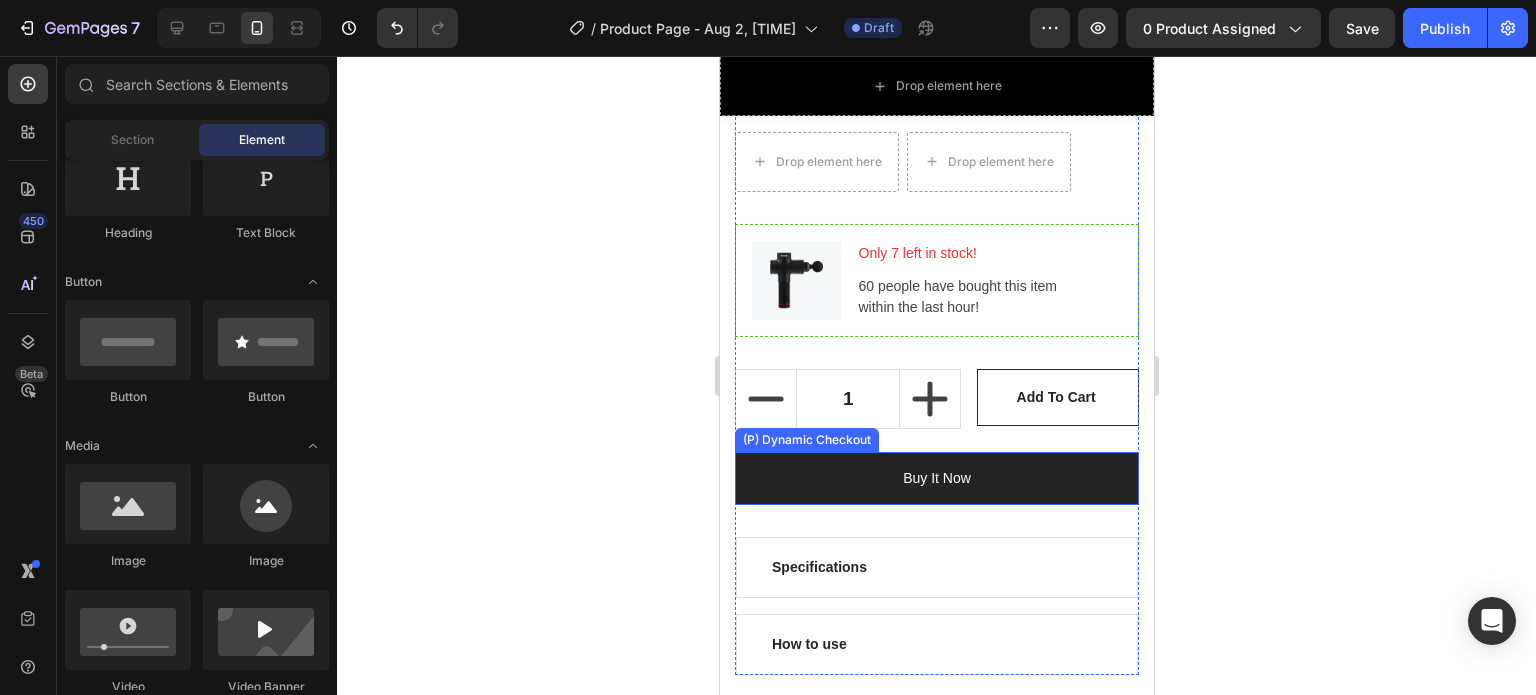 click on "Buy it now" at bounding box center [936, 478] 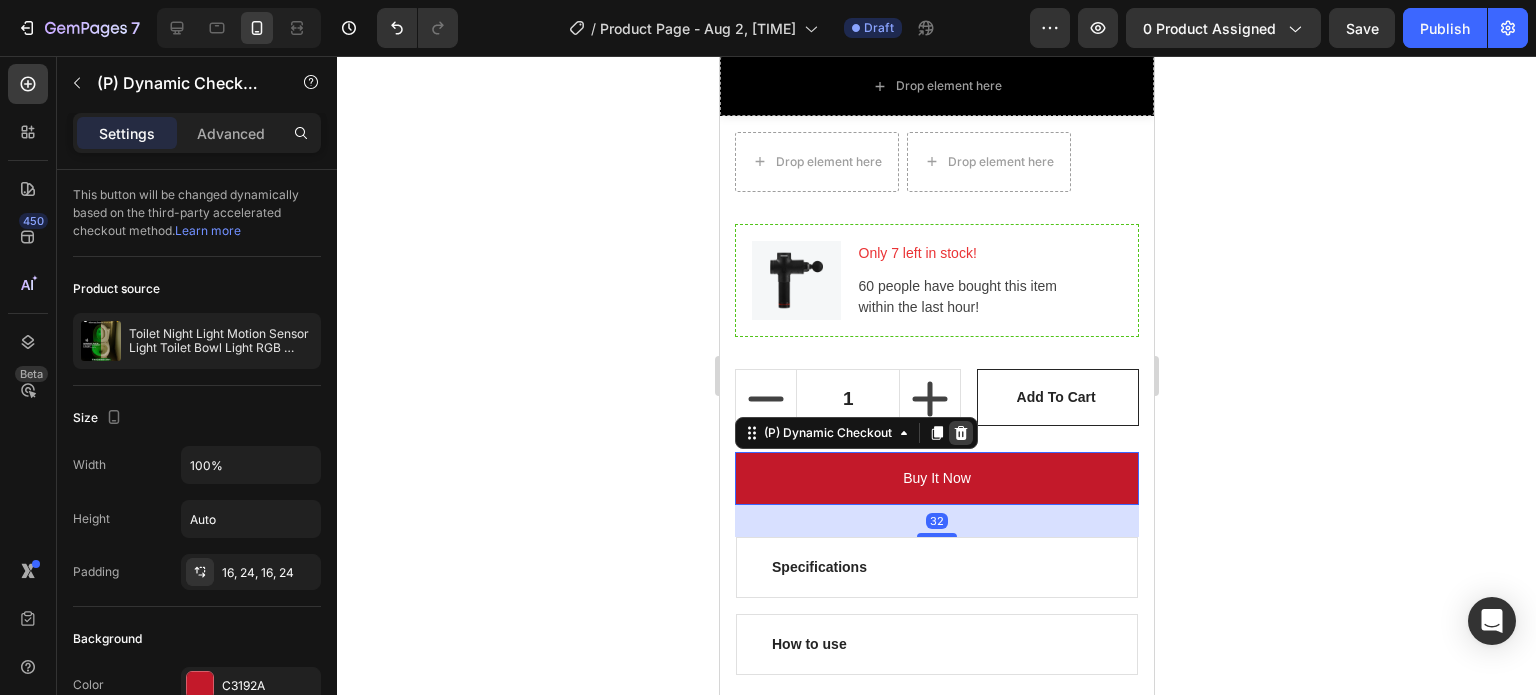 click 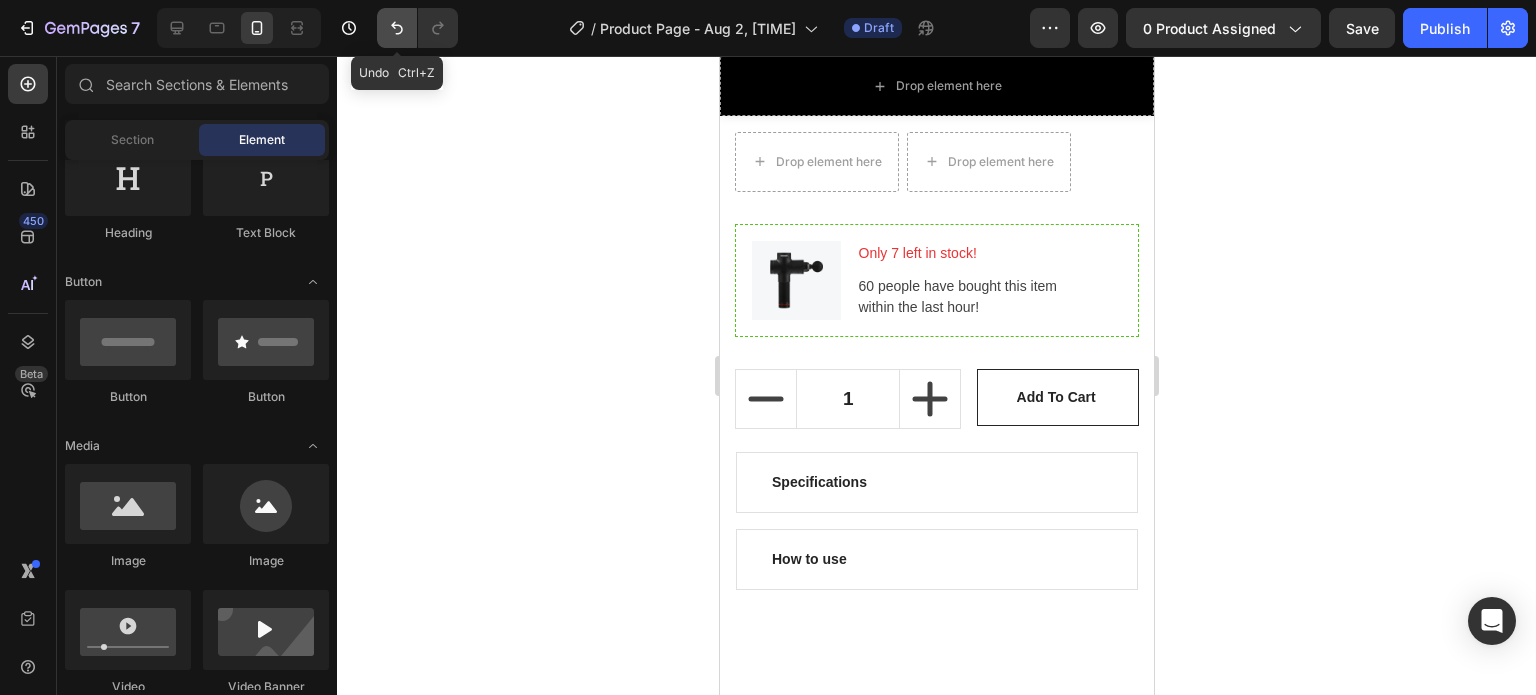 click 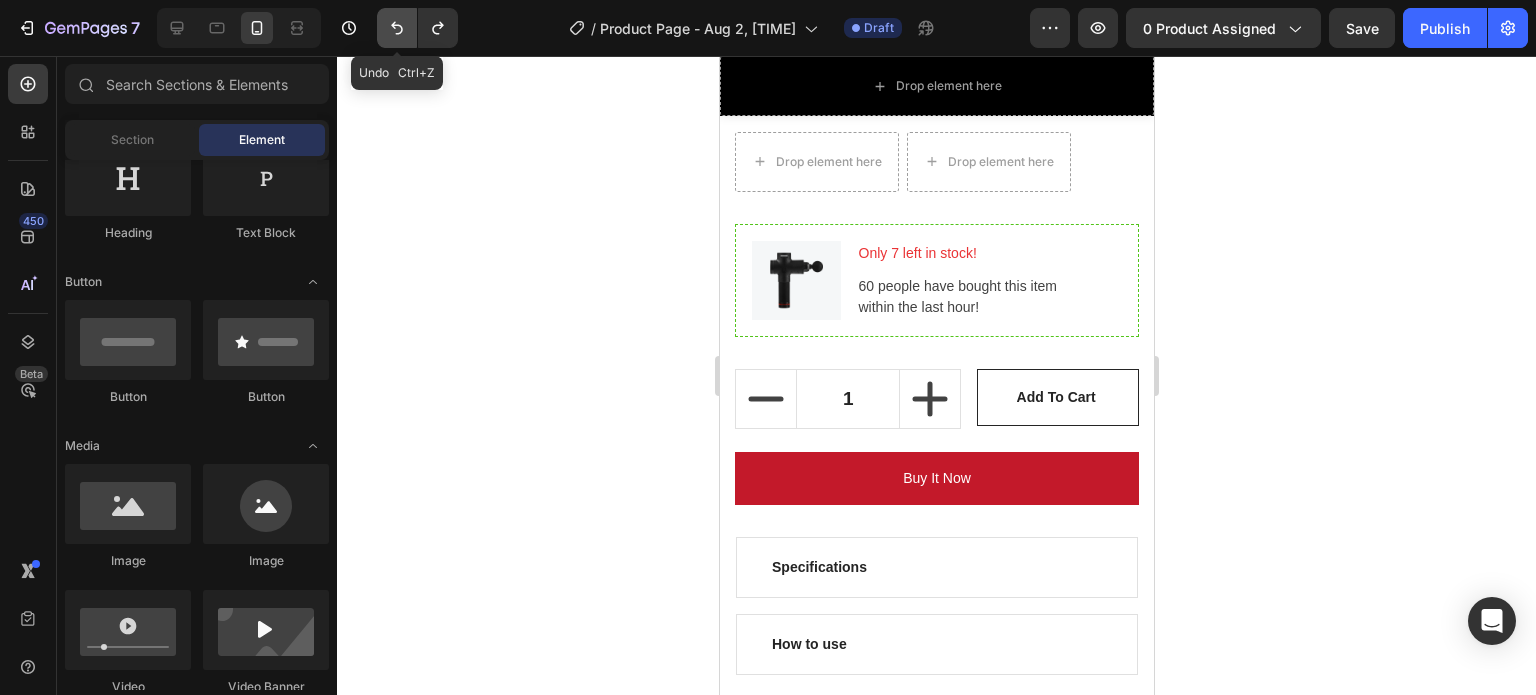 click 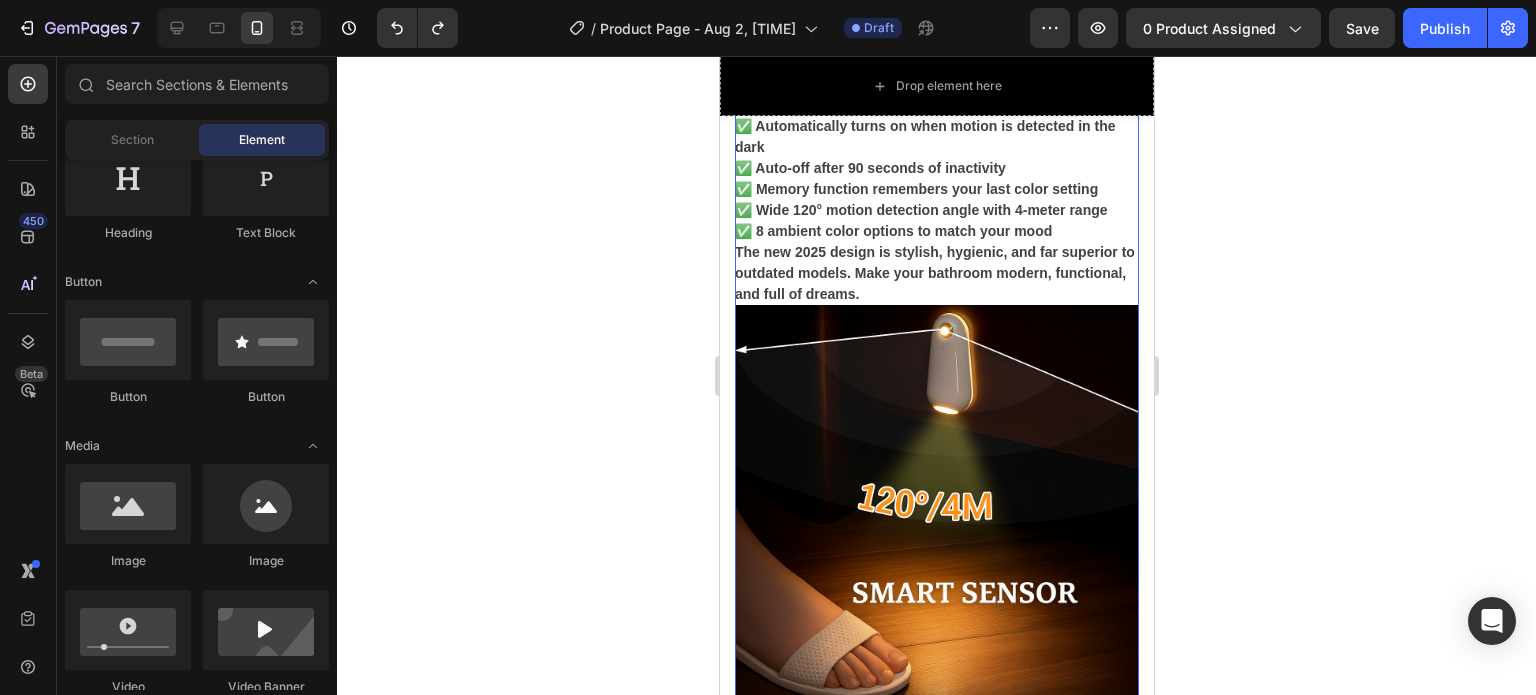 scroll, scrollTop: 6381, scrollLeft: 0, axis: vertical 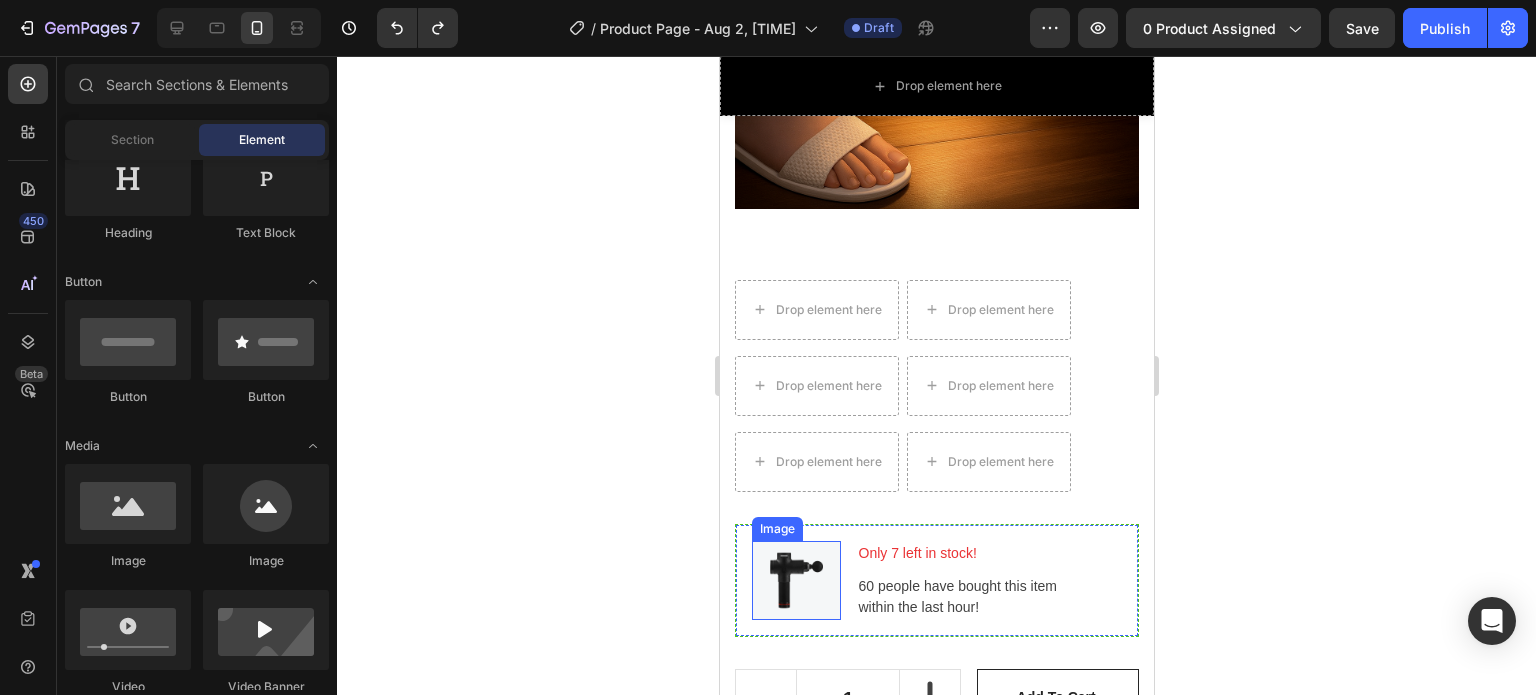 click on "Image" at bounding box center (776, 529) 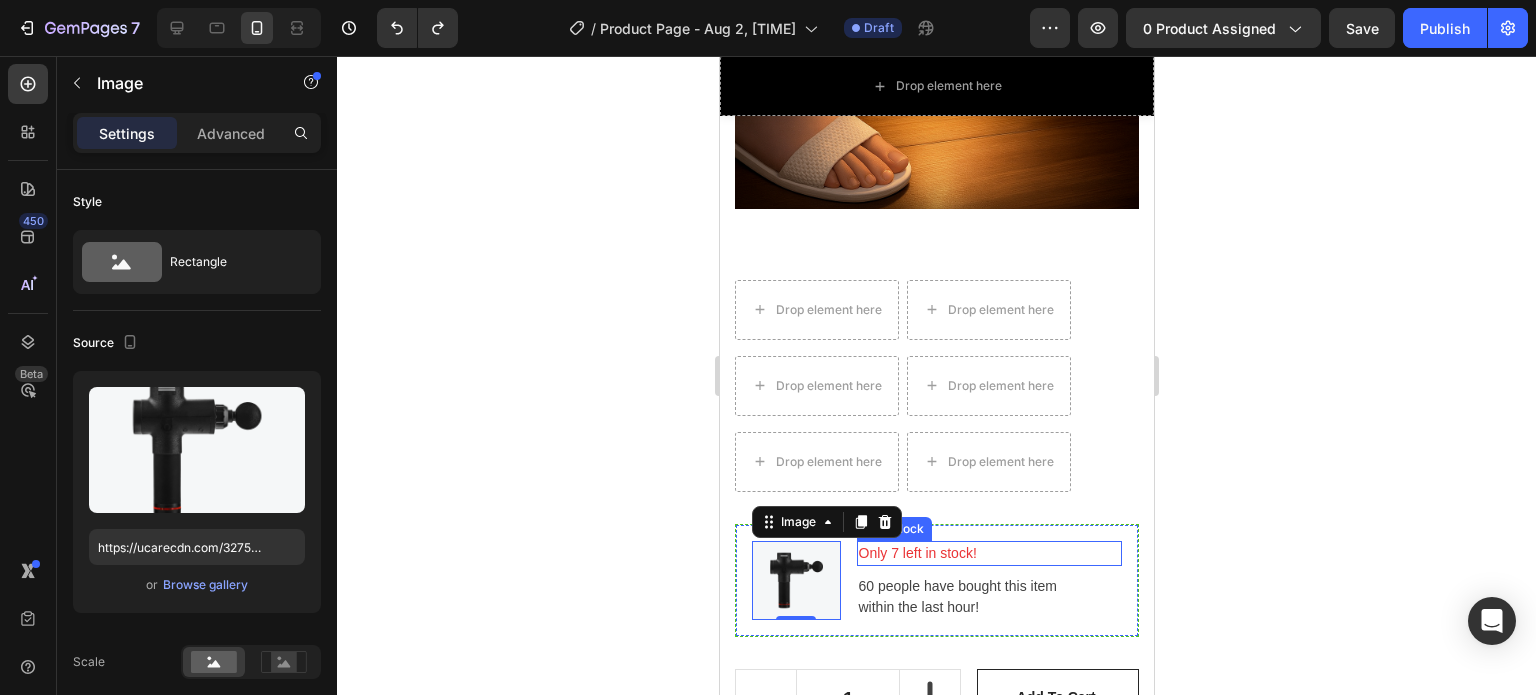 click on "Only 7 left in stock!" at bounding box center [989, 553] 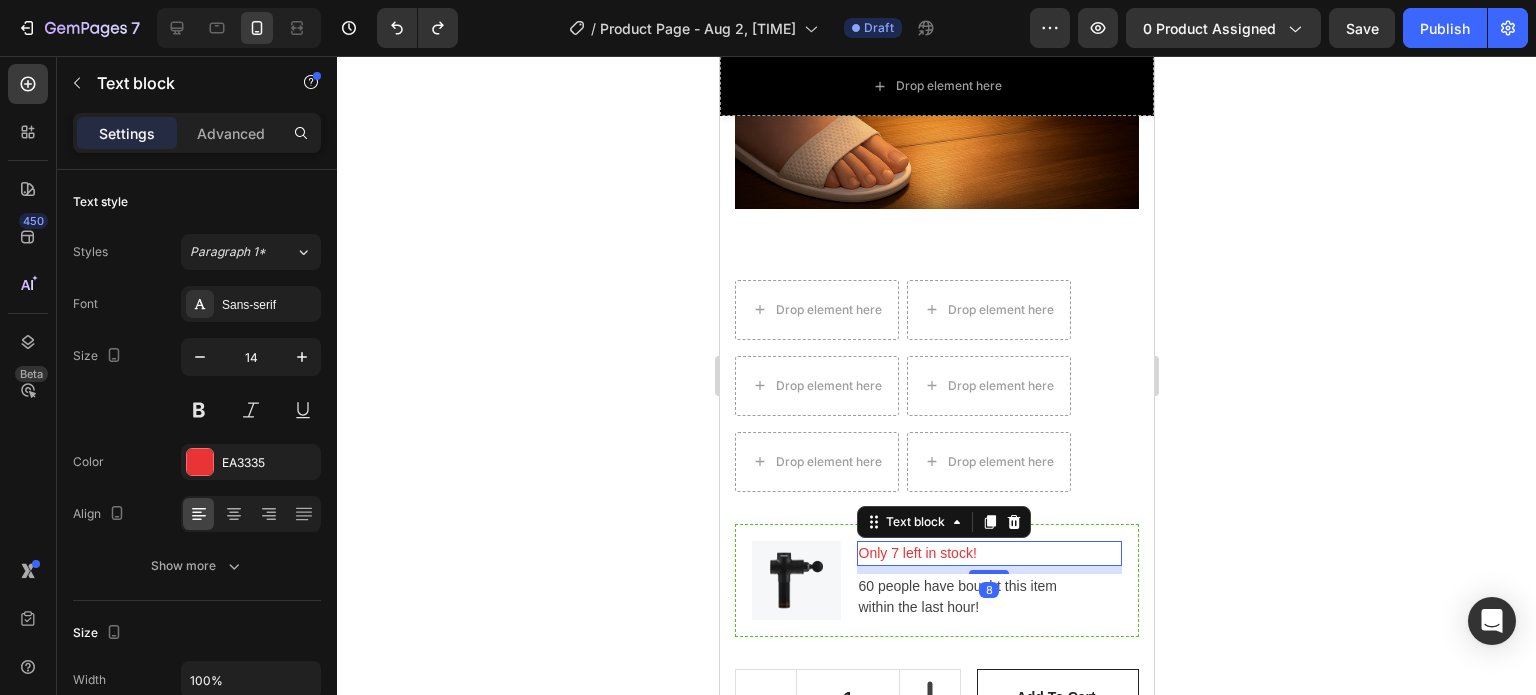 click on "Only 7 left in stock!" at bounding box center (989, 553) 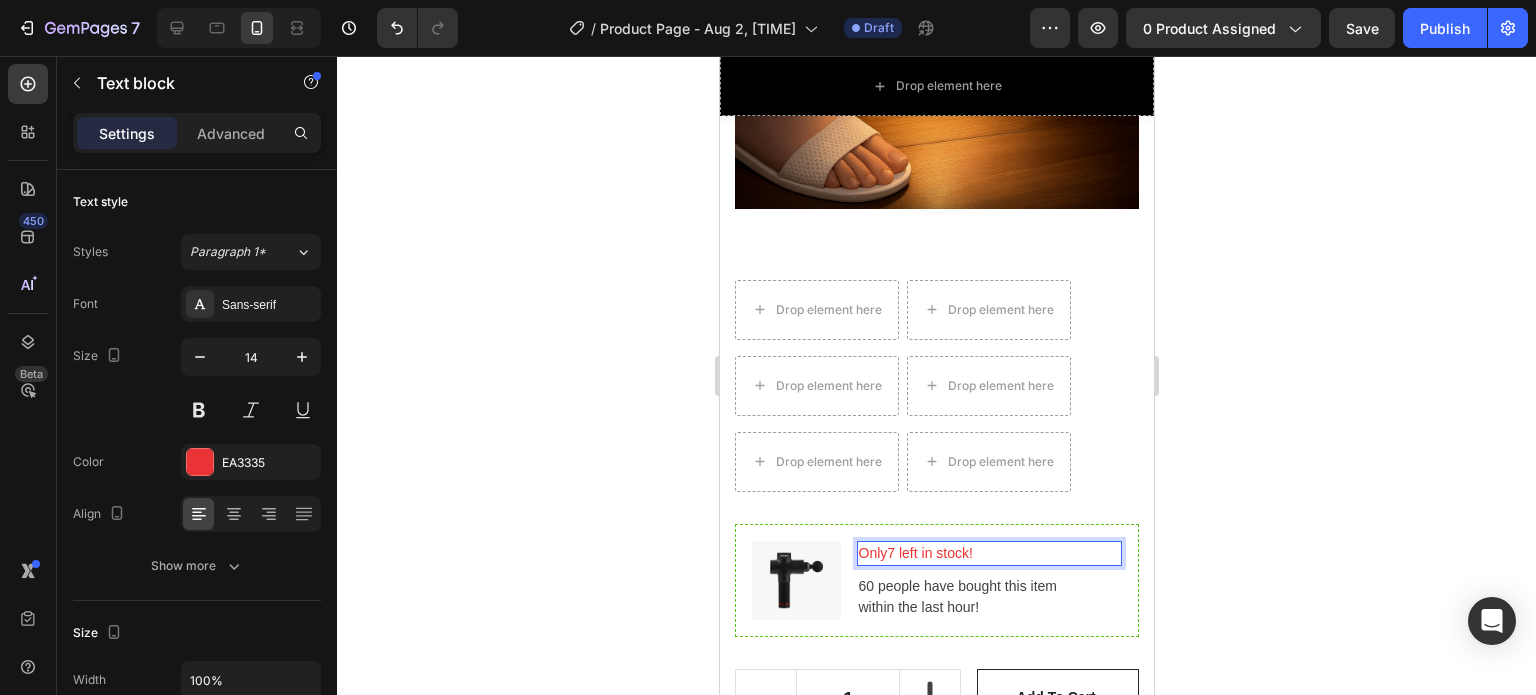 click on "Only7 left in stock!" at bounding box center (989, 553) 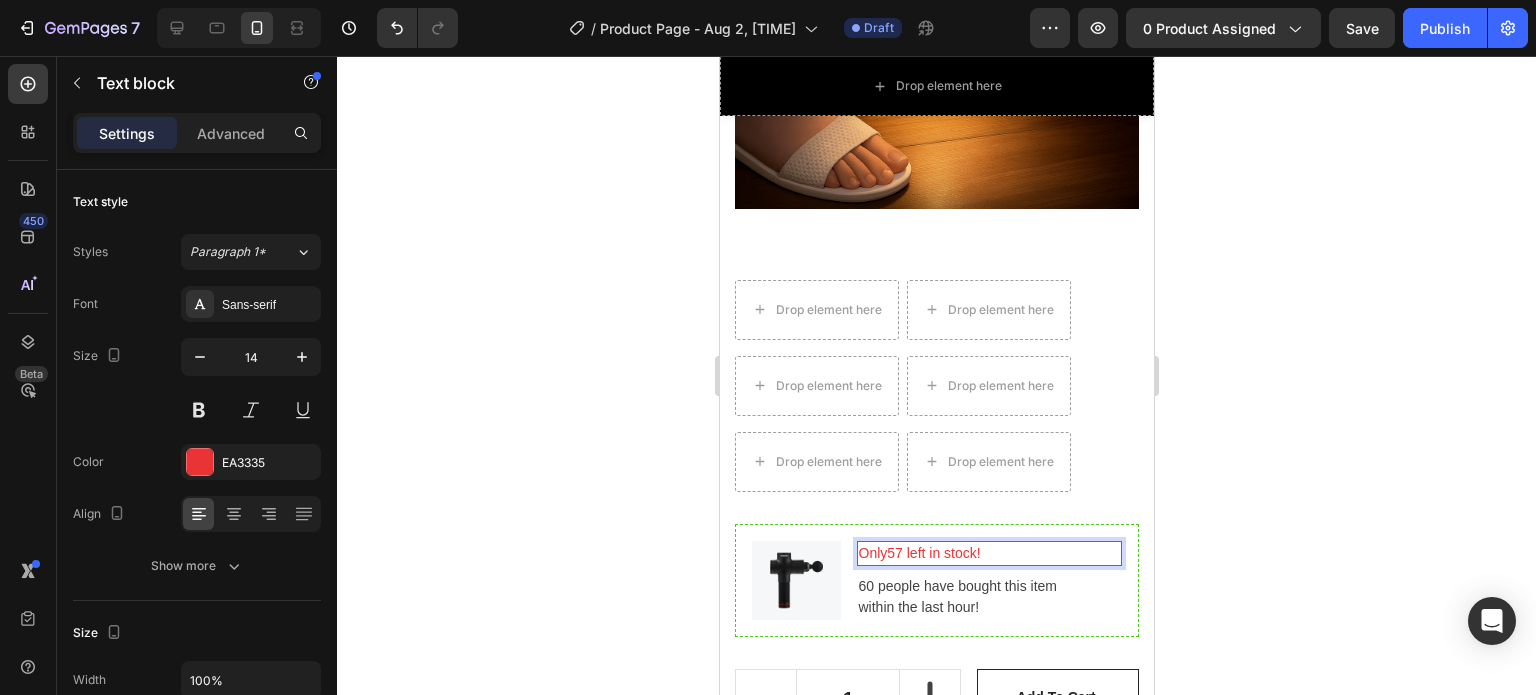 click on "Only57 left in stock!" at bounding box center (989, 553) 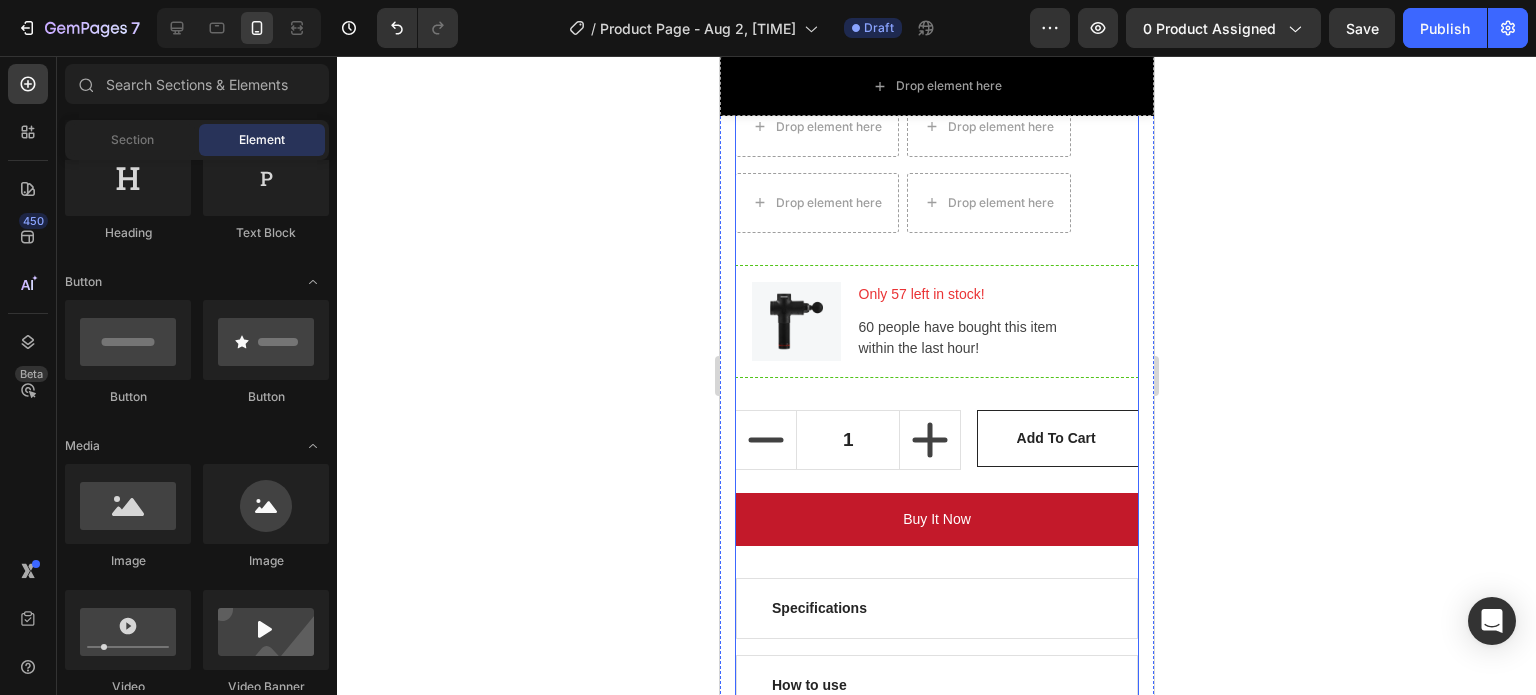 scroll, scrollTop: 6240, scrollLeft: 0, axis: vertical 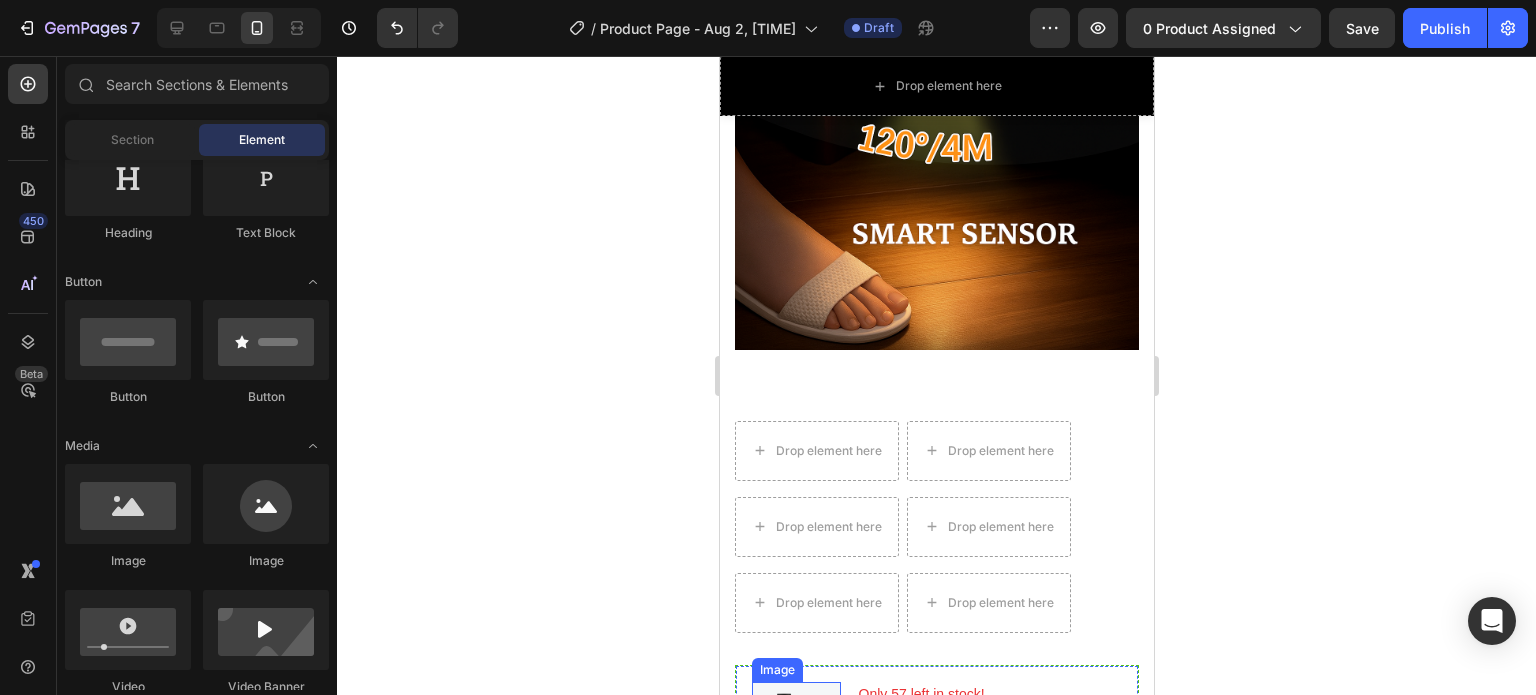 click on "Image" at bounding box center [776, 670] 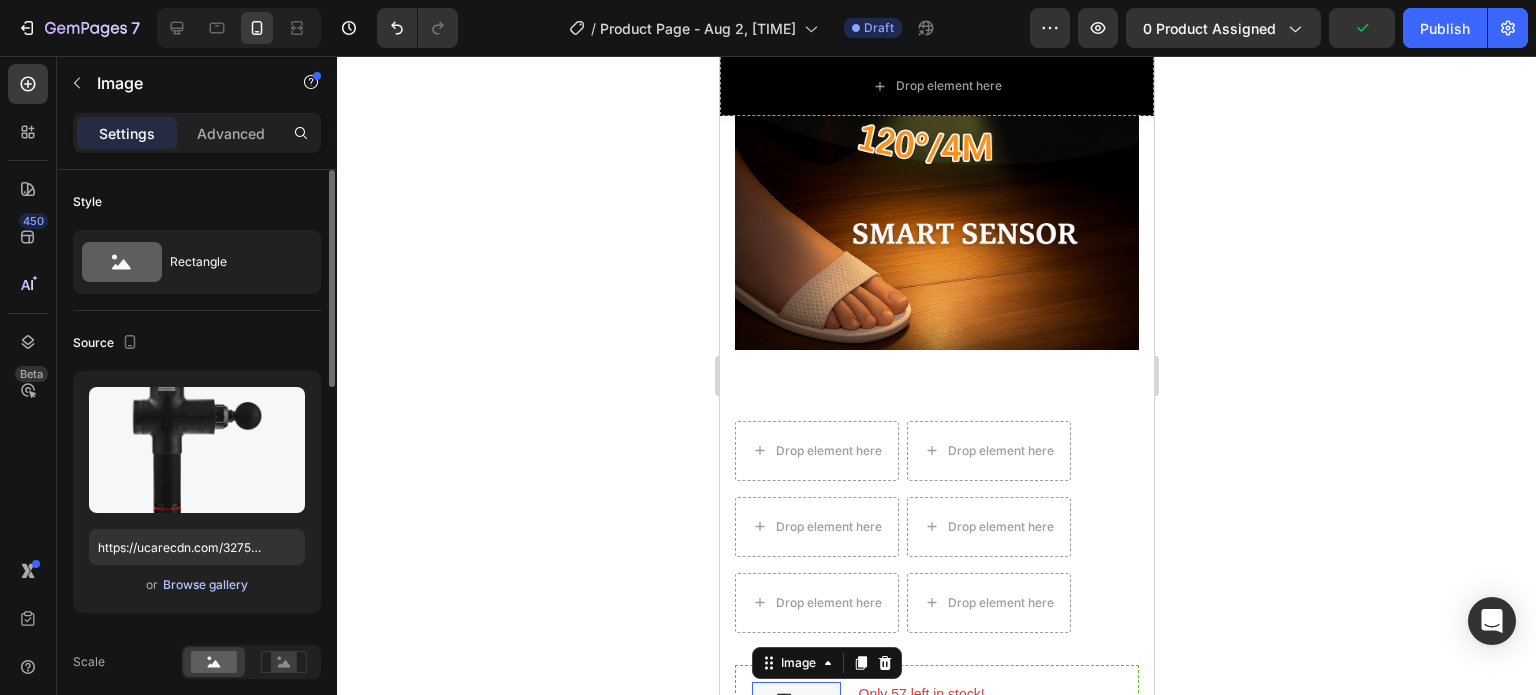 click on "Browse gallery" at bounding box center [205, 585] 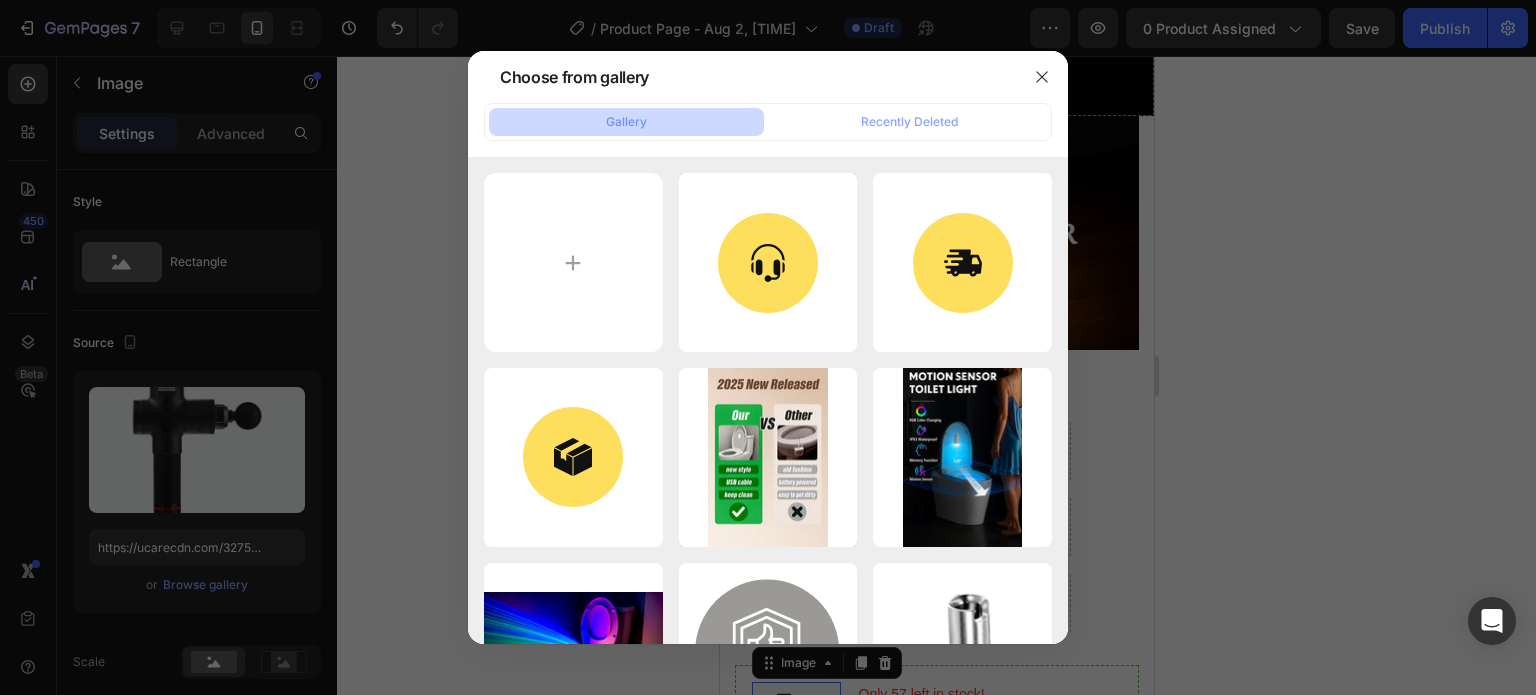 click at bounding box center (768, 347) 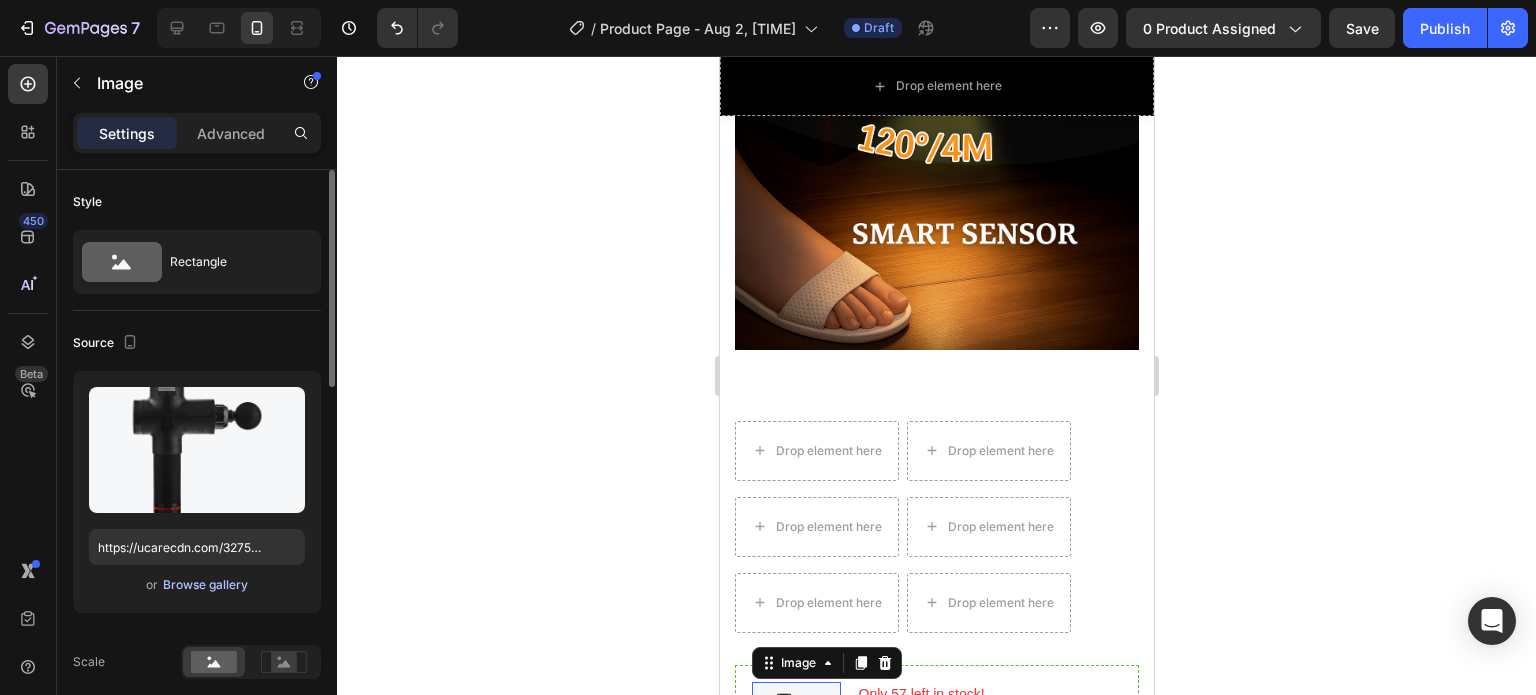 click on "Browse gallery" at bounding box center [205, 585] 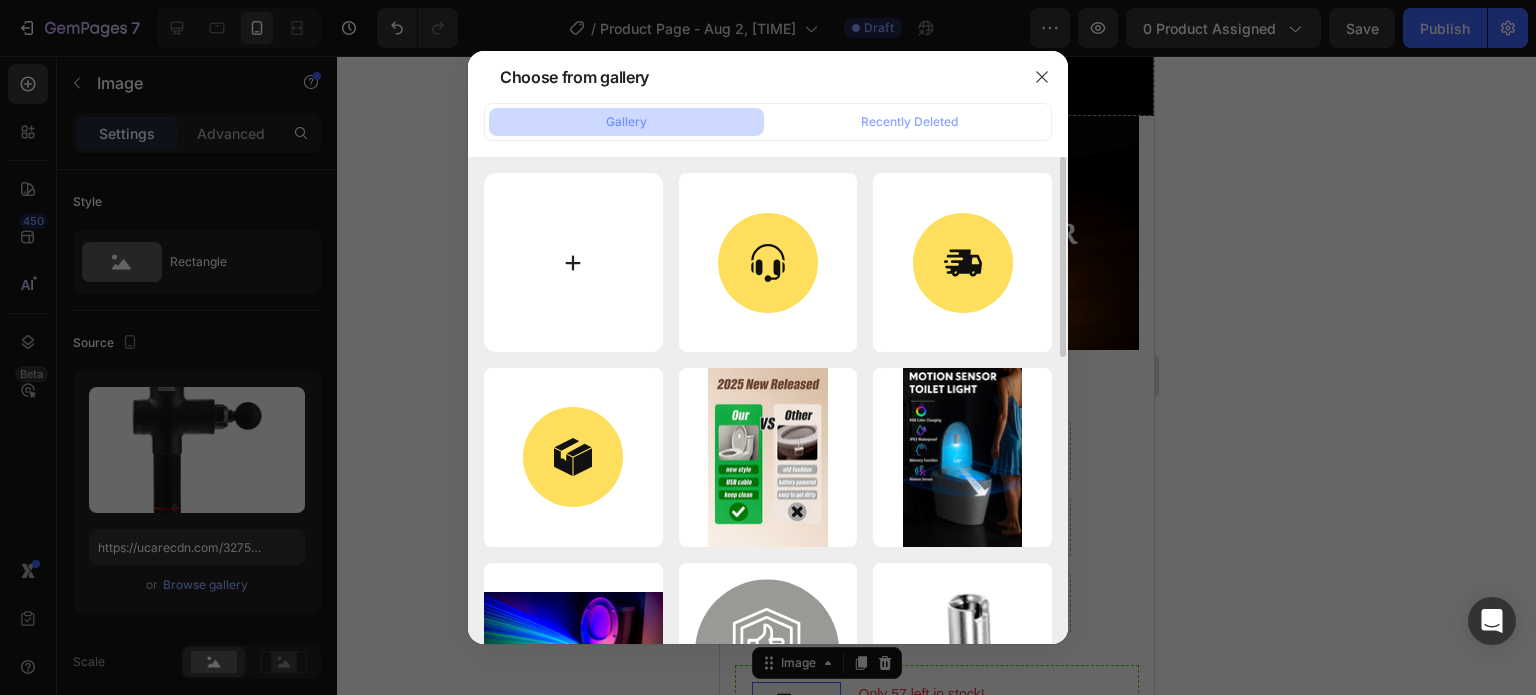 click at bounding box center [573, 262] 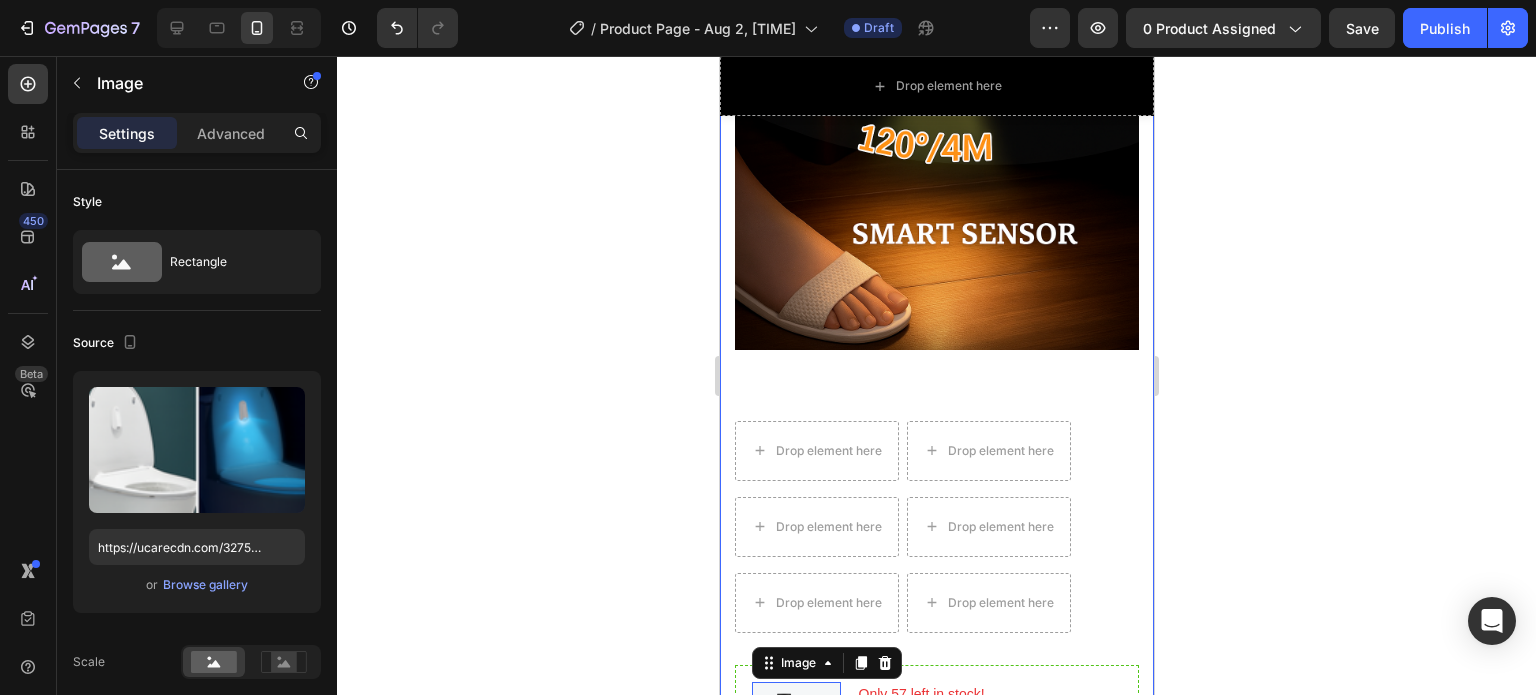 type on "https://cdn.shopify.com/s/files/1/0756/4115/9895/files/gempages_578188854004023996-50e9fa6c-ccde-41a4-95e6-c57ff4c63ed1.png" 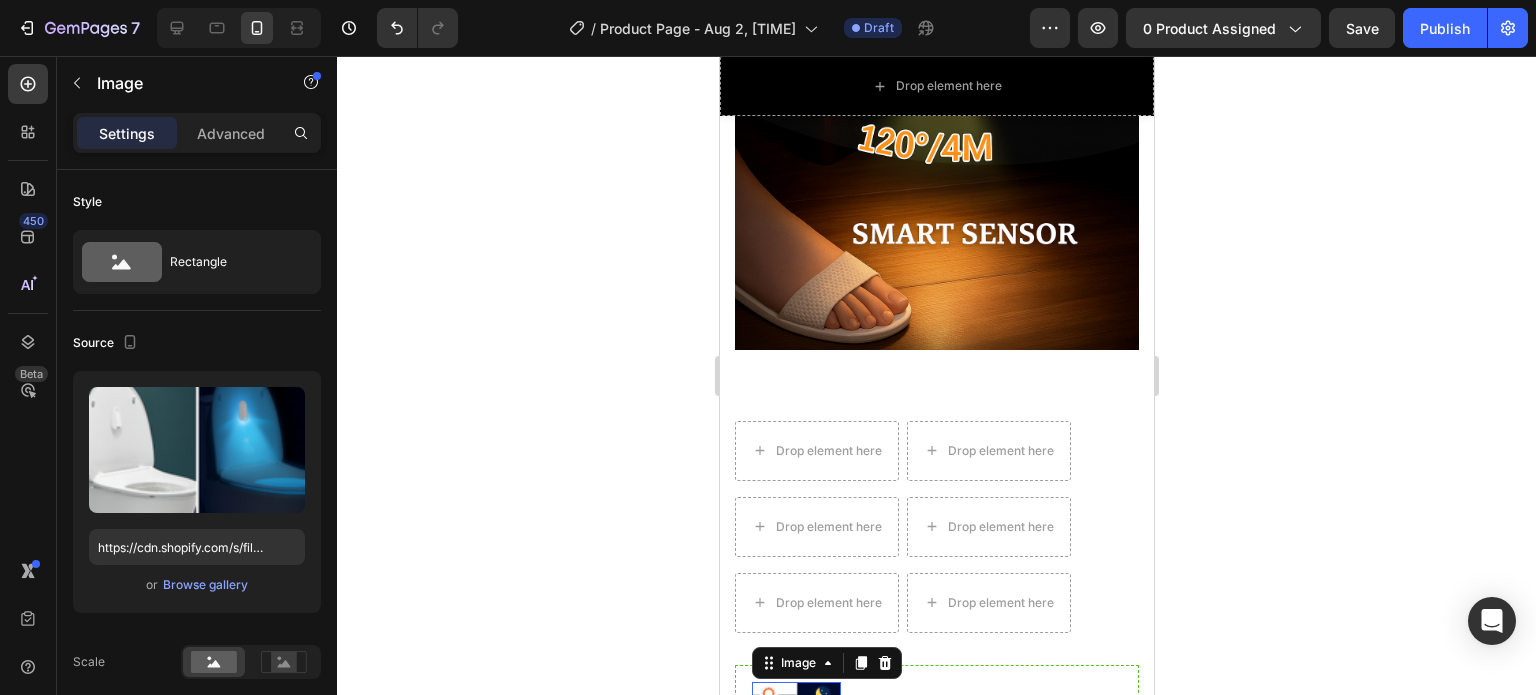 click 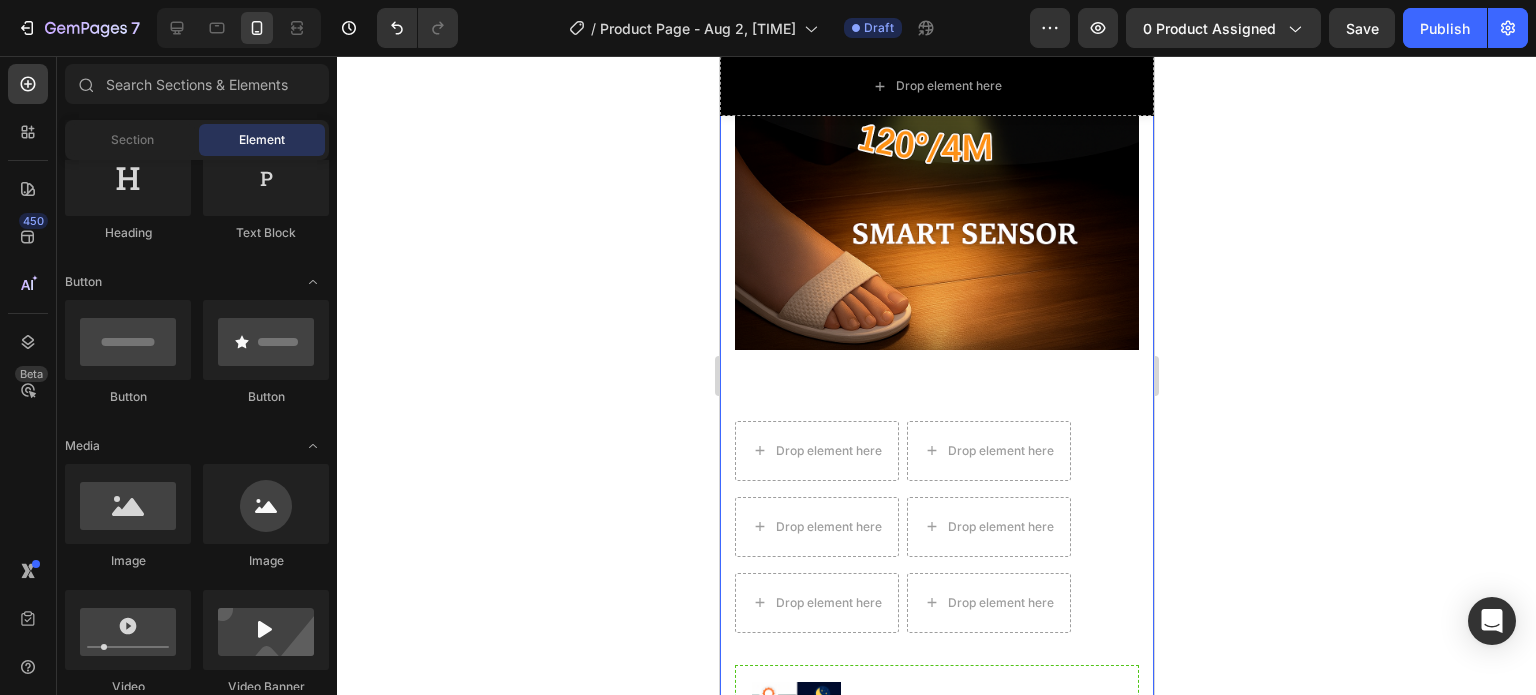 scroll, scrollTop: 6440, scrollLeft: 0, axis: vertical 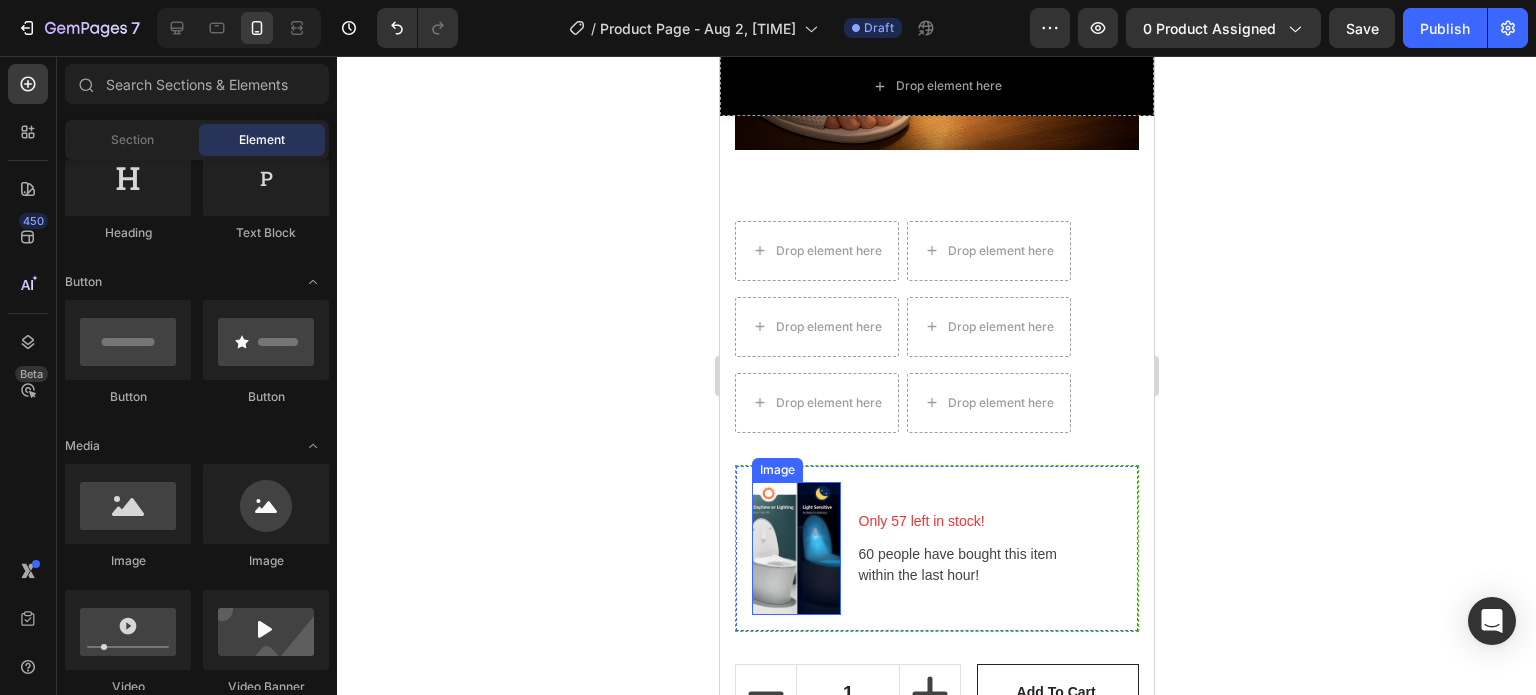 click on "Image" at bounding box center (776, 470) 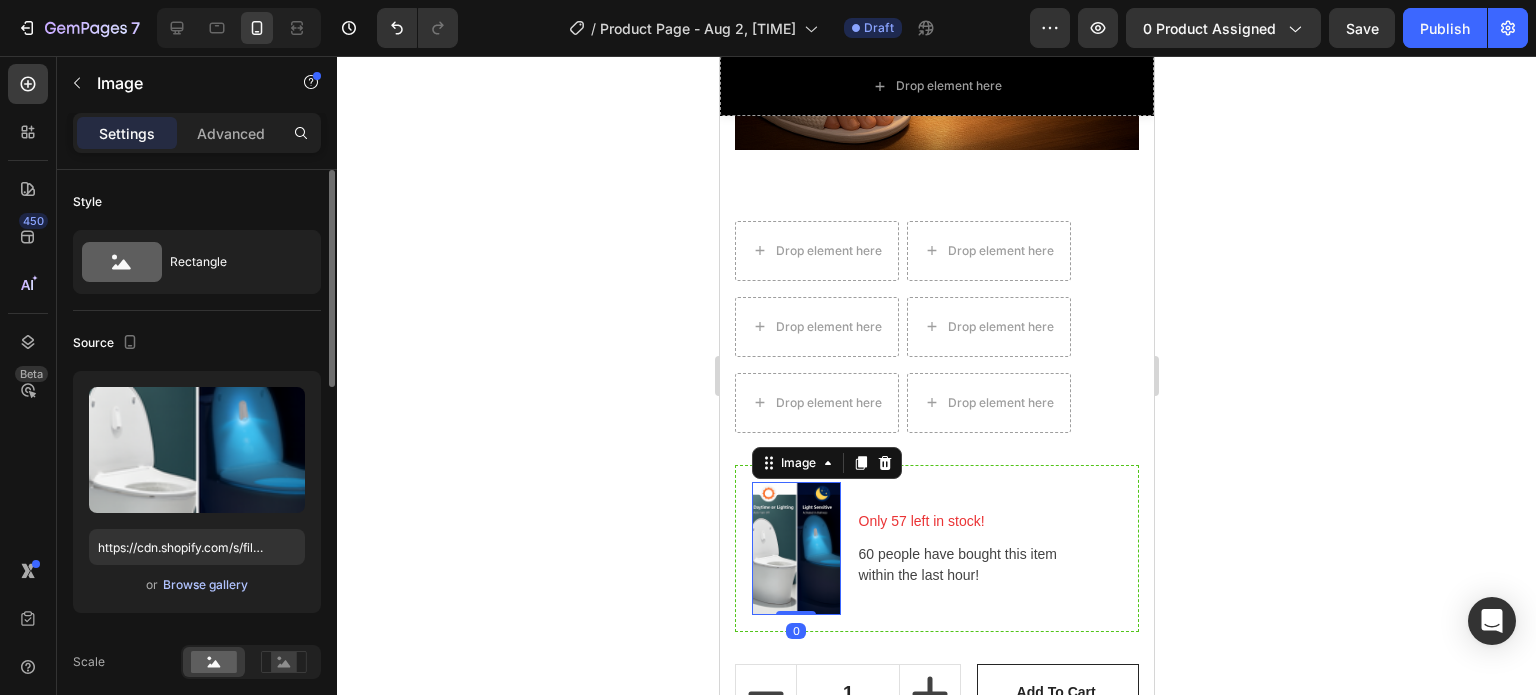 click on "Browse gallery" at bounding box center (205, 585) 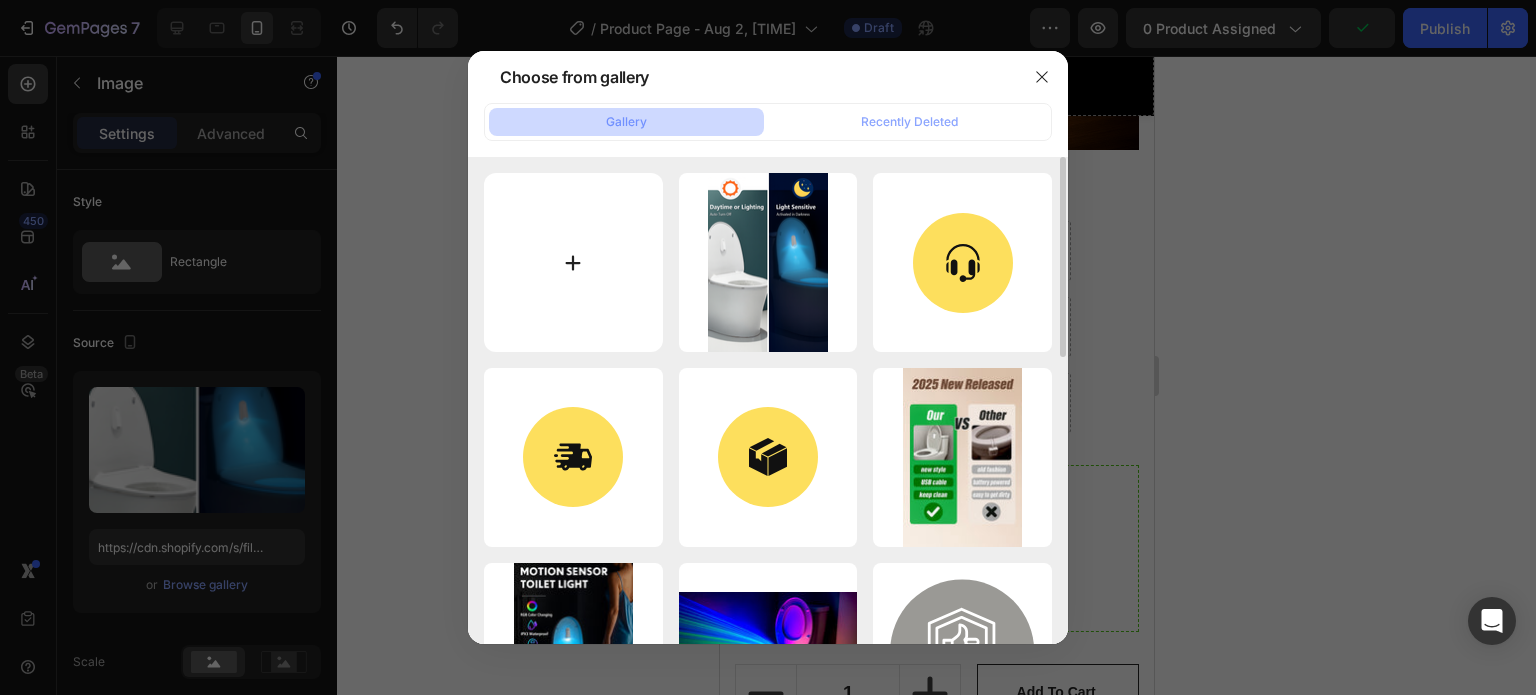 click at bounding box center [573, 262] 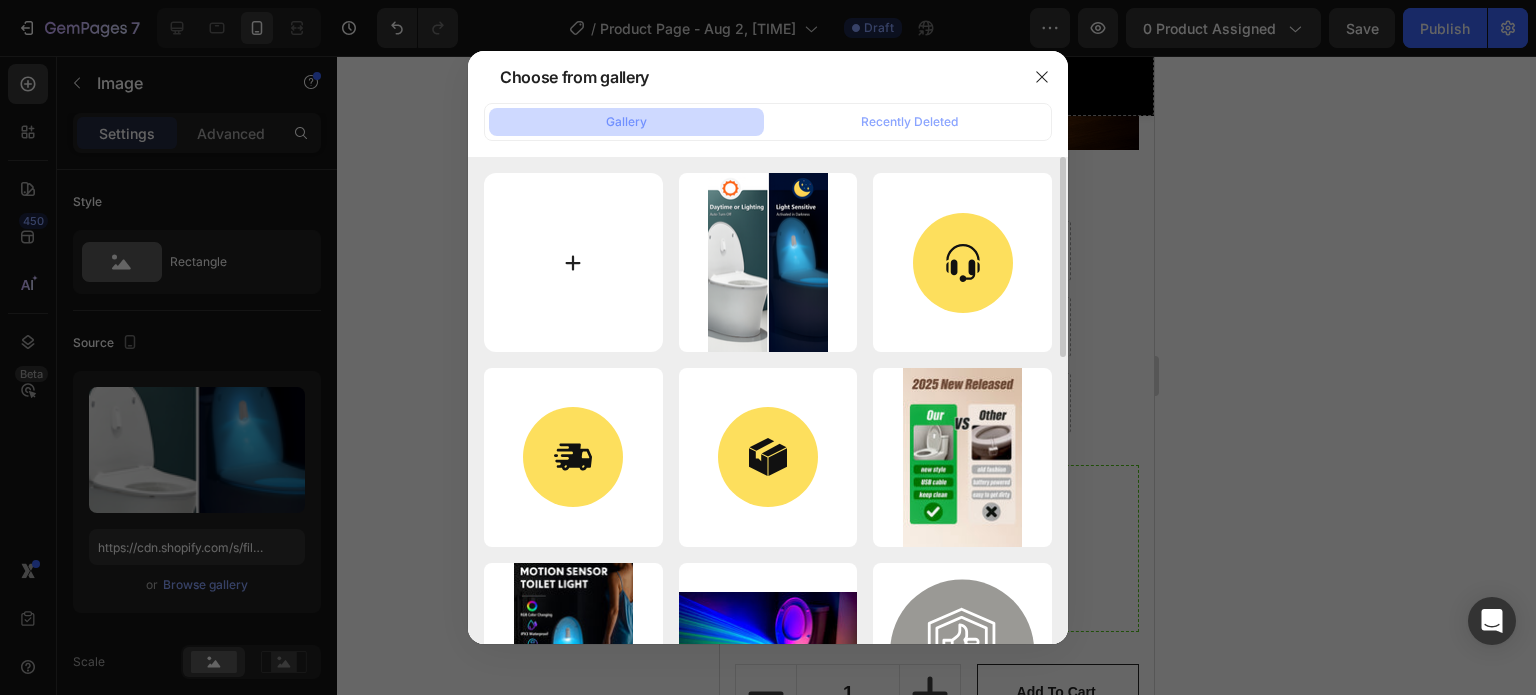 type on "C:\fakepath\WhatsApp Image 2025-07-31 at 19.25.36_a3f67b4b.jpg" 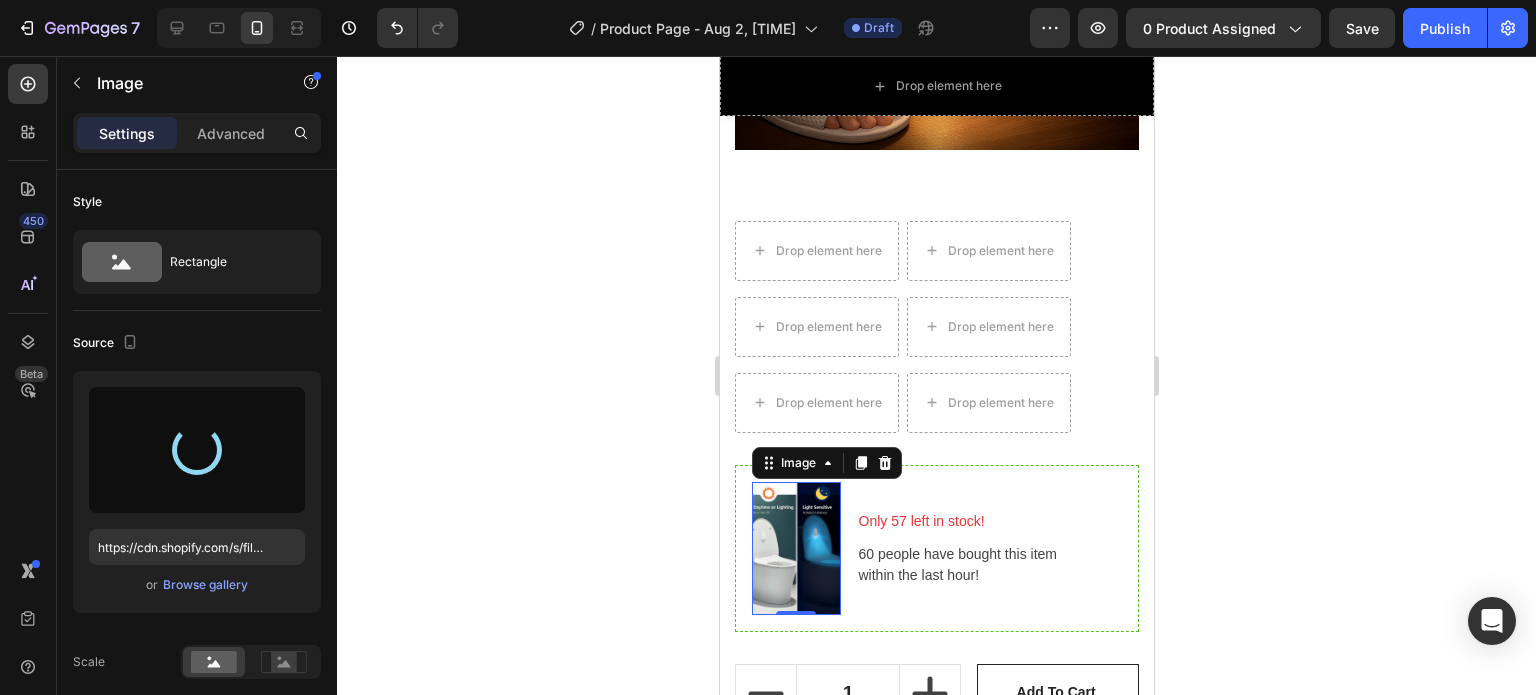 type on "https://cdn.shopify.com/s/files/1/0756/4115/9895/files/gempages_578188854004023996-0602124e-e05c-498a-8d62-90c2e94c0813.jpg" 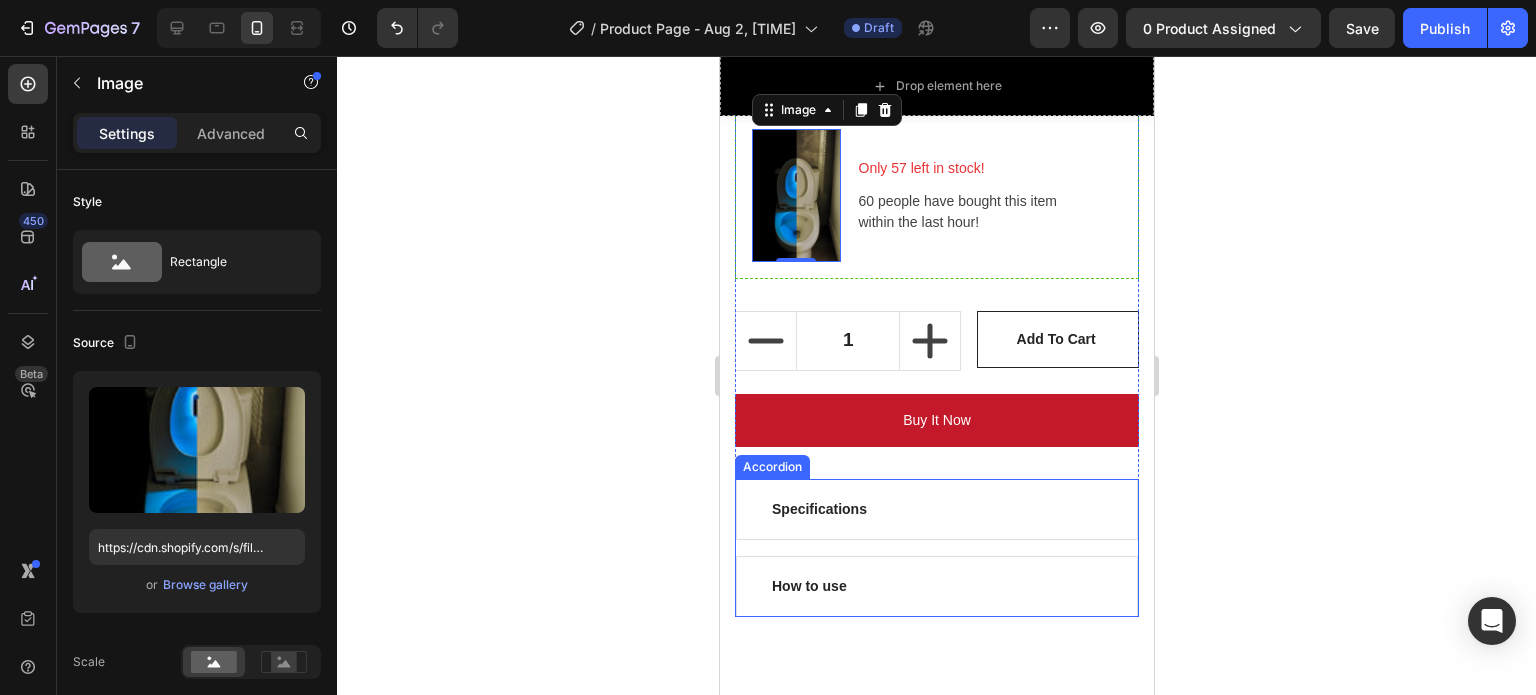 scroll, scrollTop: 6840, scrollLeft: 0, axis: vertical 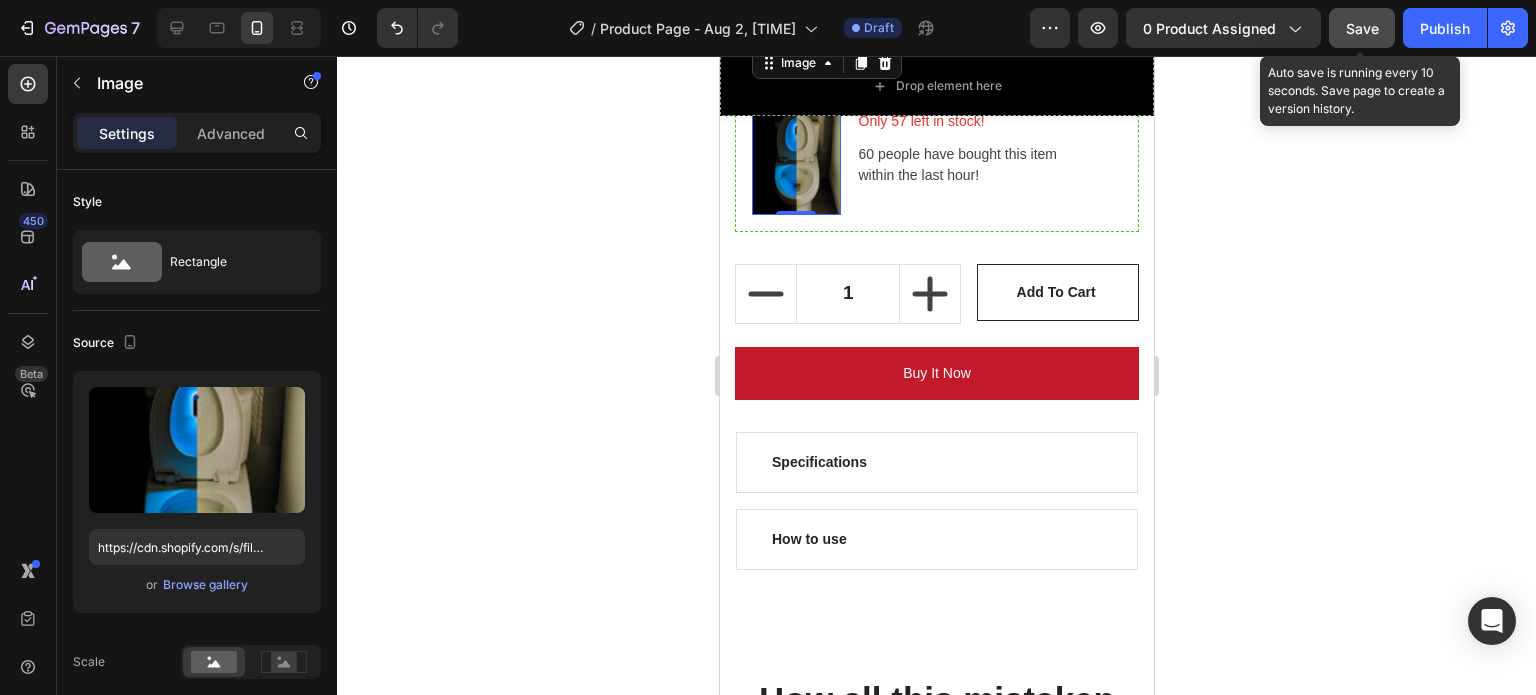 click on "Save" 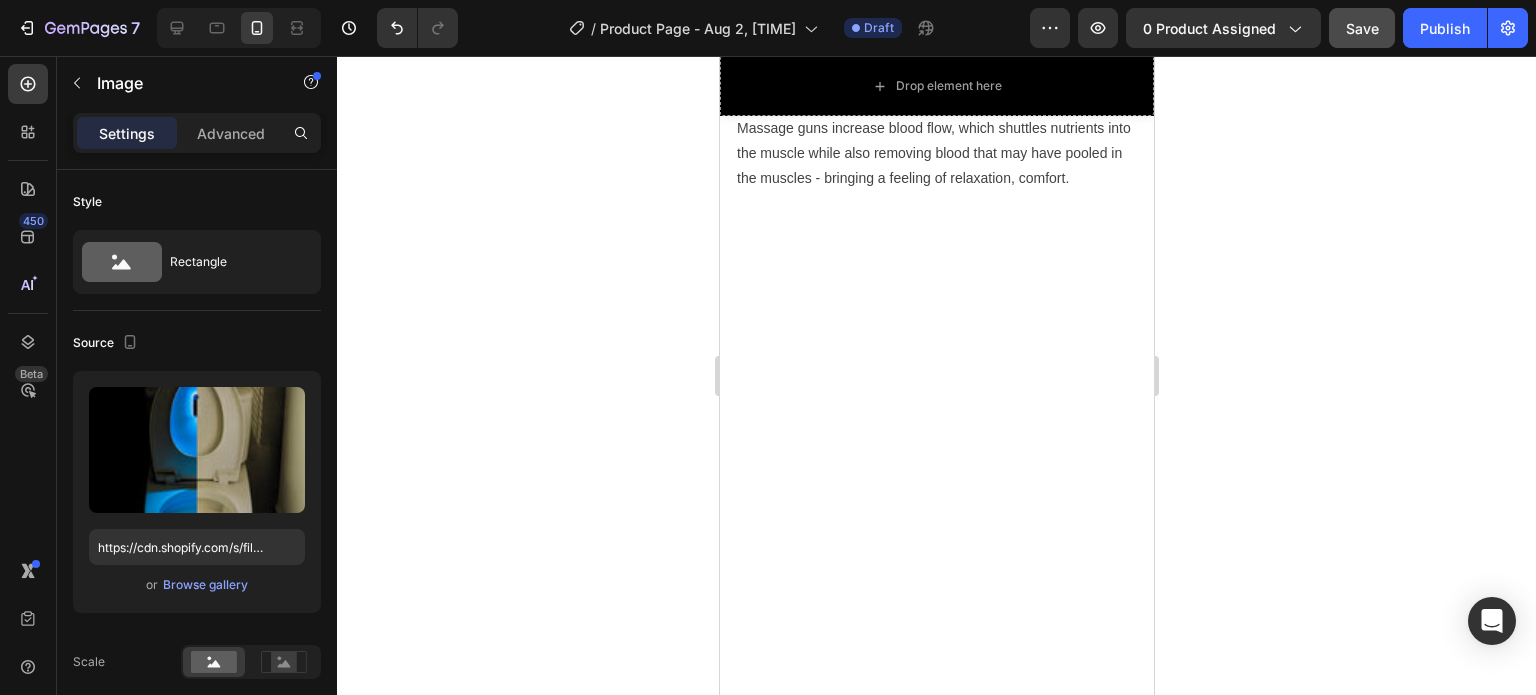 scroll, scrollTop: 8940, scrollLeft: 0, axis: vertical 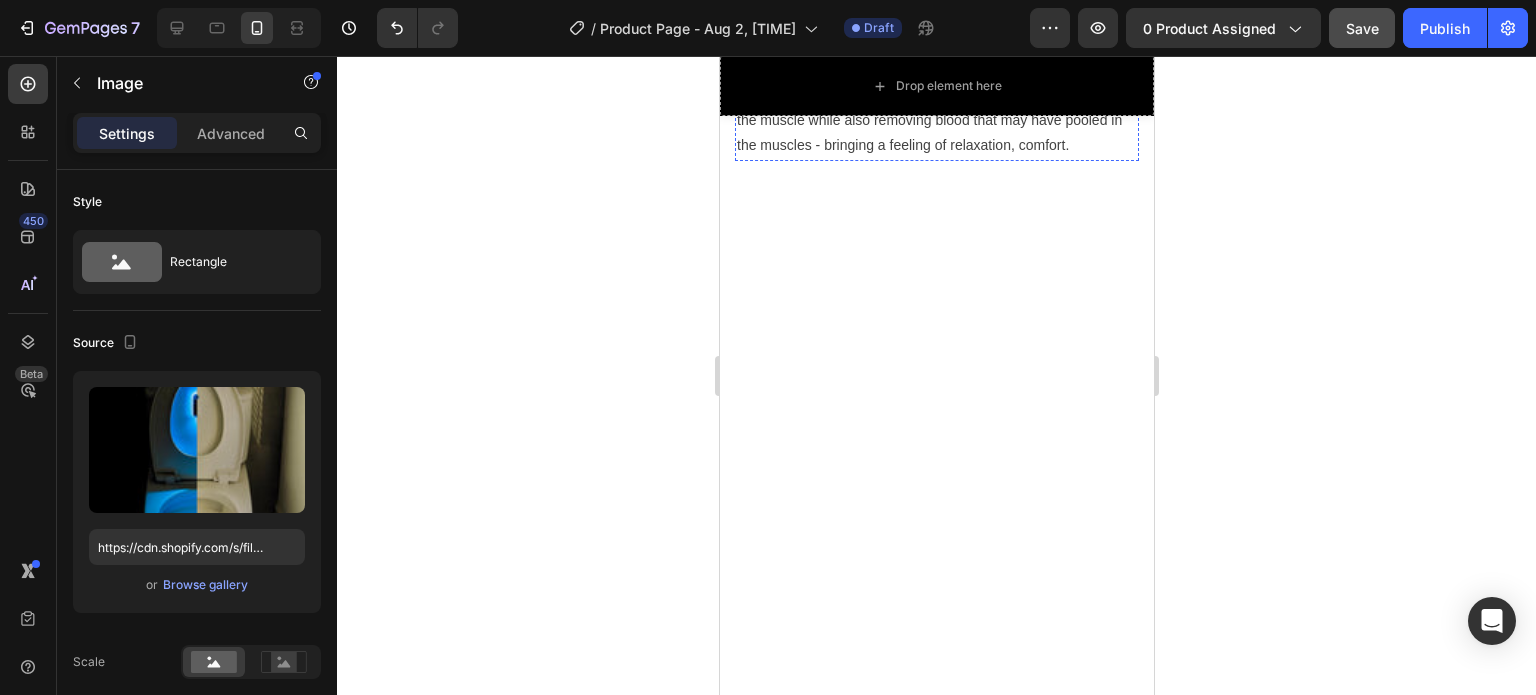 click at bounding box center (936, -22) 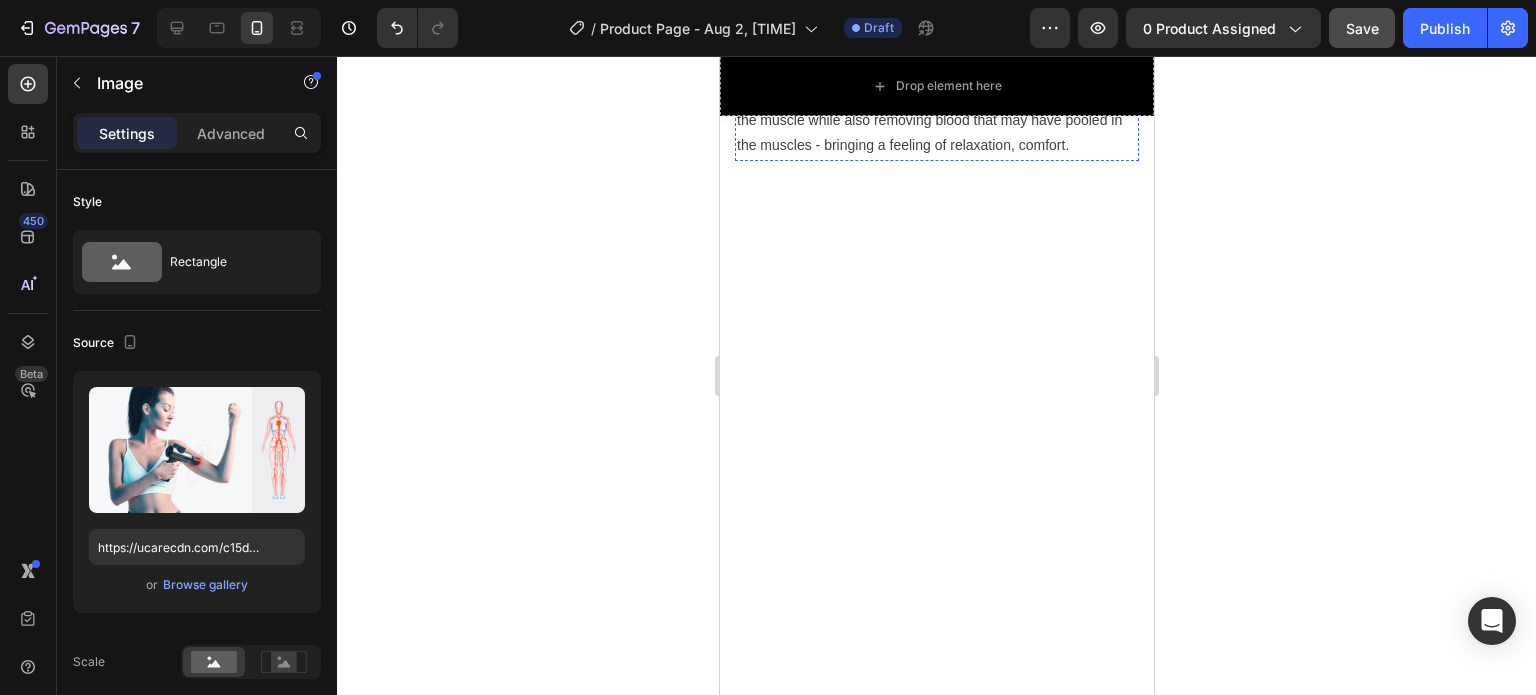 scroll, scrollTop: 836, scrollLeft: 0, axis: vertical 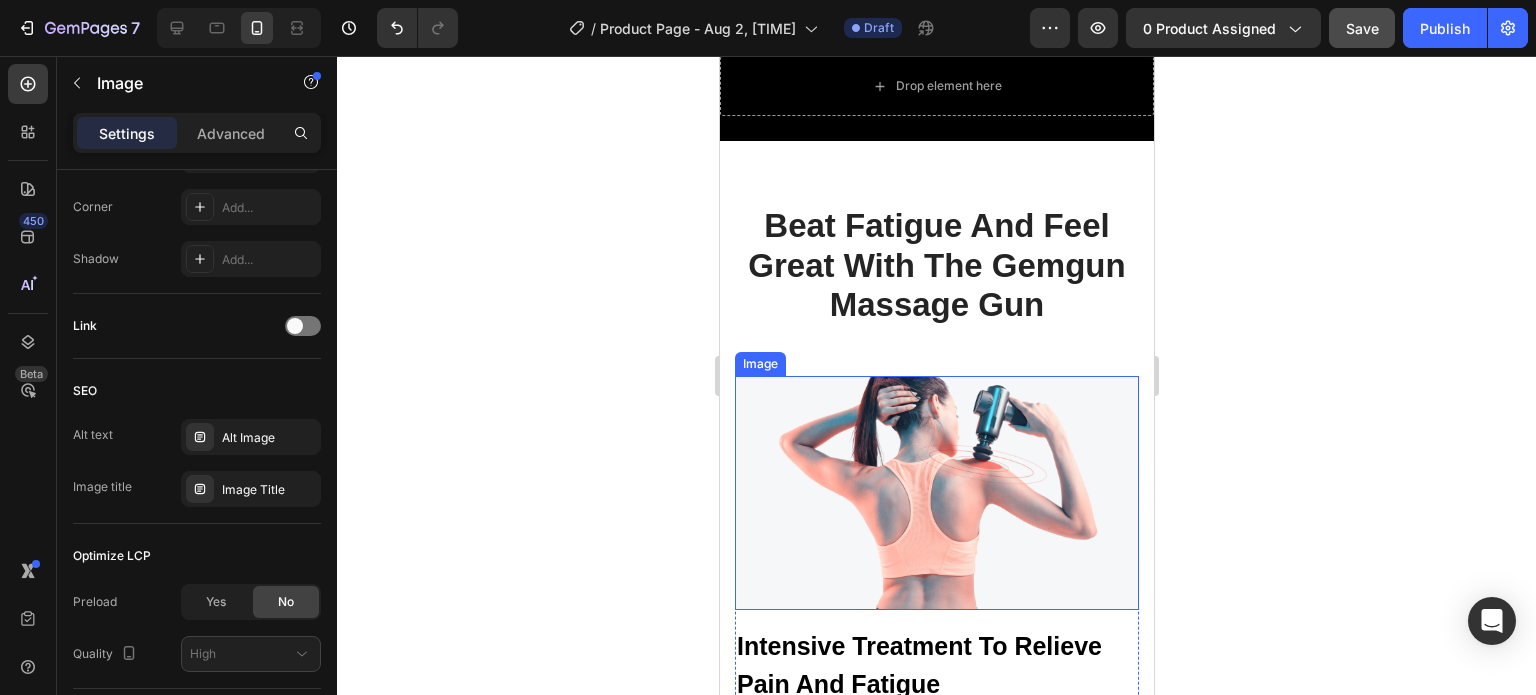 click on "Image" at bounding box center (759, 364) 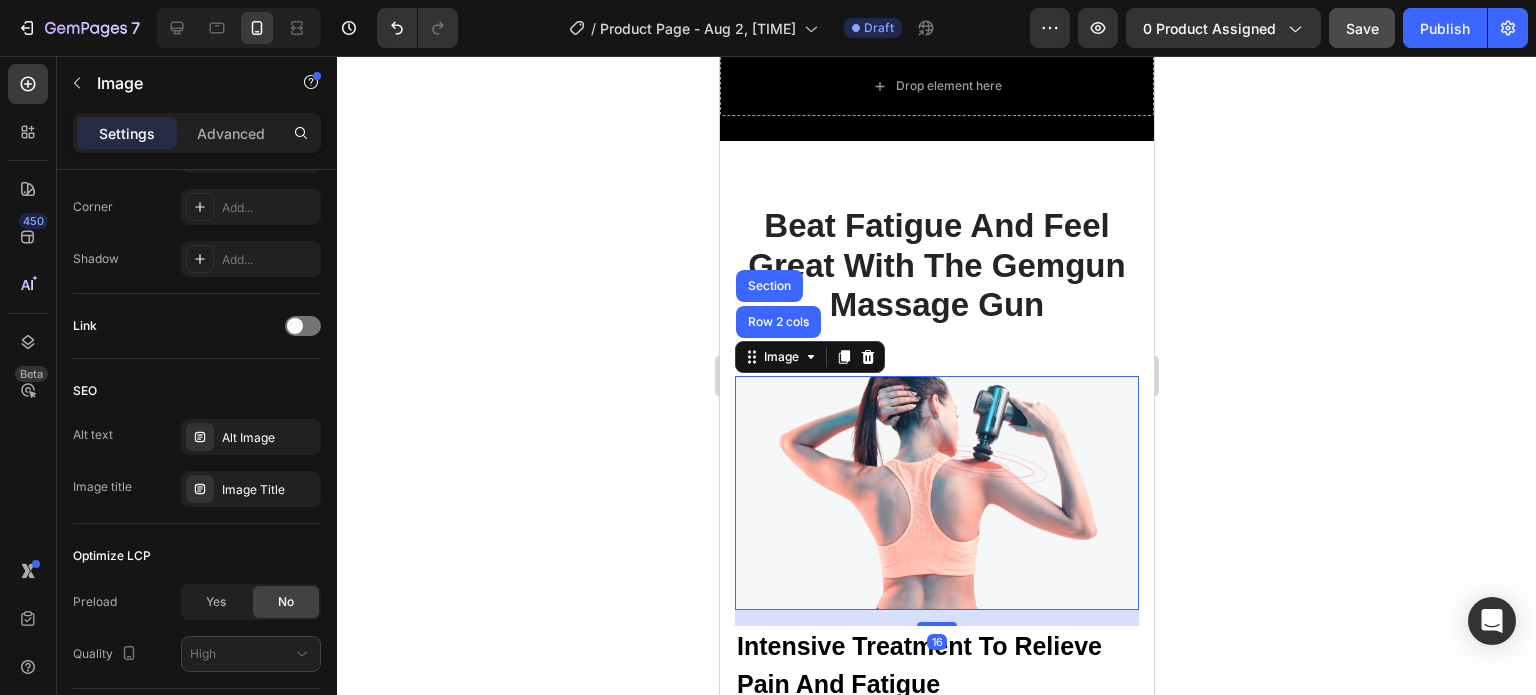 click at bounding box center [936, 493] 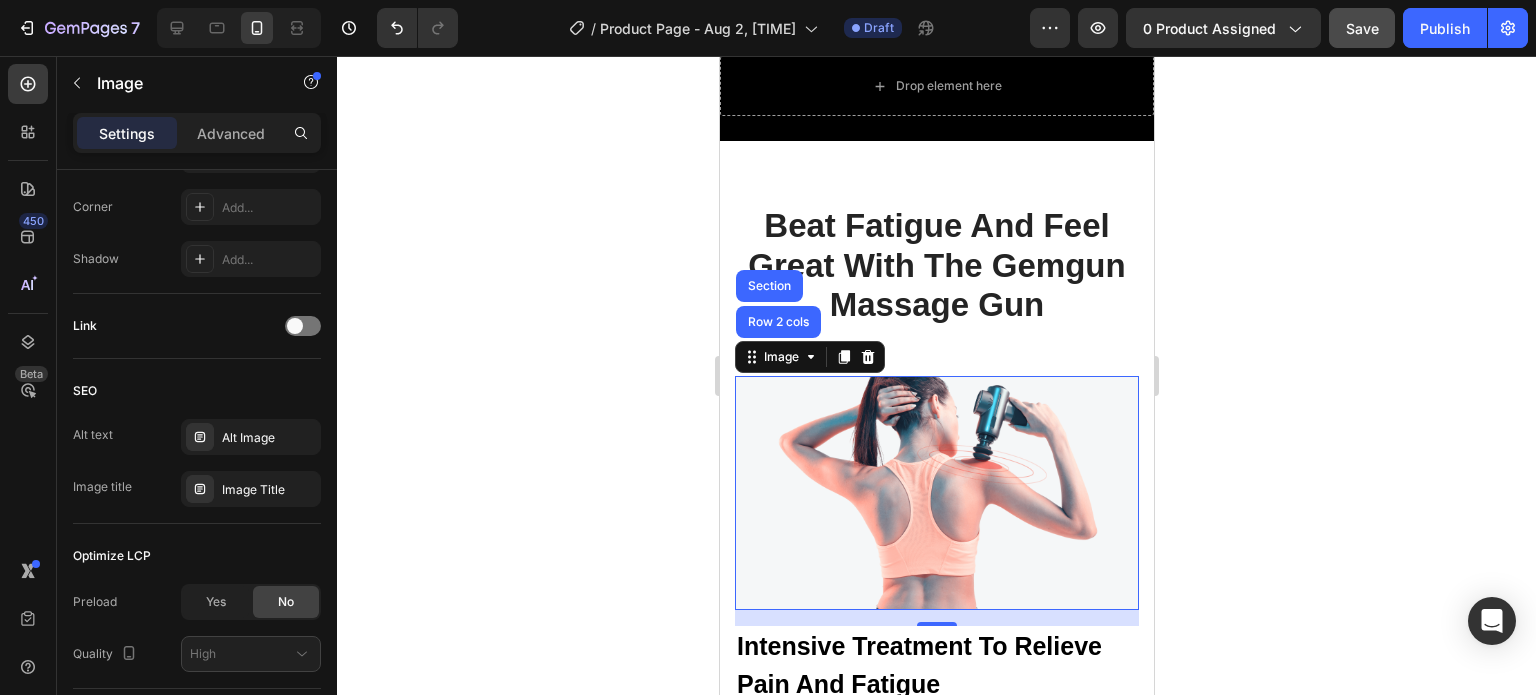 click at bounding box center (936, 493) 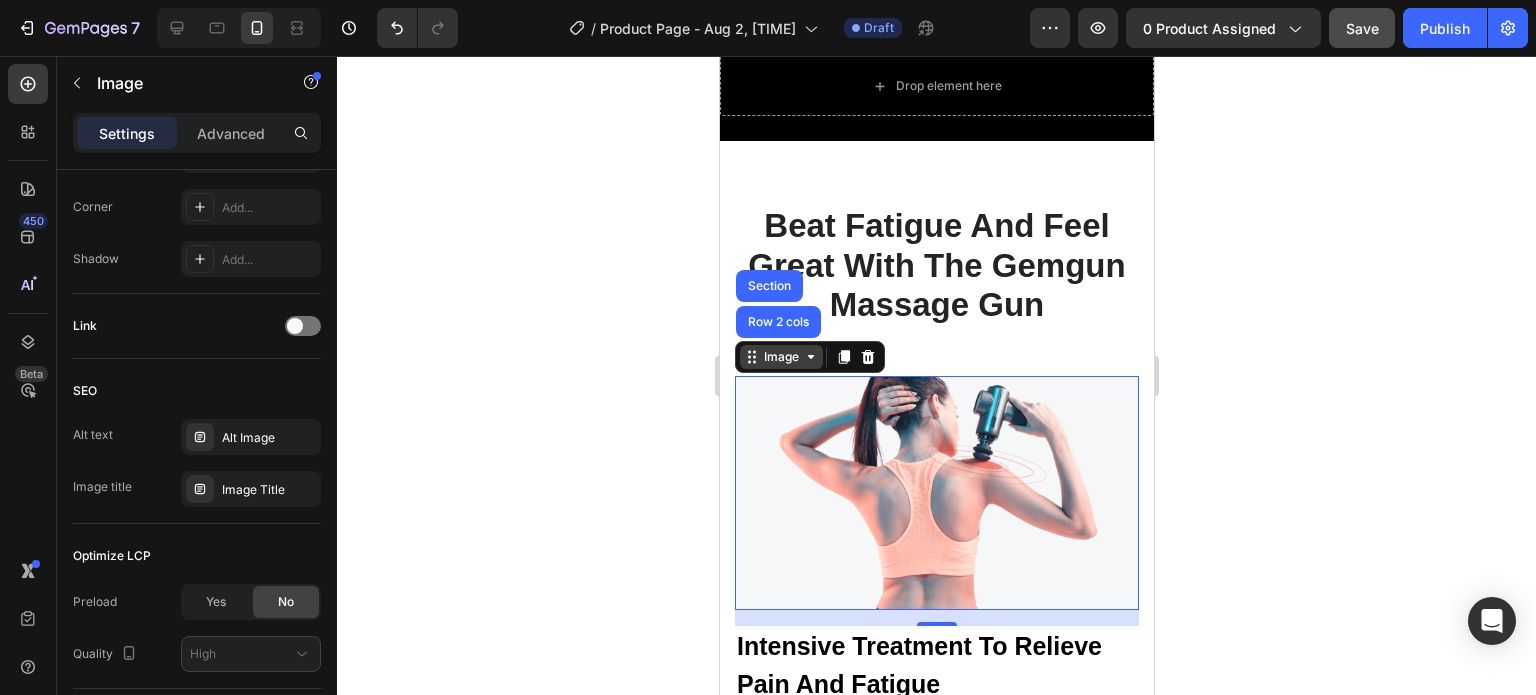 click on "Image" at bounding box center (780, 357) 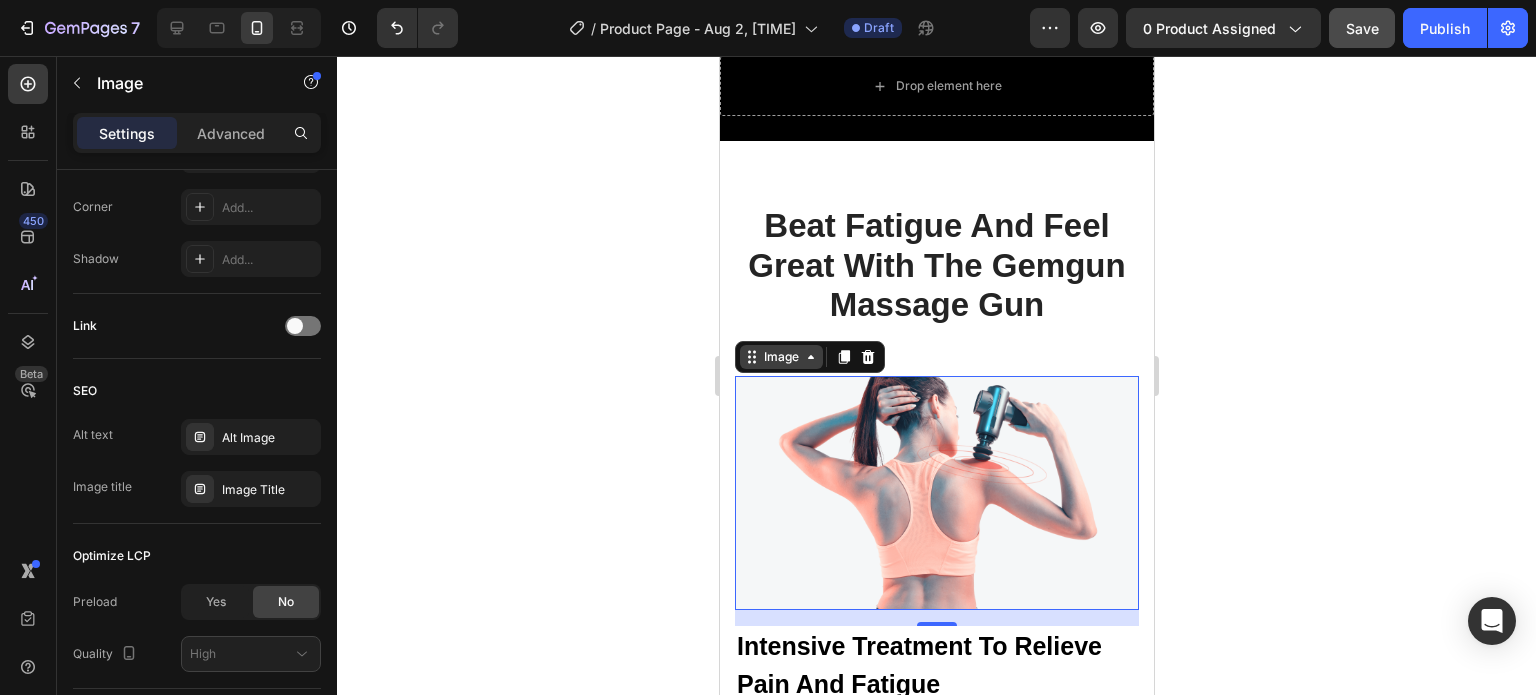click on "Image" at bounding box center [780, 357] 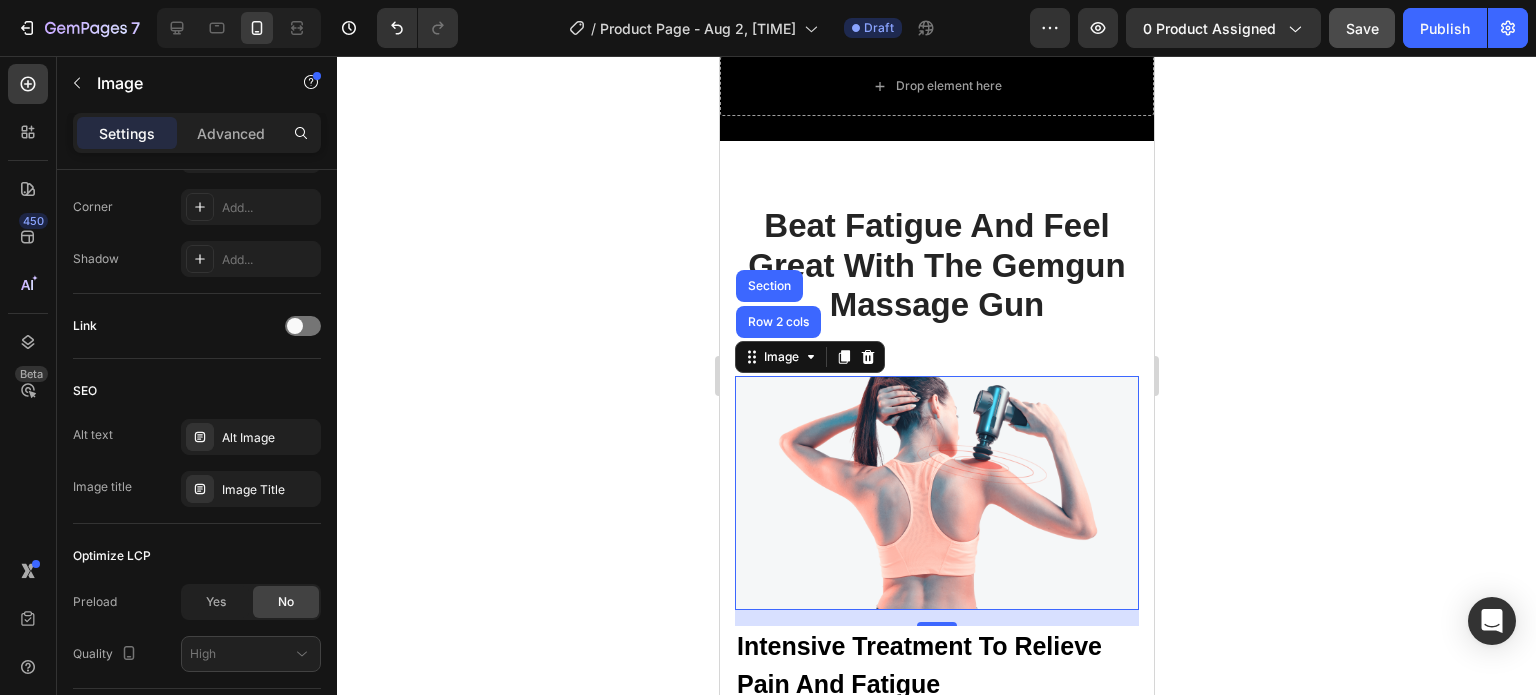 click at bounding box center [936, 493] 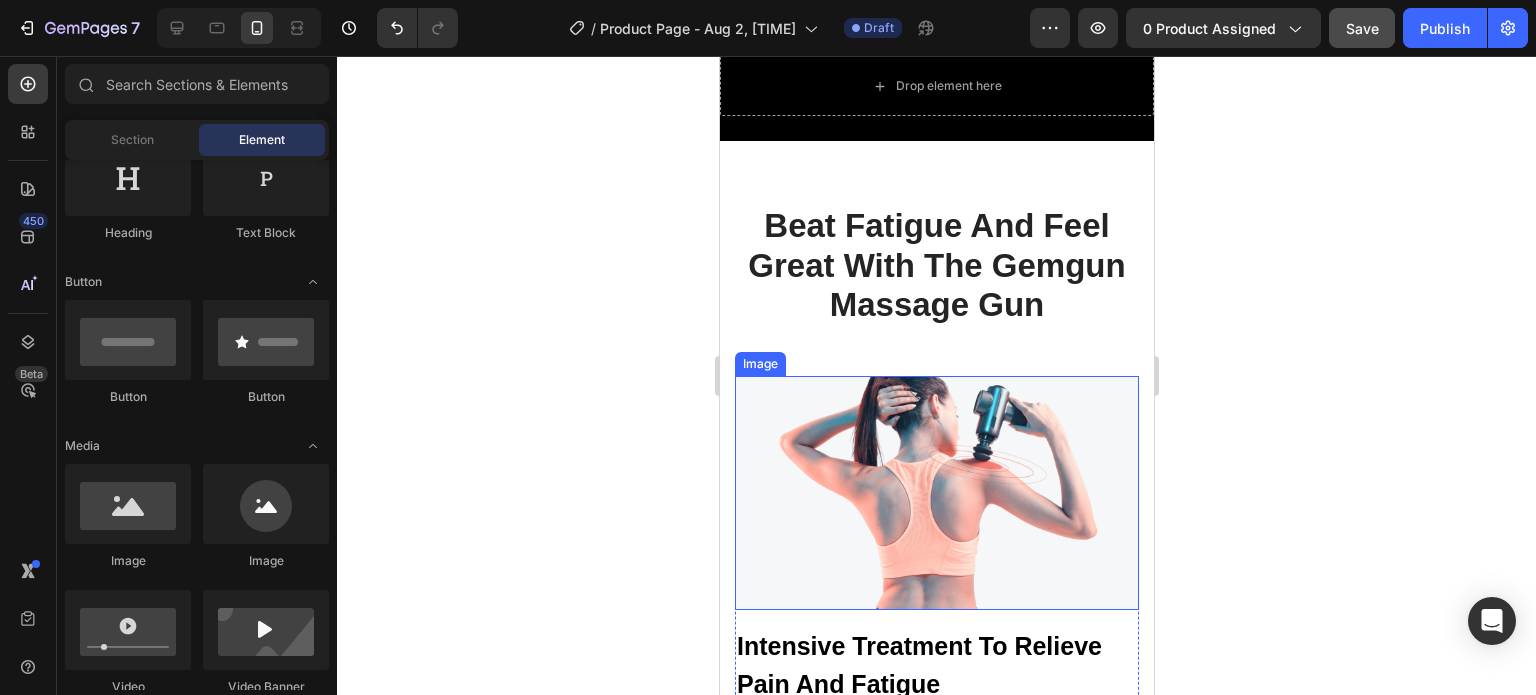 click on "Image" at bounding box center (759, 364) 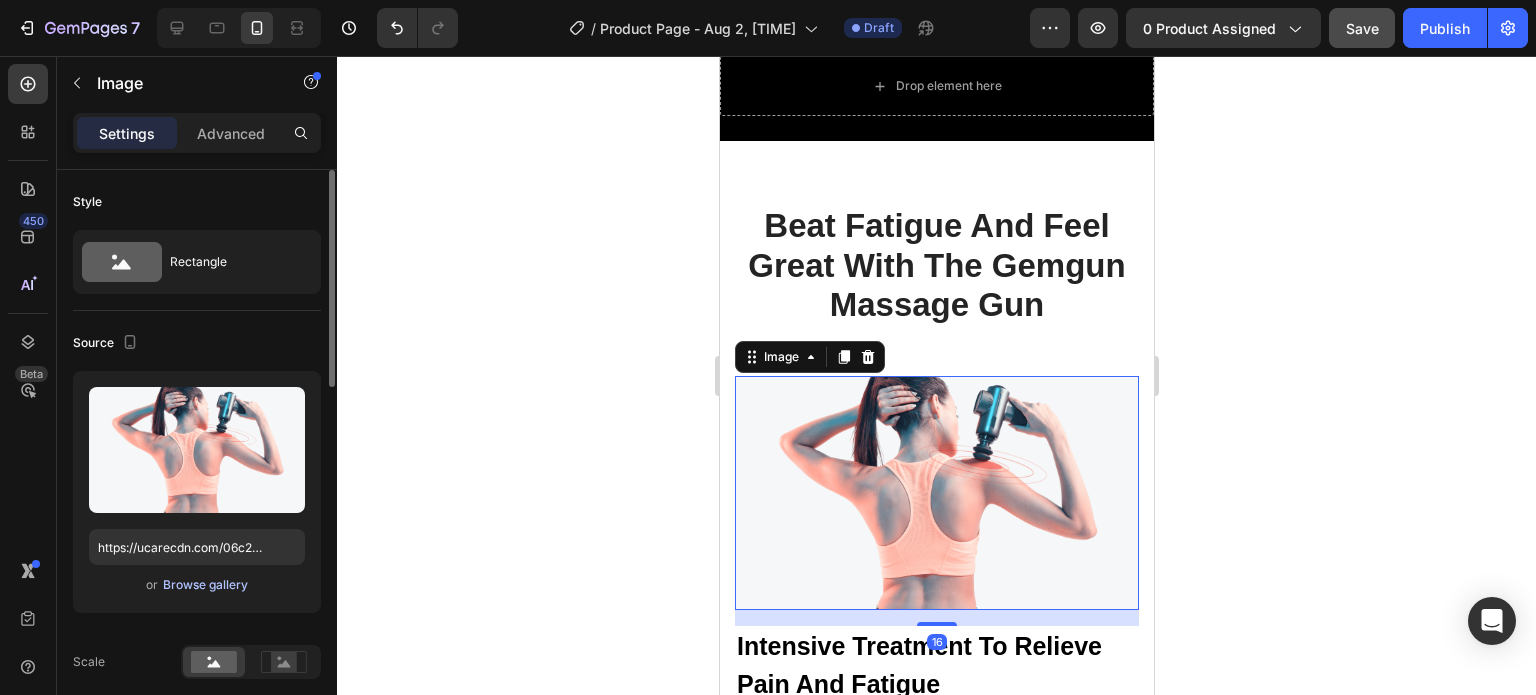 click on "Browse gallery" at bounding box center (205, 585) 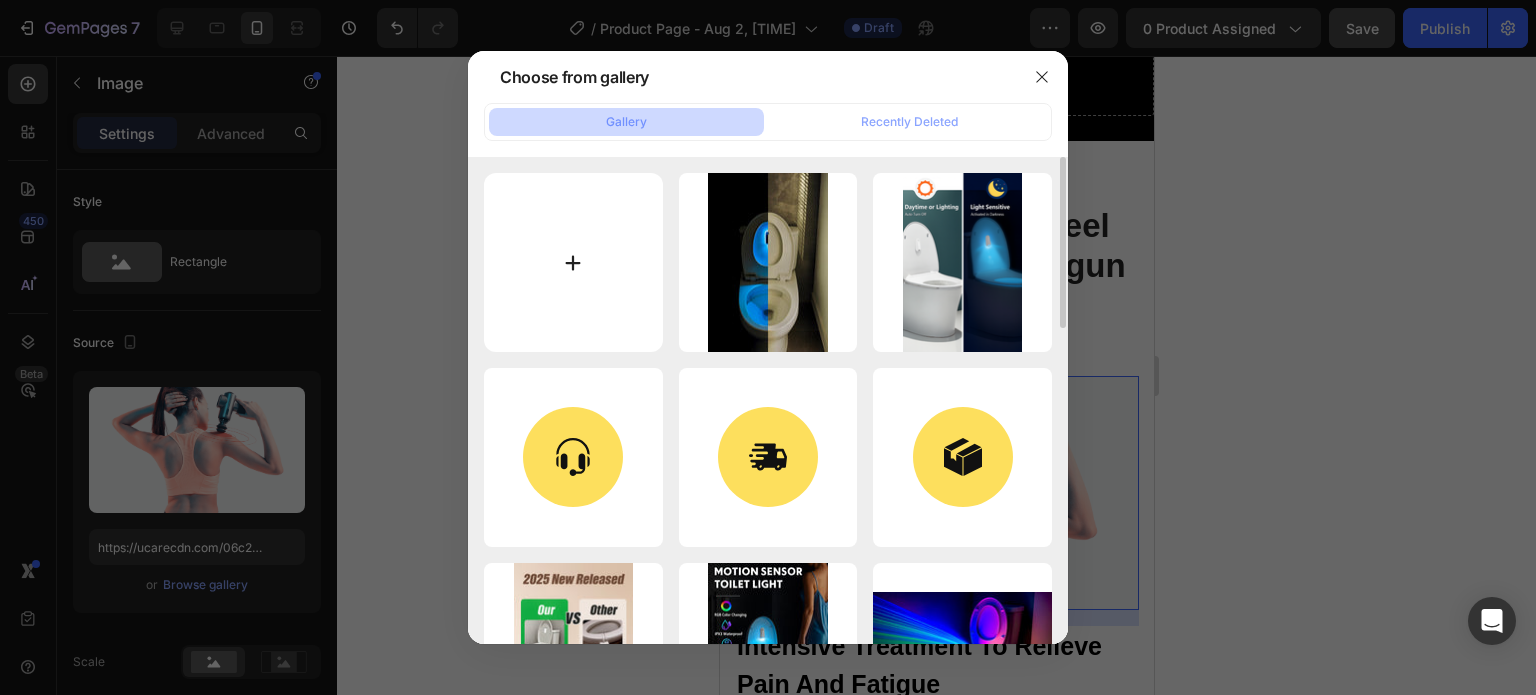 click at bounding box center [573, 262] 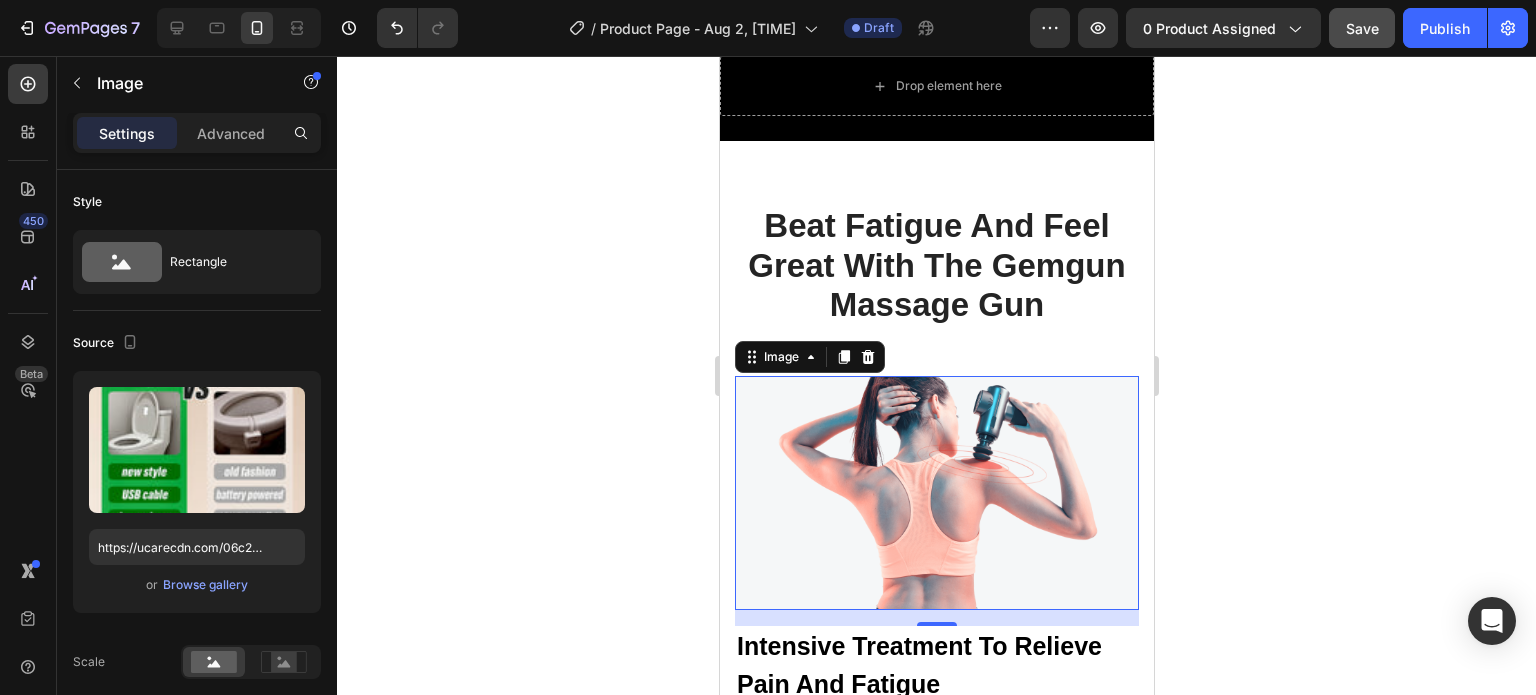 type on "https://cdn.shopify.com/s/files/1/0756/4115/9895/files/gempages_578188854004023996-8f80822e-af01-41ca-9272-1c6d4b7f48d5.jpg" 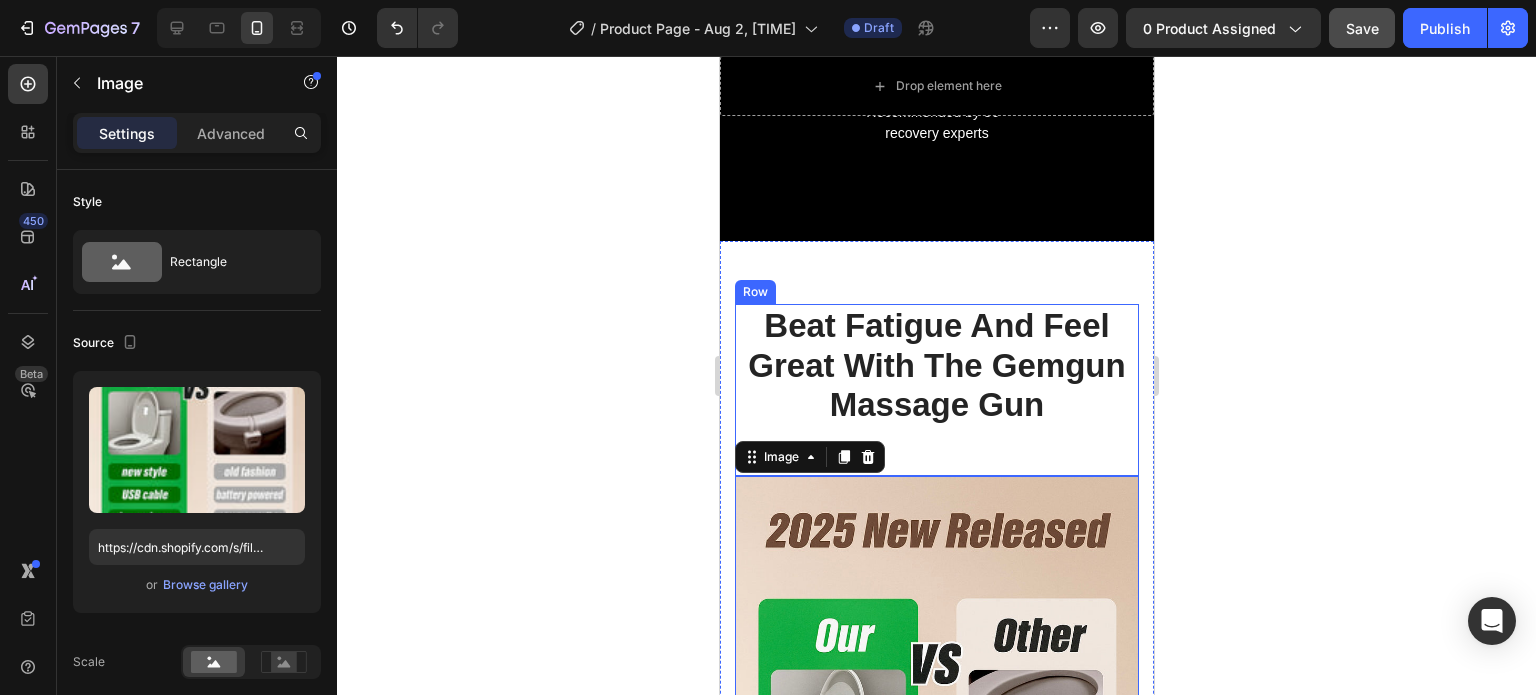 scroll, scrollTop: 8340, scrollLeft: 0, axis: vertical 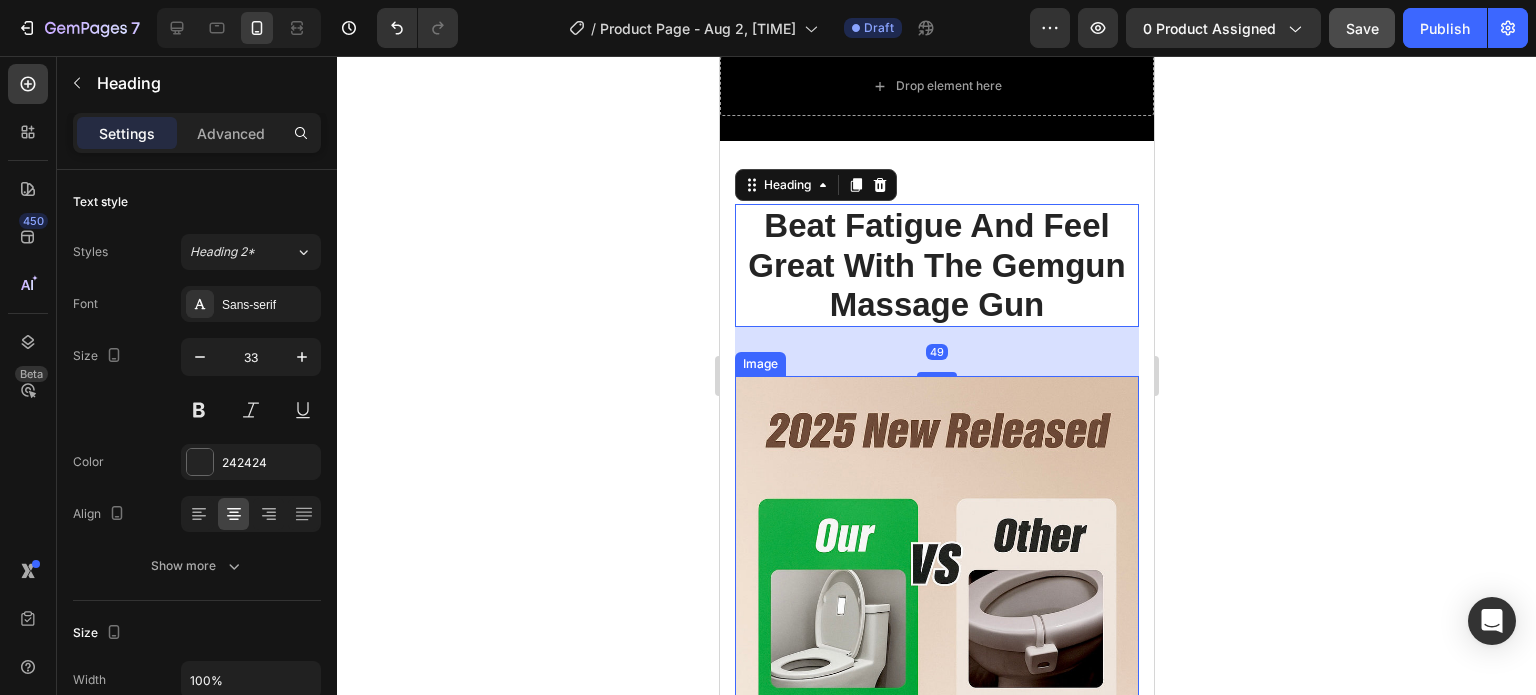 click at bounding box center [936, 679] 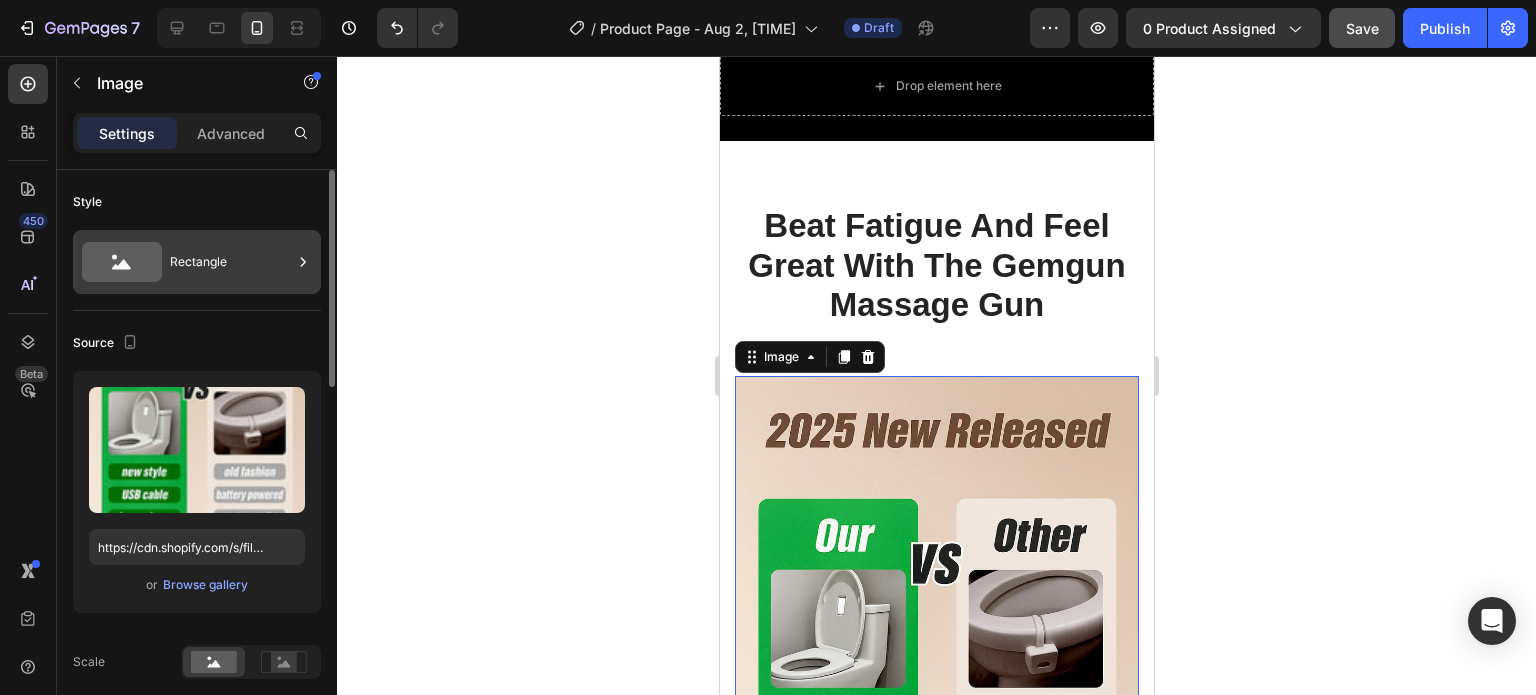 click on "Rectangle" at bounding box center [231, 262] 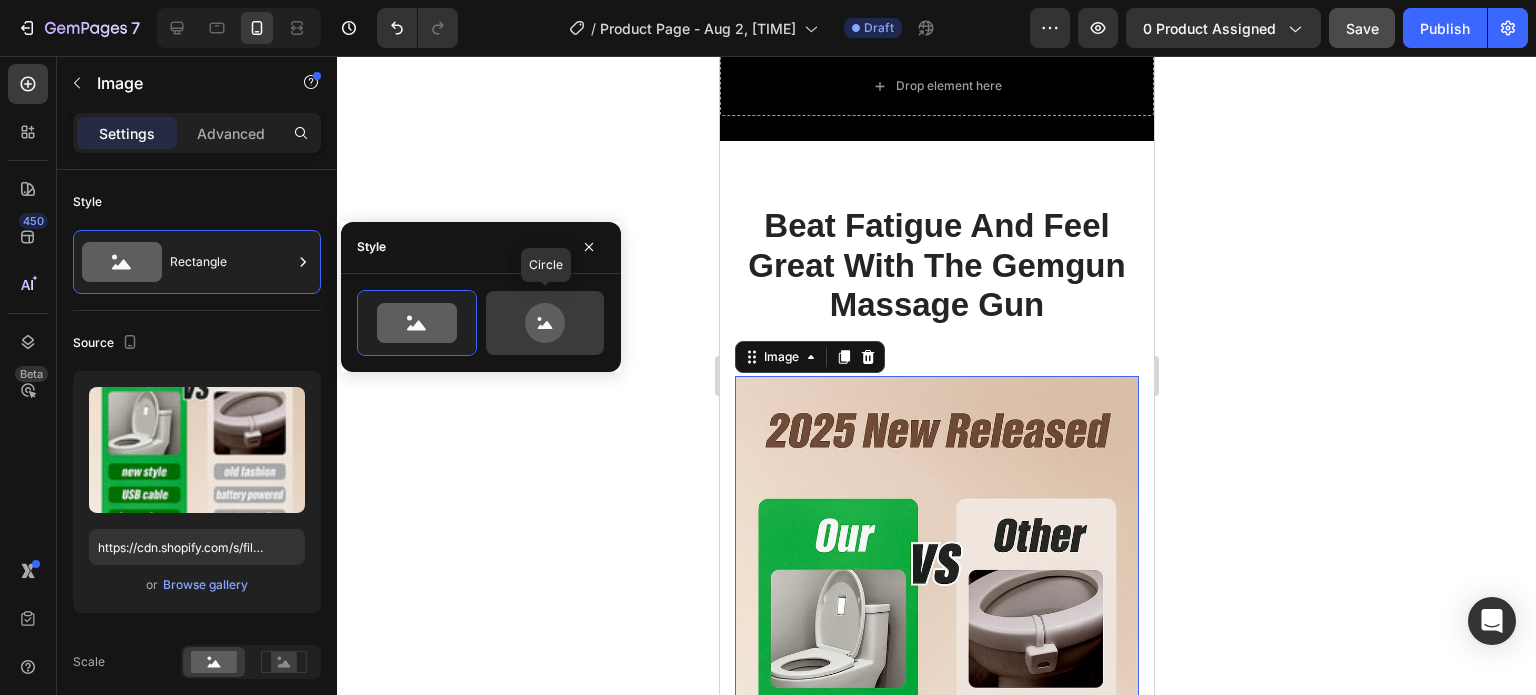 click 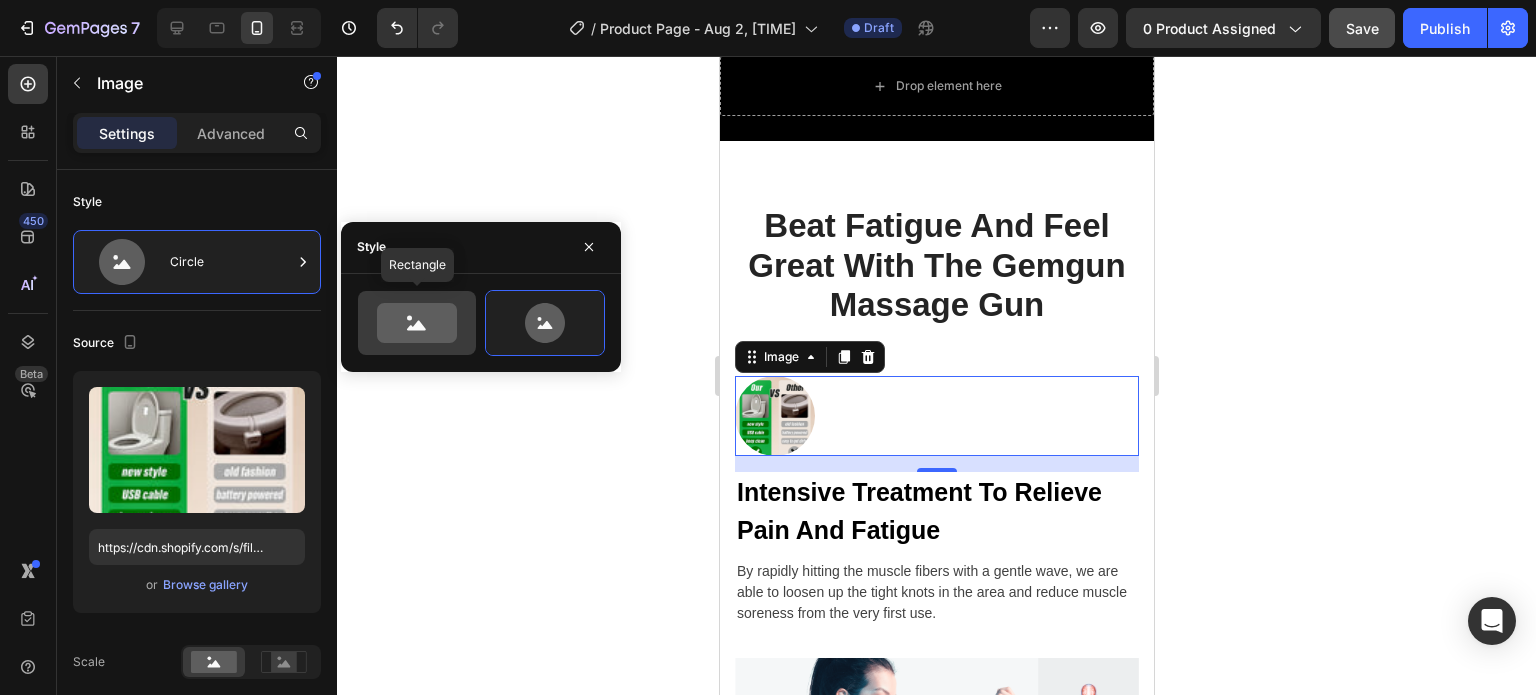 click 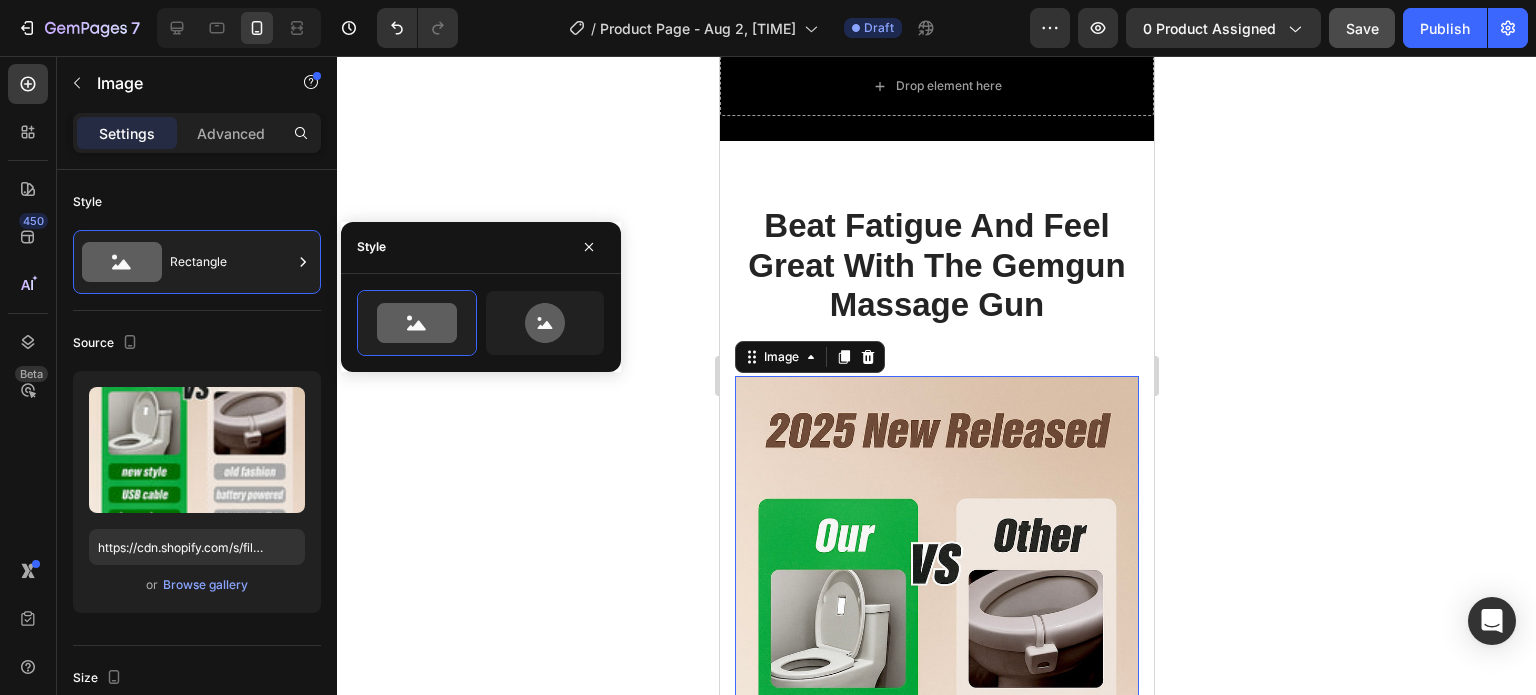 click 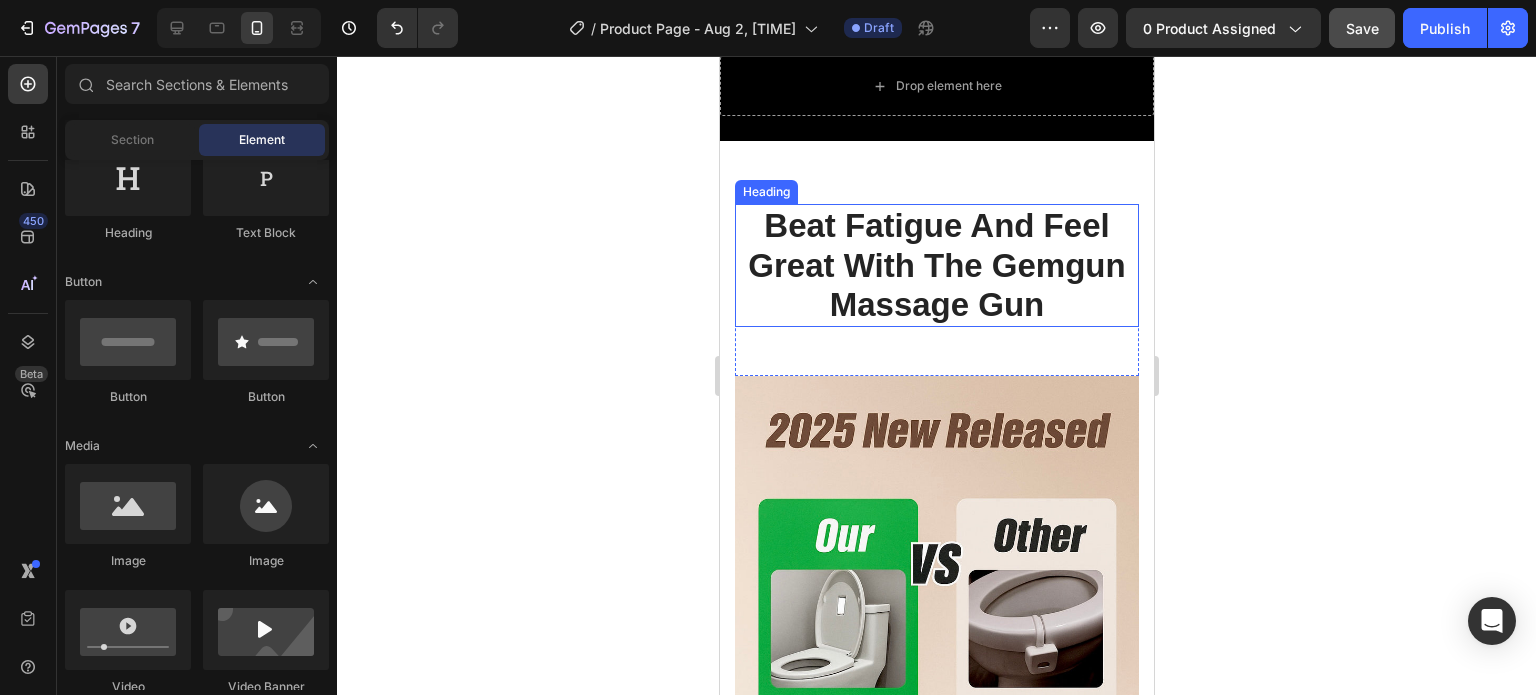 click on "Heading" at bounding box center (765, 192) 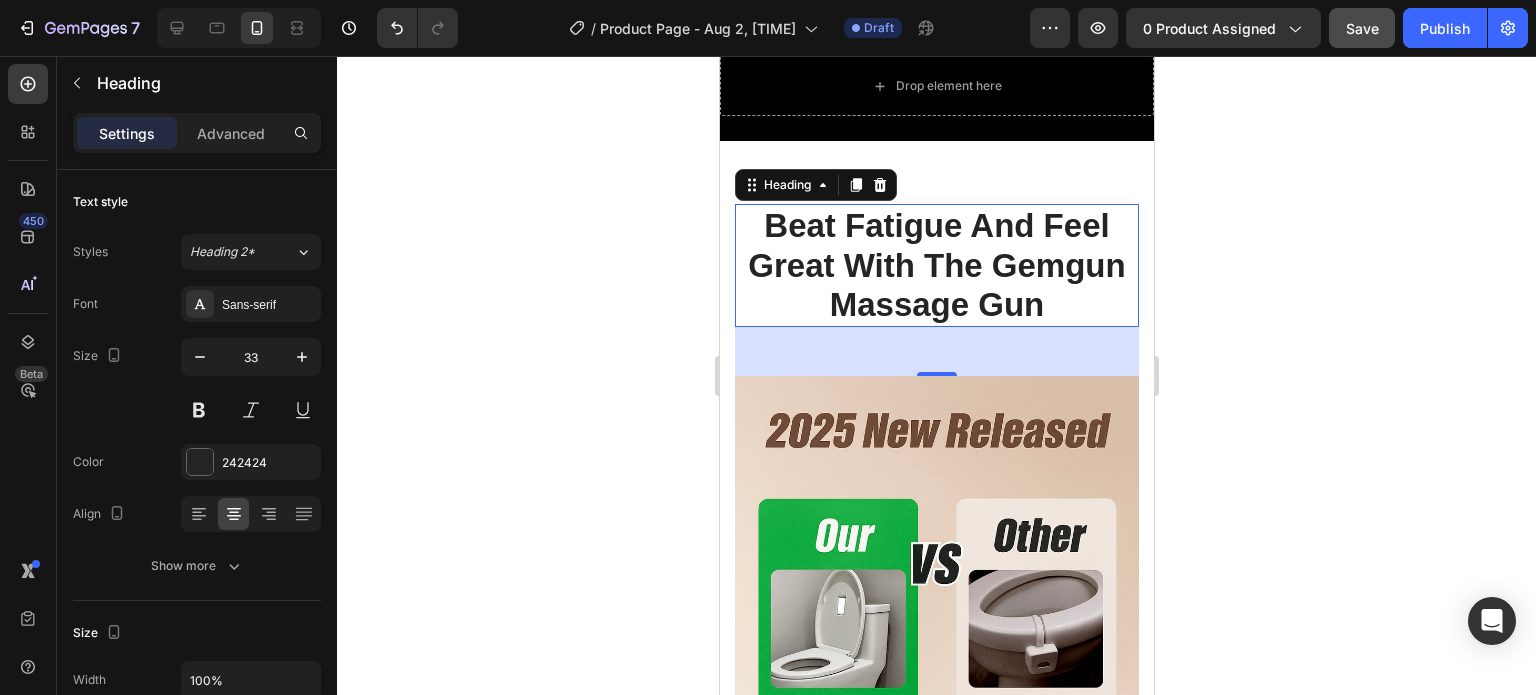click on "Beat Fatigue And Feel Great With The Gemgun Massage Gun" at bounding box center (936, 265) 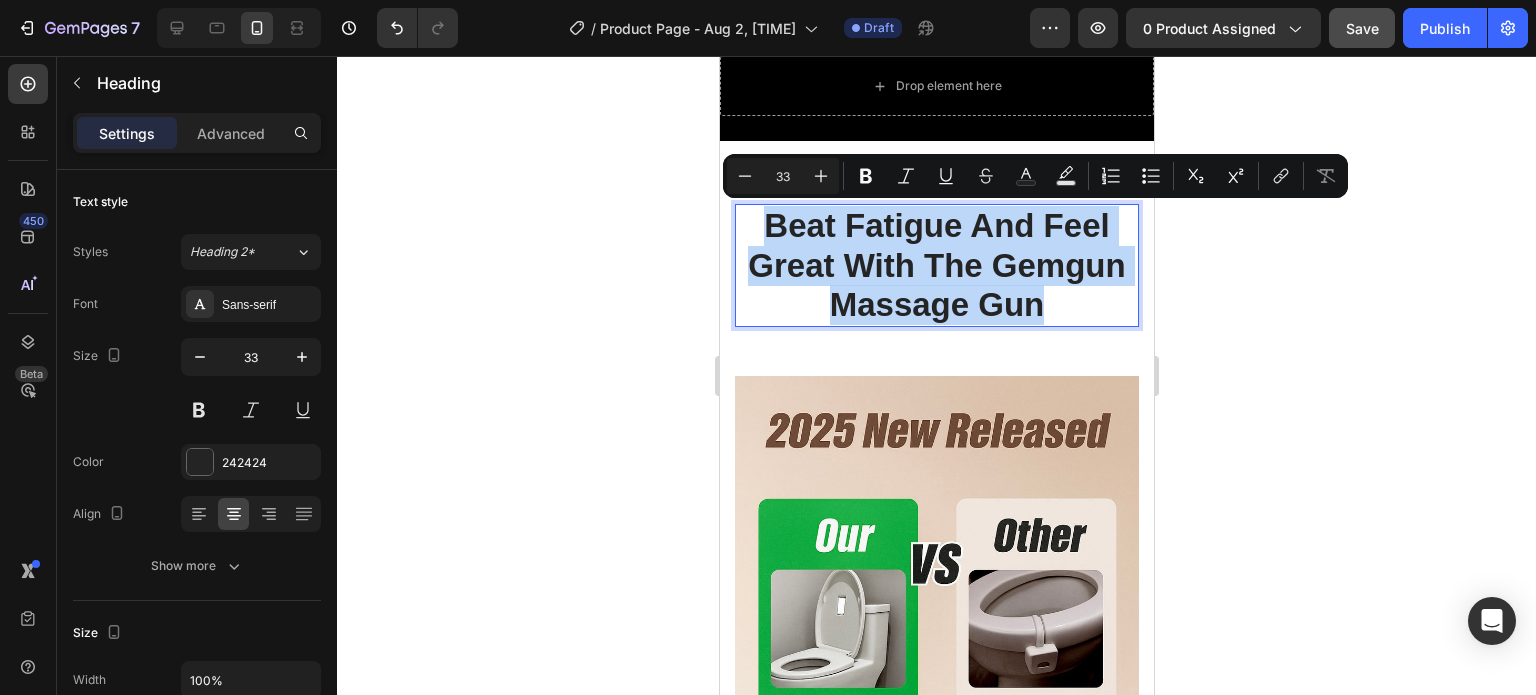 drag, startPoint x: 760, startPoint y: 215, endPoint x: 1075, endPoint y: 313, distance: 329.8924 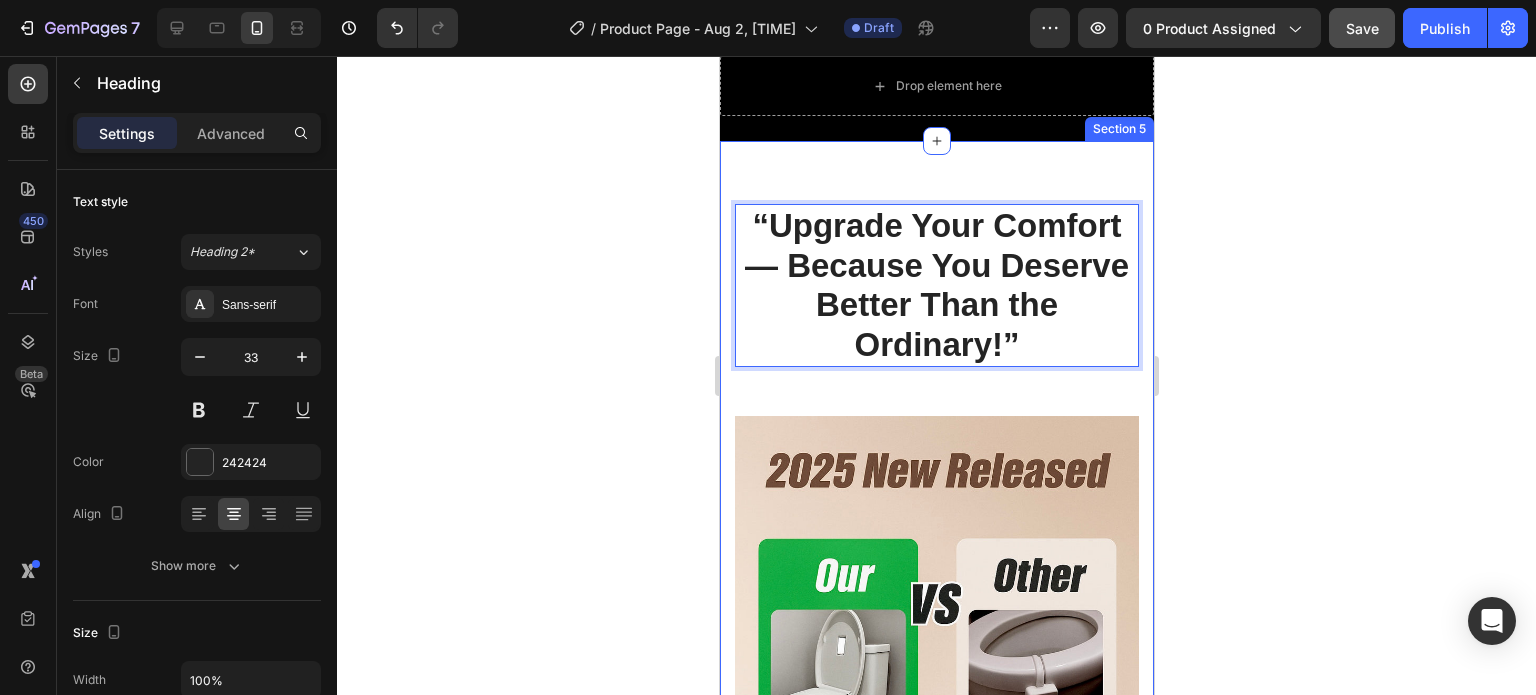 click 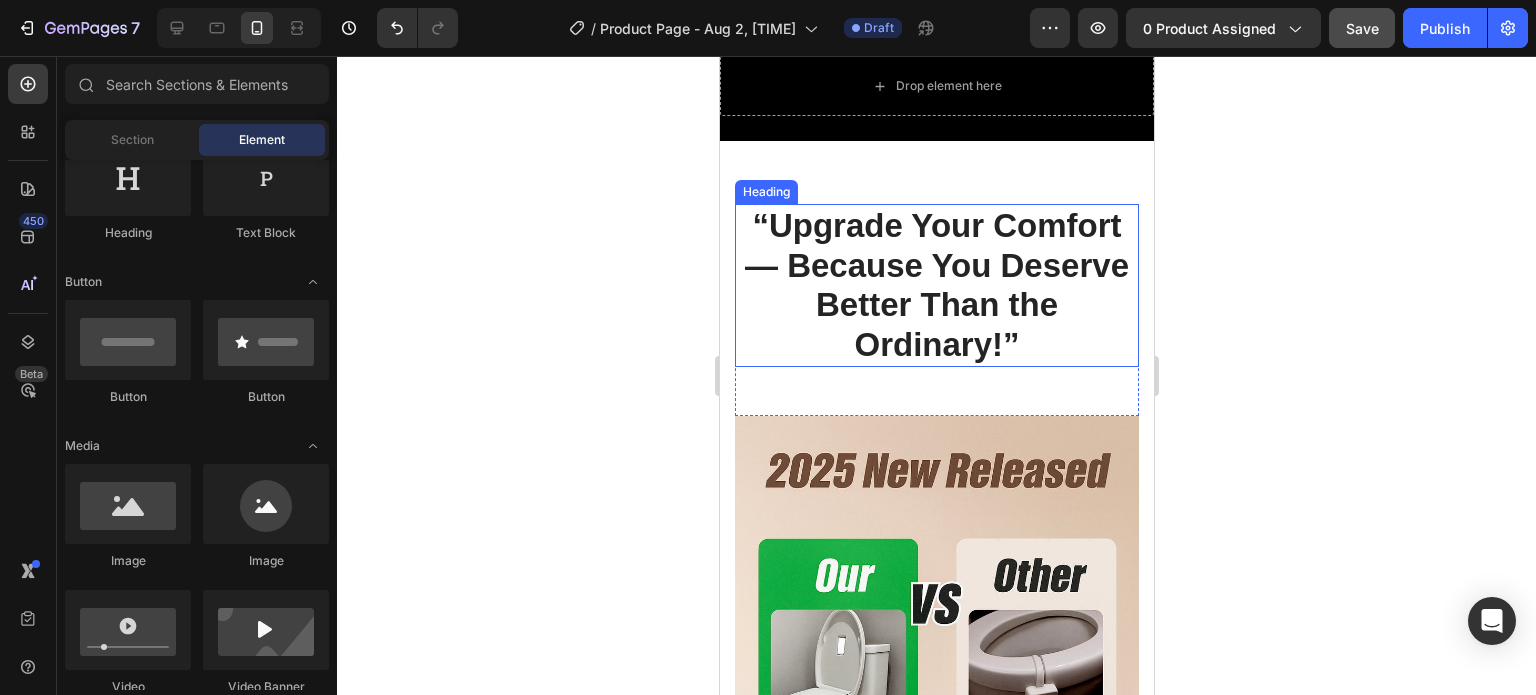 click on "“Upgrade Your Comfort — Because You Deserve Better Than the Ordinary!”" at bounding box center (936, 285) 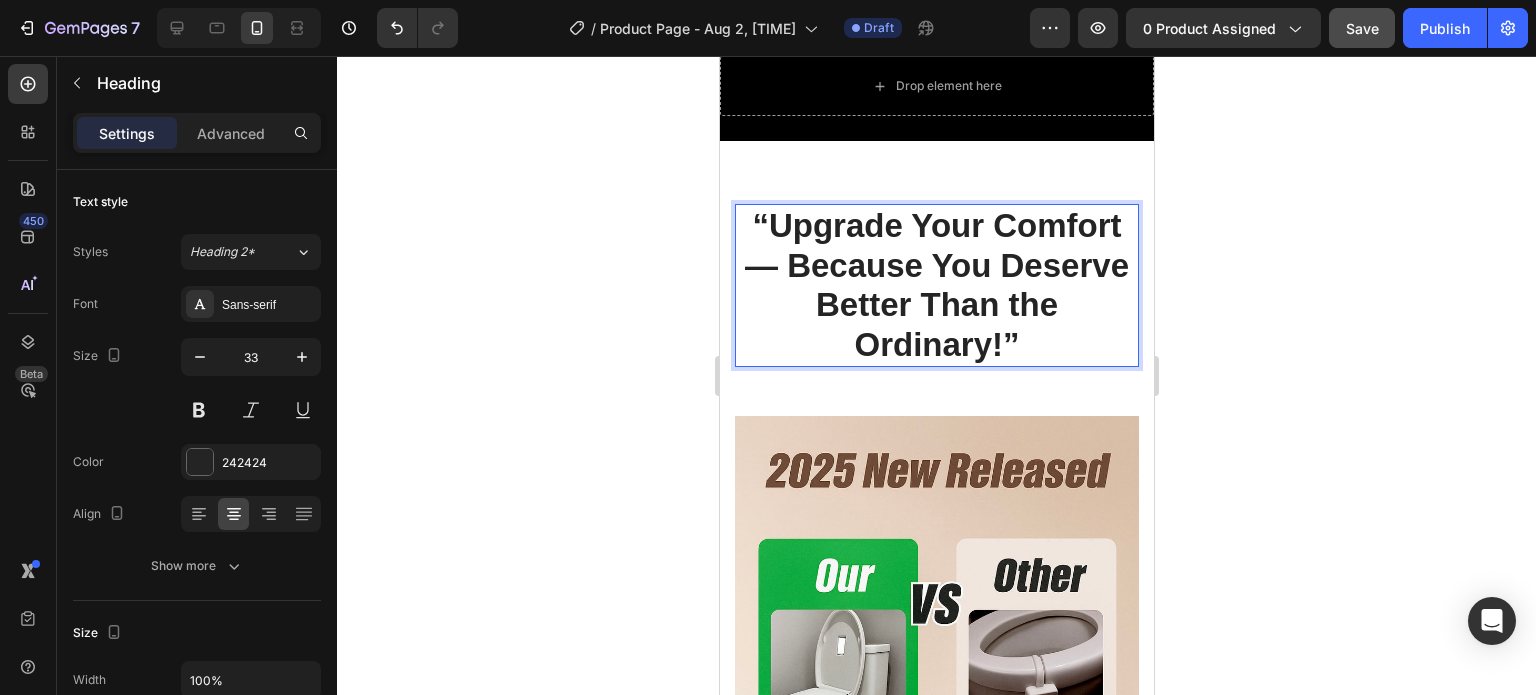 click on "“Upgrade Your Comfort — Because You Deserve Better Than the Ordinary!”" at bounding box center (936, 285) 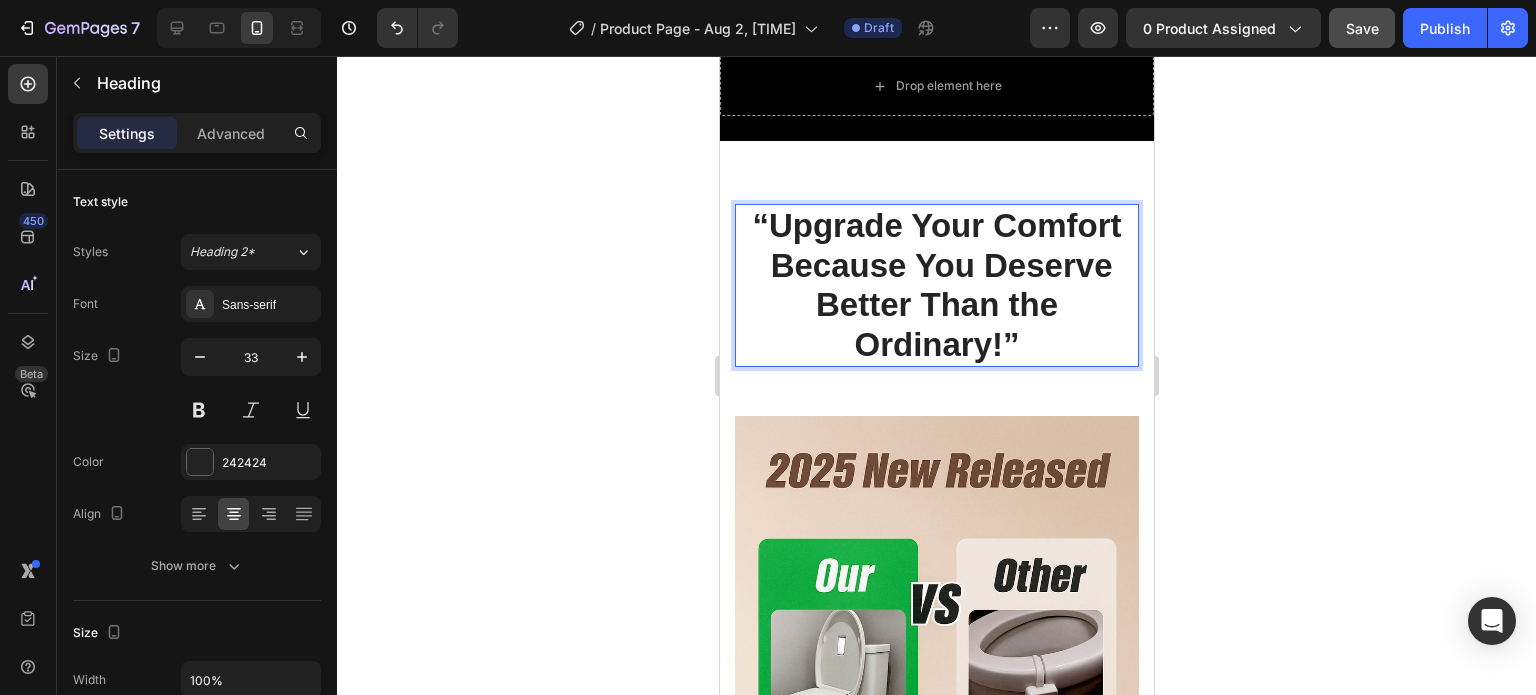 click 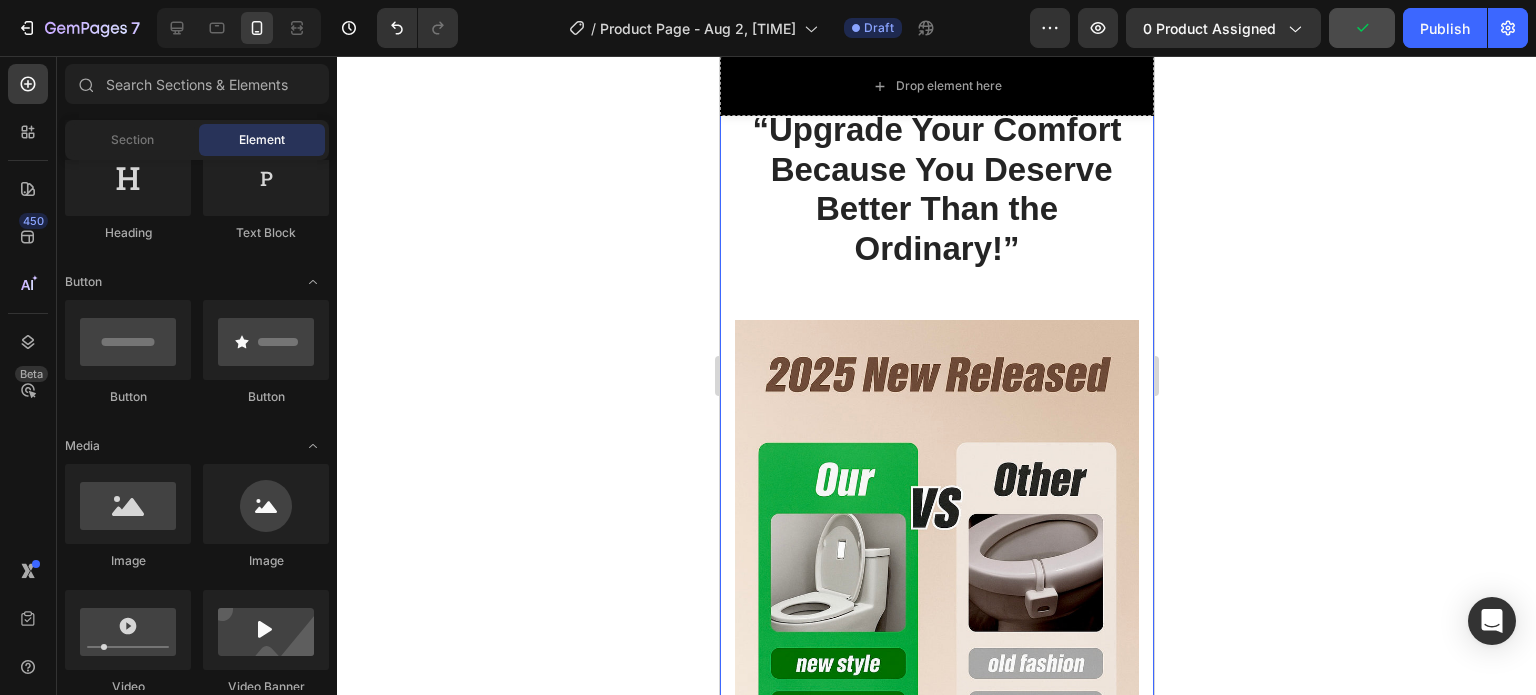 scroll, scrollTop: 8440, scrollLeft: 0, axis: vertical 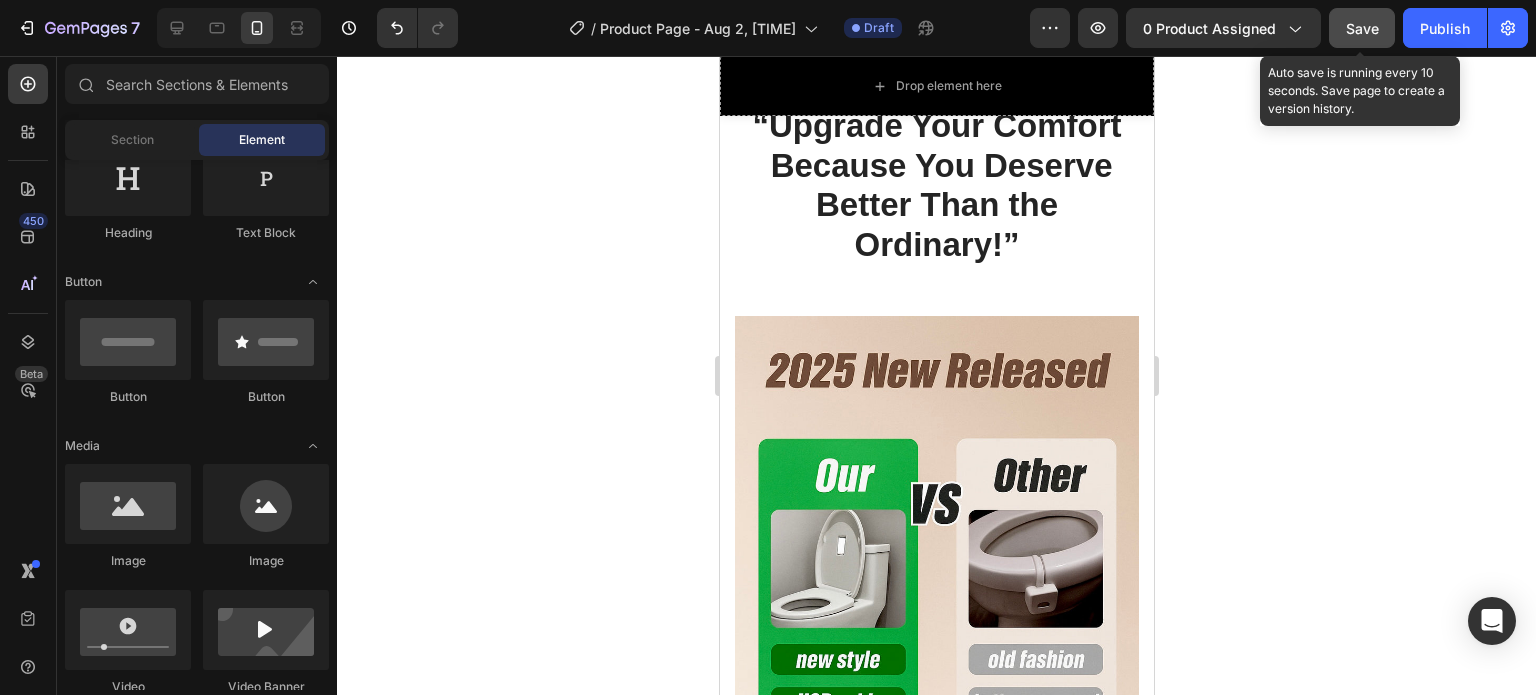 click on "Save" 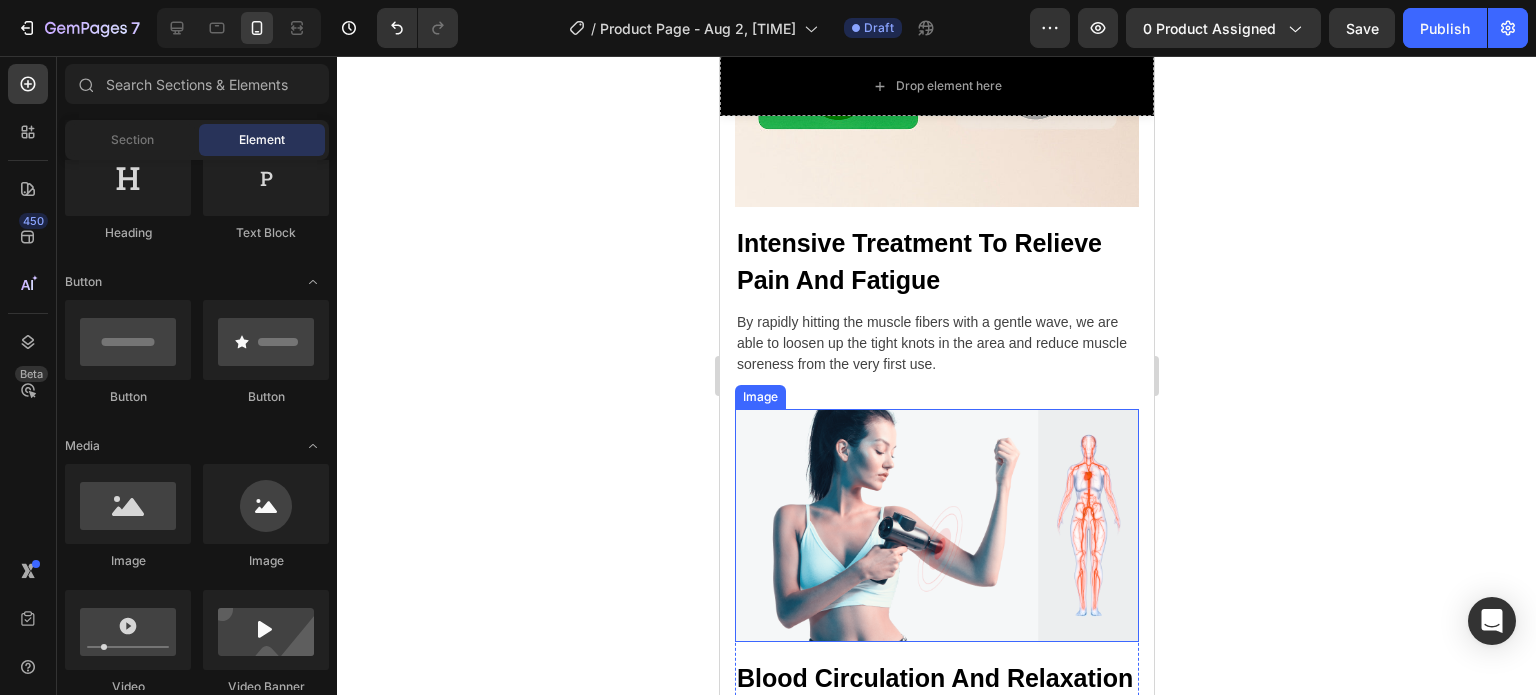 scroll, scrollTop: 9255, scrollLeft: 0, axis: vertical 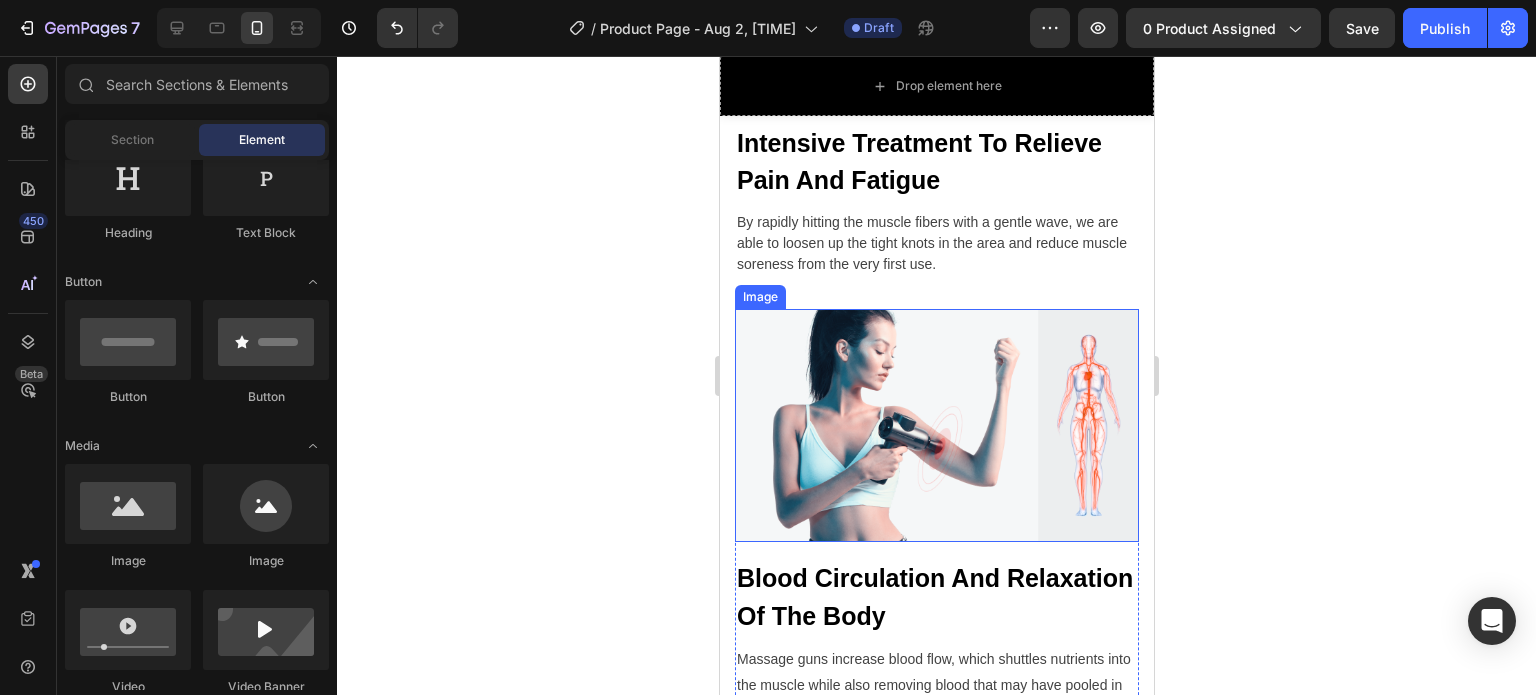 click on "Image" at bounding box center [759, 297] 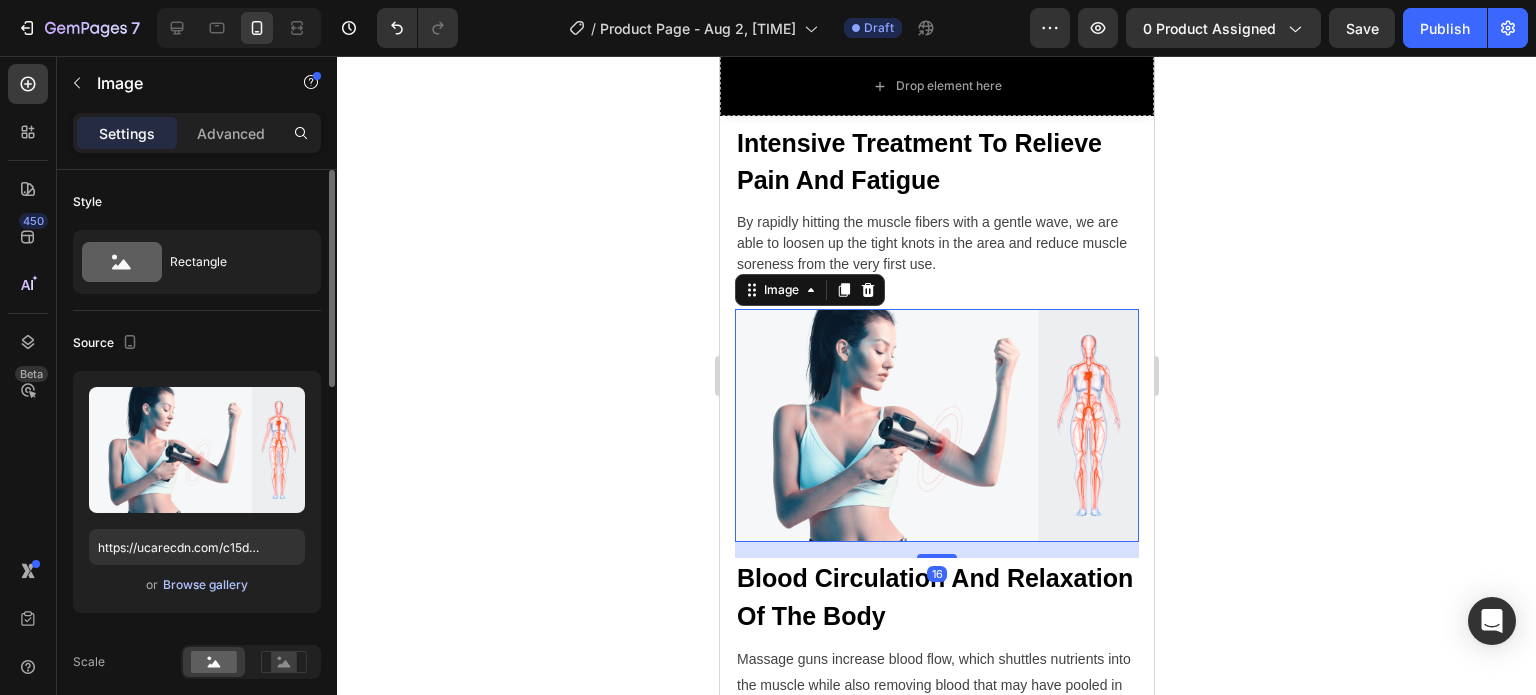 click on "Browse gallery" at bounding box center (205, 585) 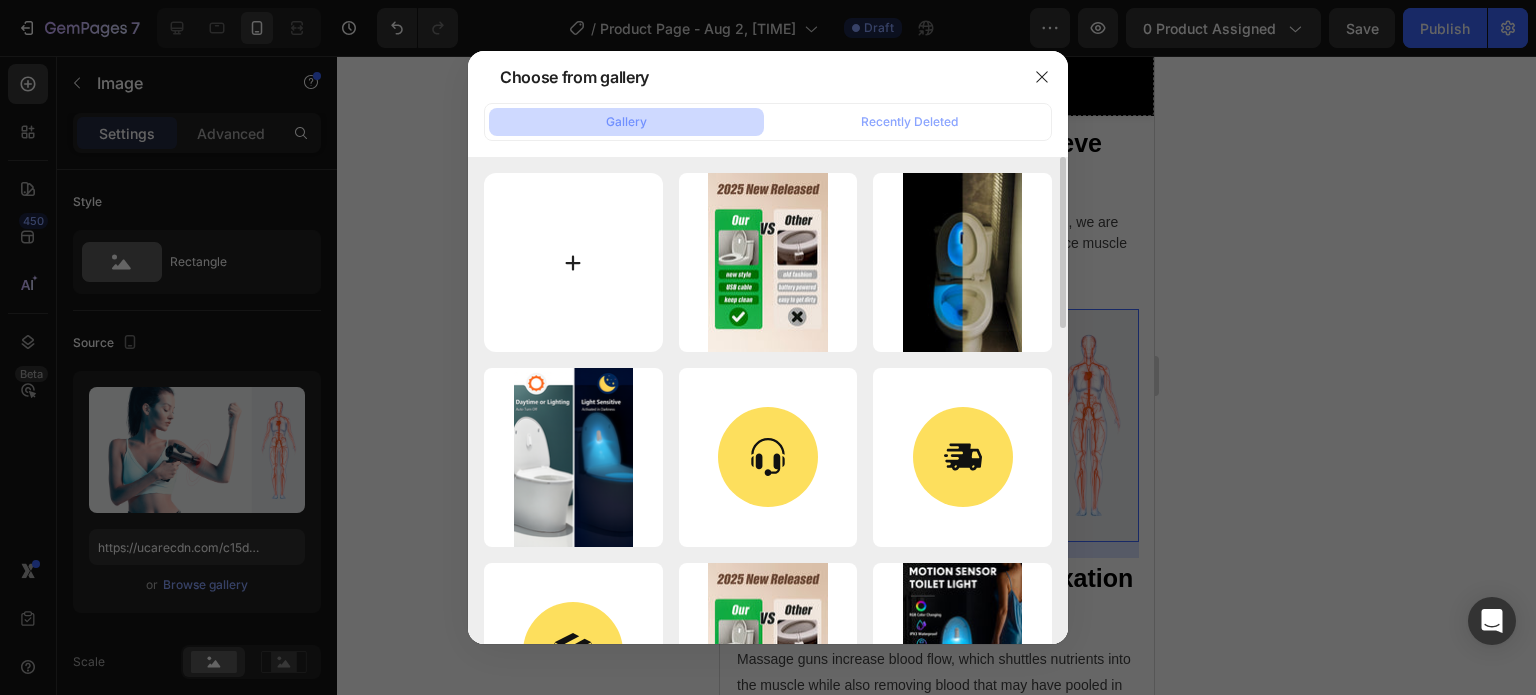 click at bounding box center [573, 262] 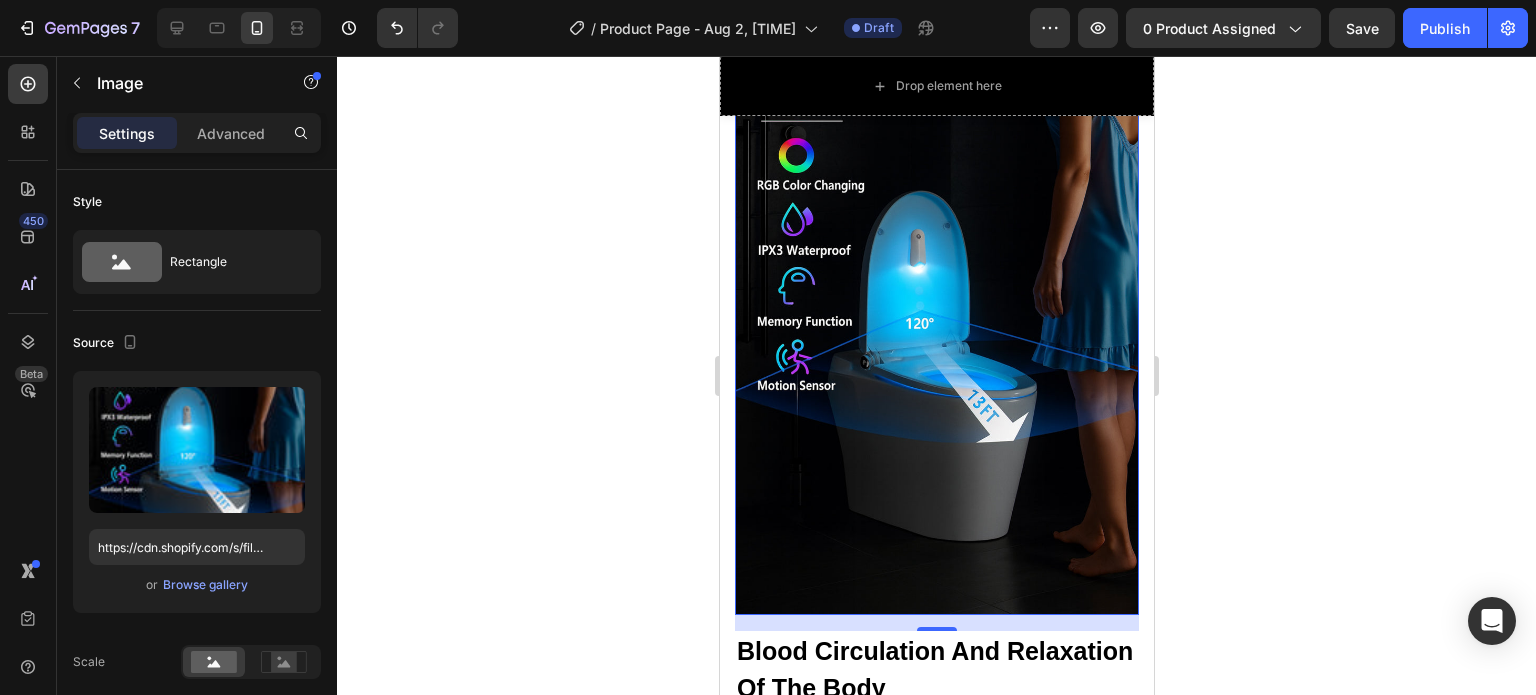 scroll, scrollTop: 9155, scrollLeft: 0, axis: vertical 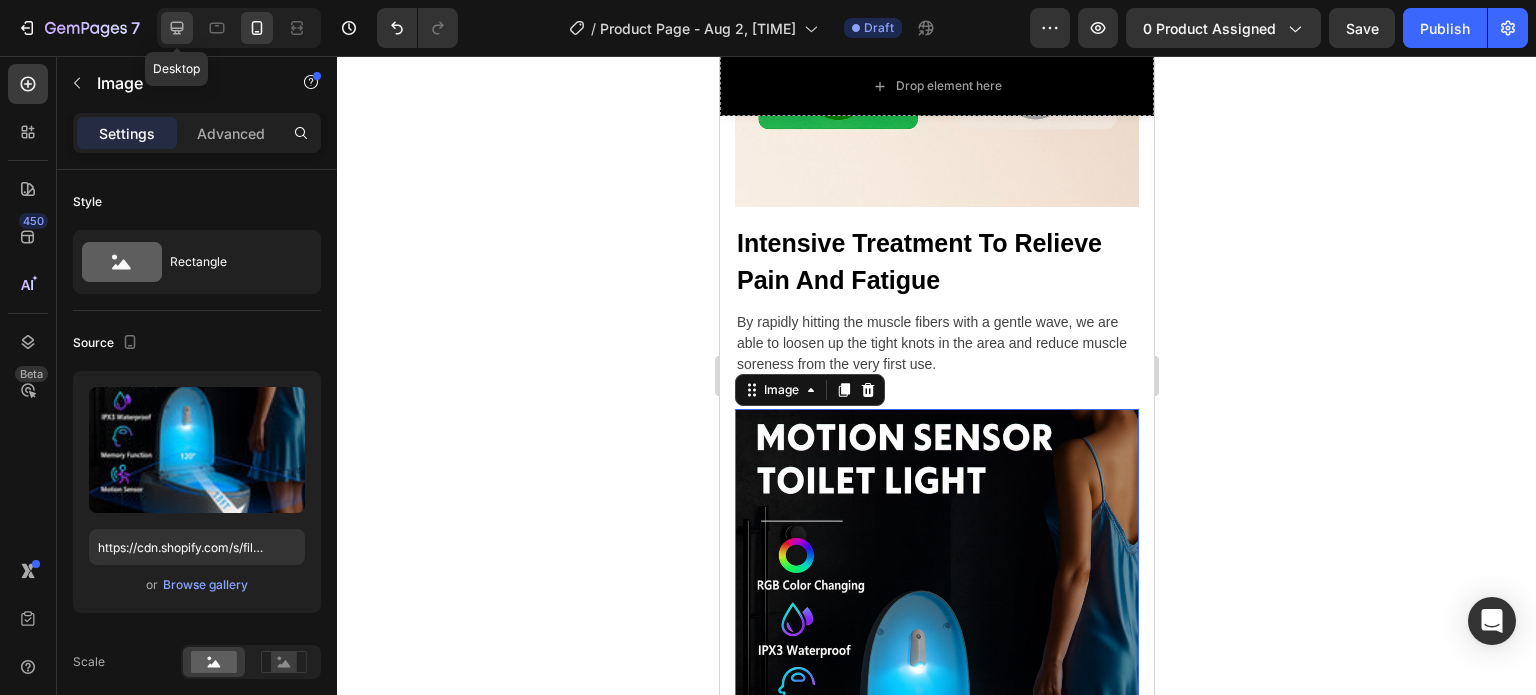 click 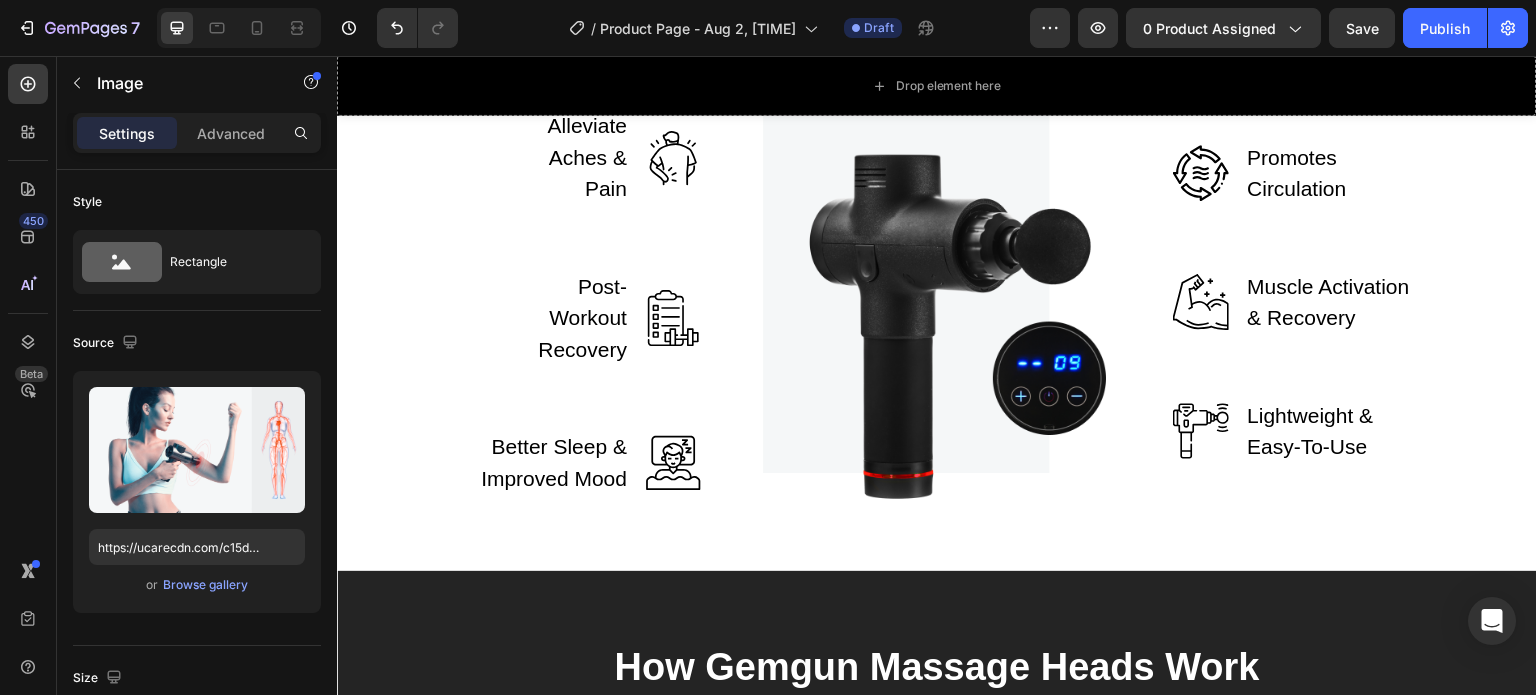 scroll, scrollTop: 9358, scrollLeft: 0, axis: vertical 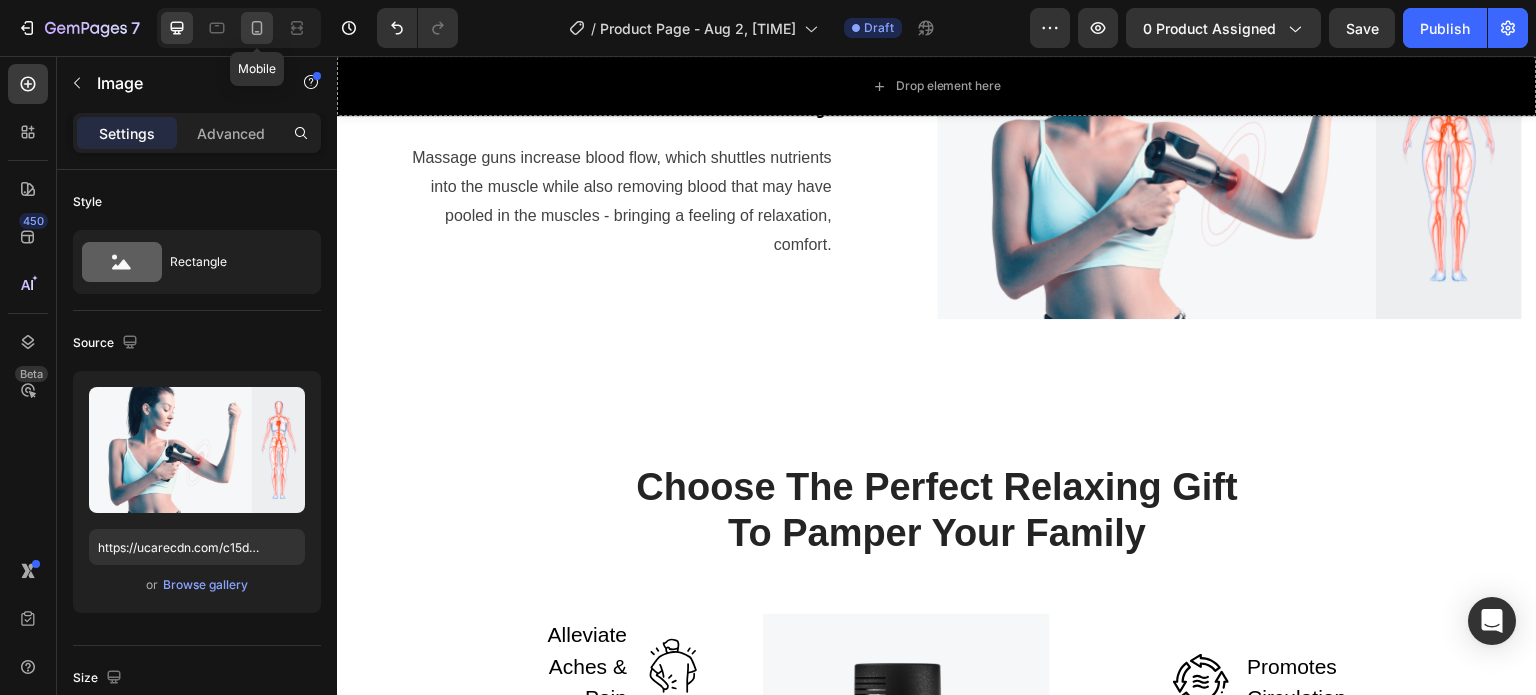 click 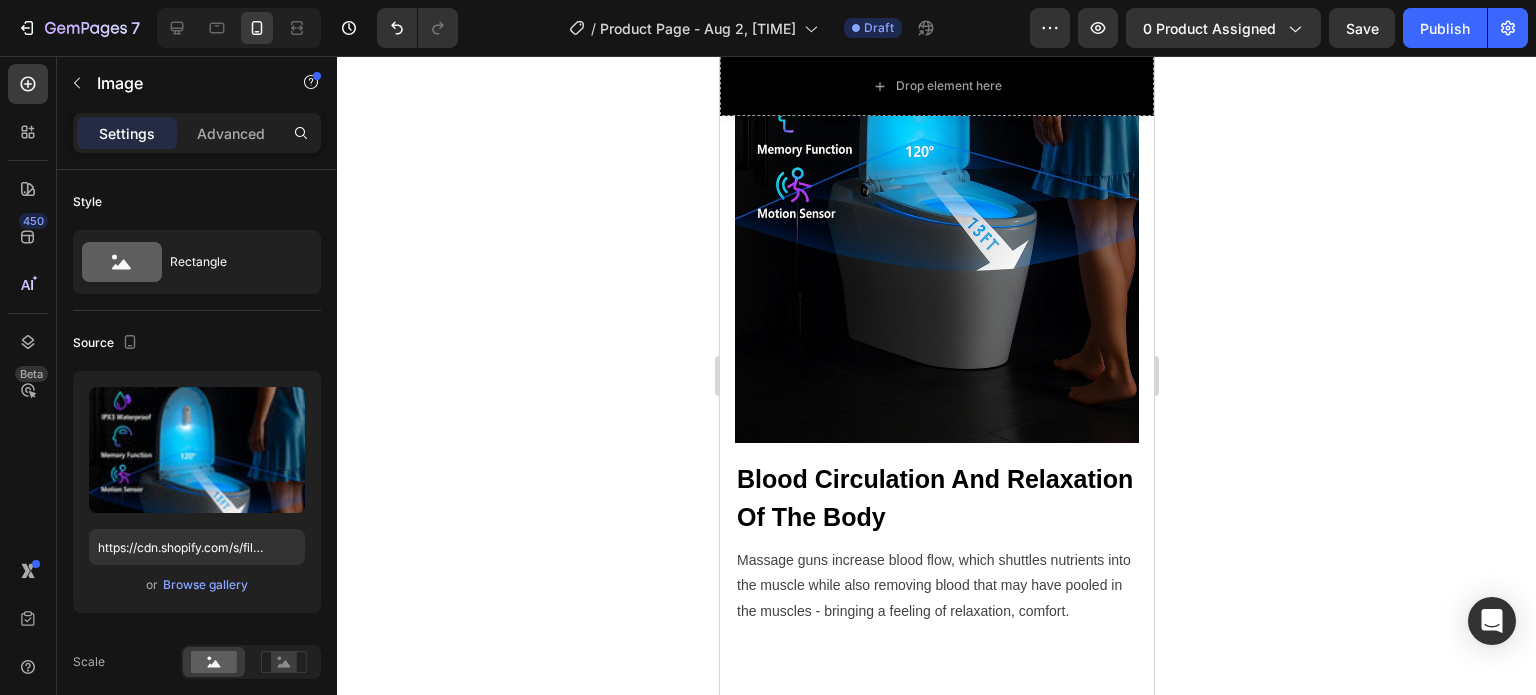 scroll, scrollTop: 9976, scrollLeft: 0, axis: vertical 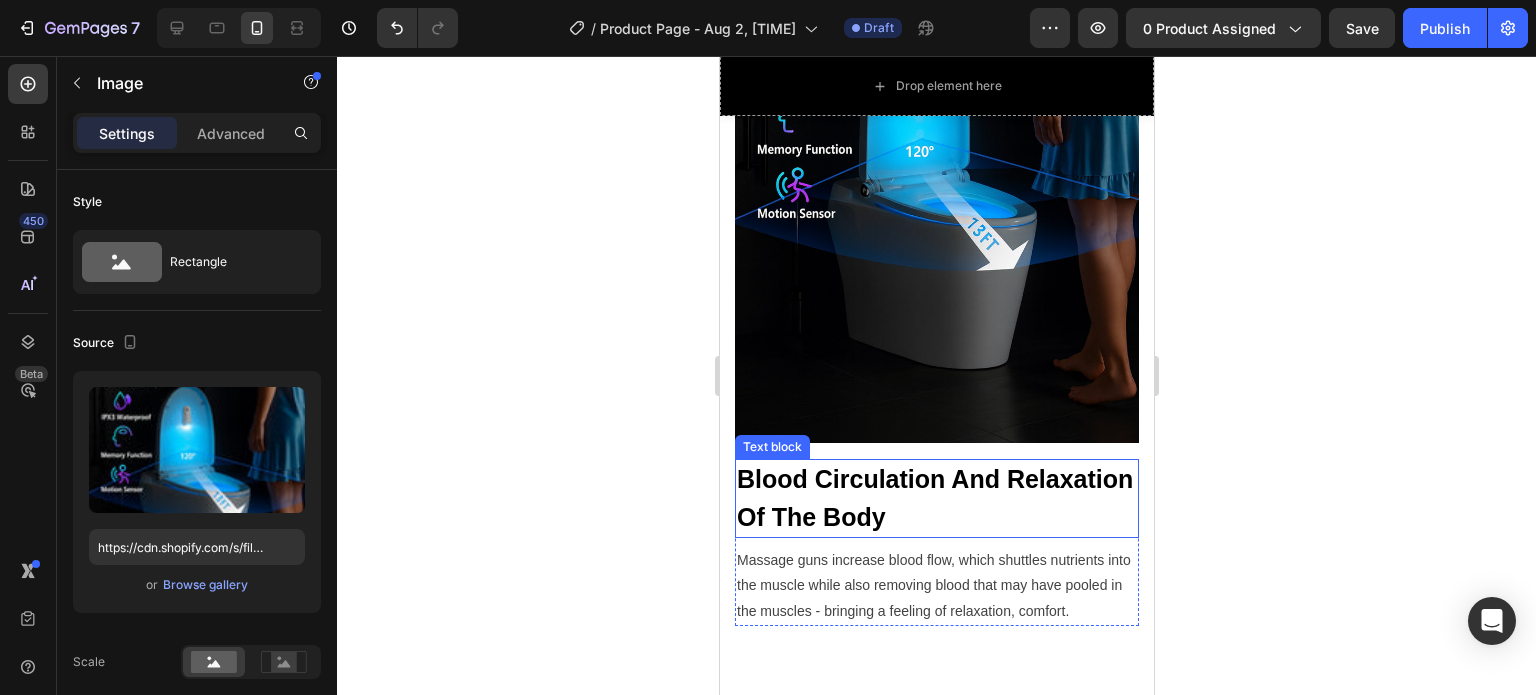 click on "Blood Circulation And Relaxation Of The Body" at bounding box center (936, 498) 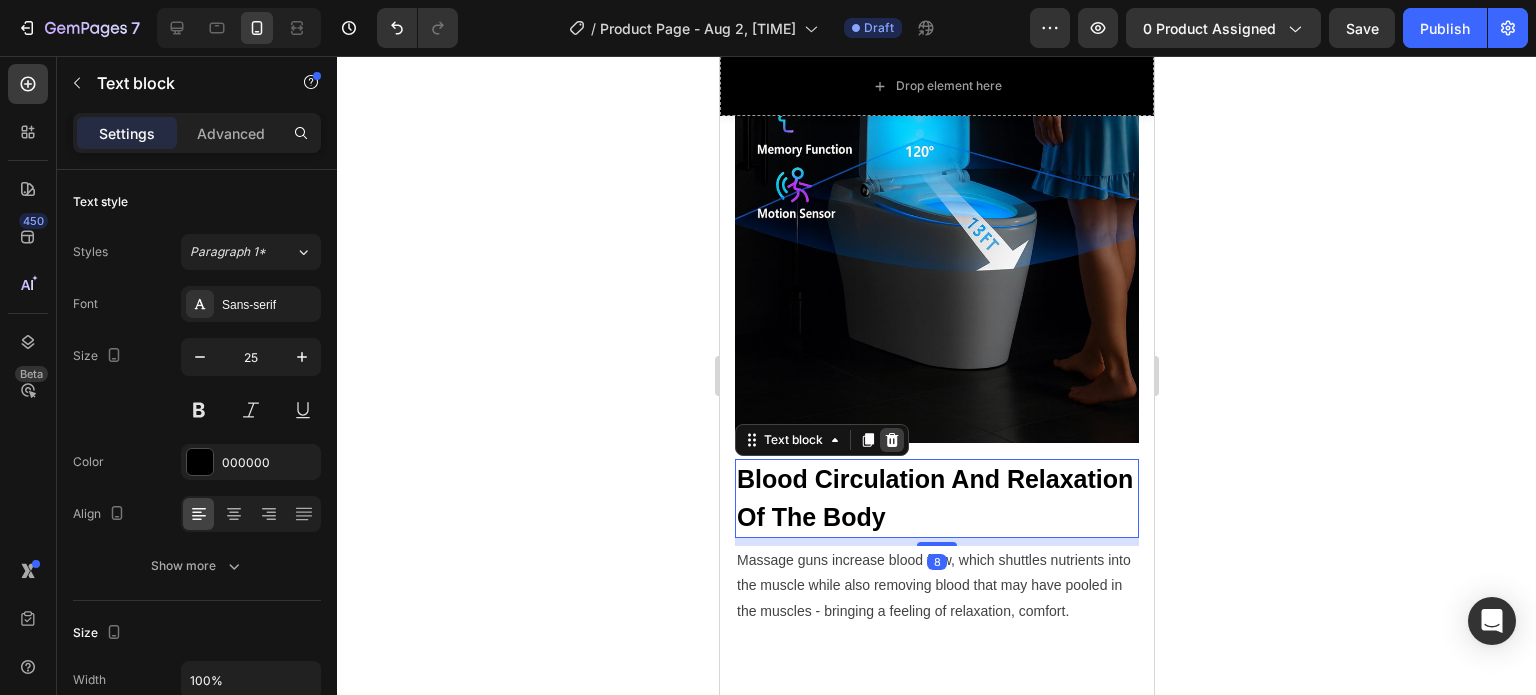 click 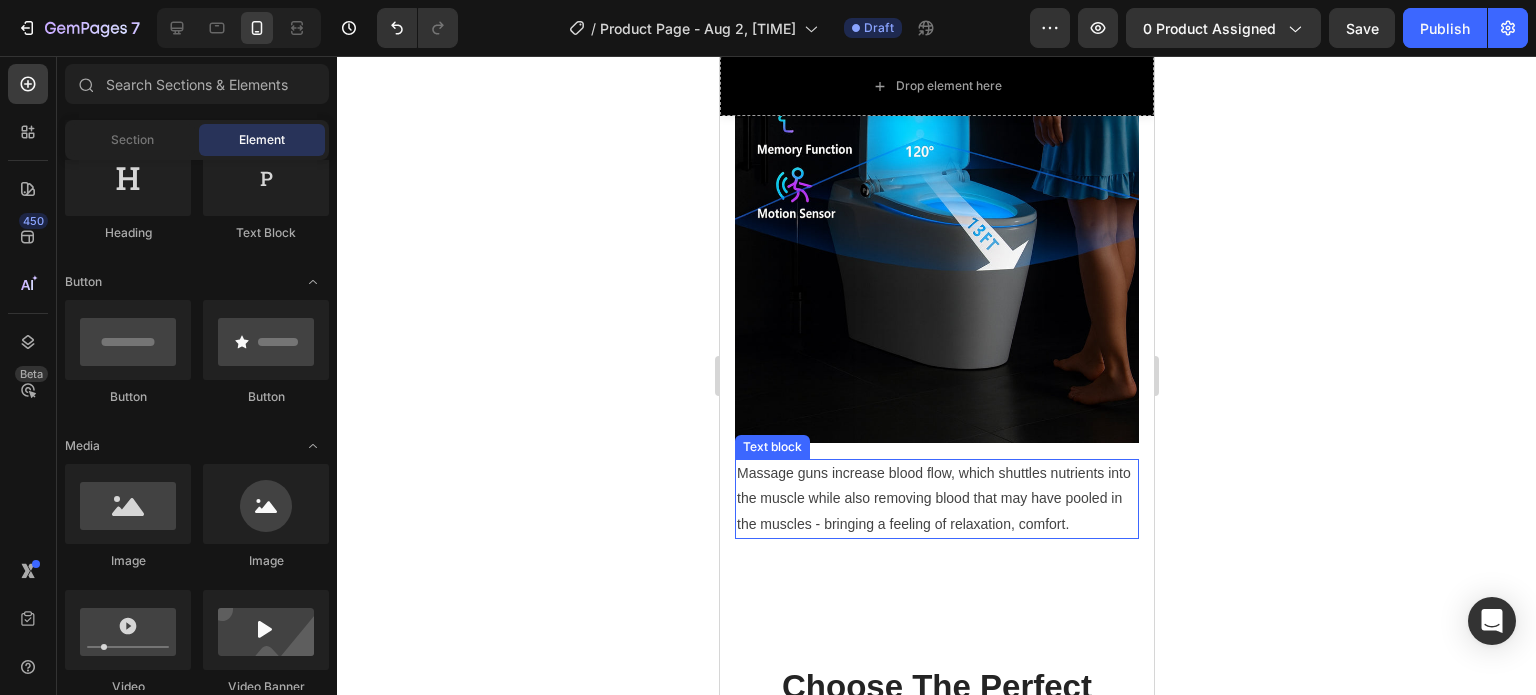 click on "Massage guns increase blood flow, which shuttles nutrients into the muscle while also removing blood that may have pooled in the muscles - bringing a feeling of relaxation, comfort." at bounding box center [936, 499] 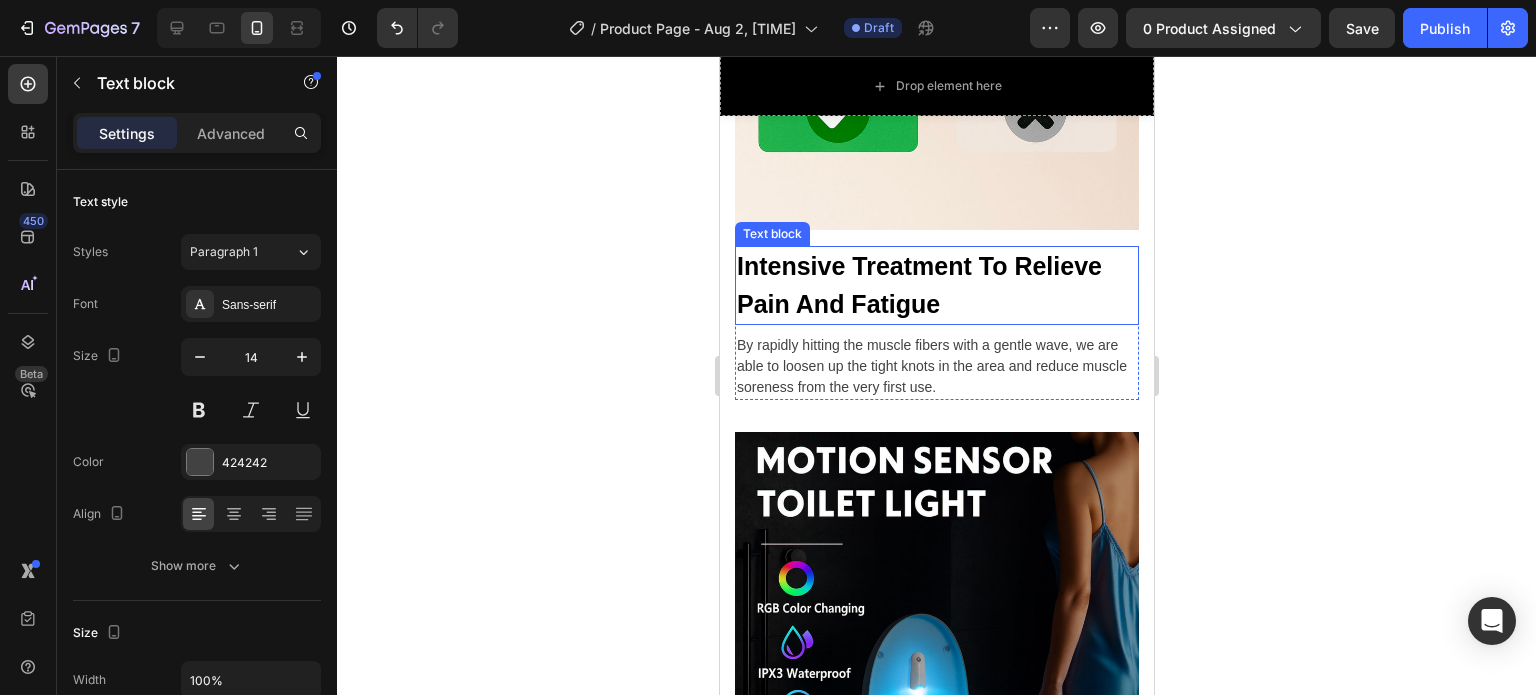 scroll, scrollTop: 9376, scrollLeft: 0, axis: vertical 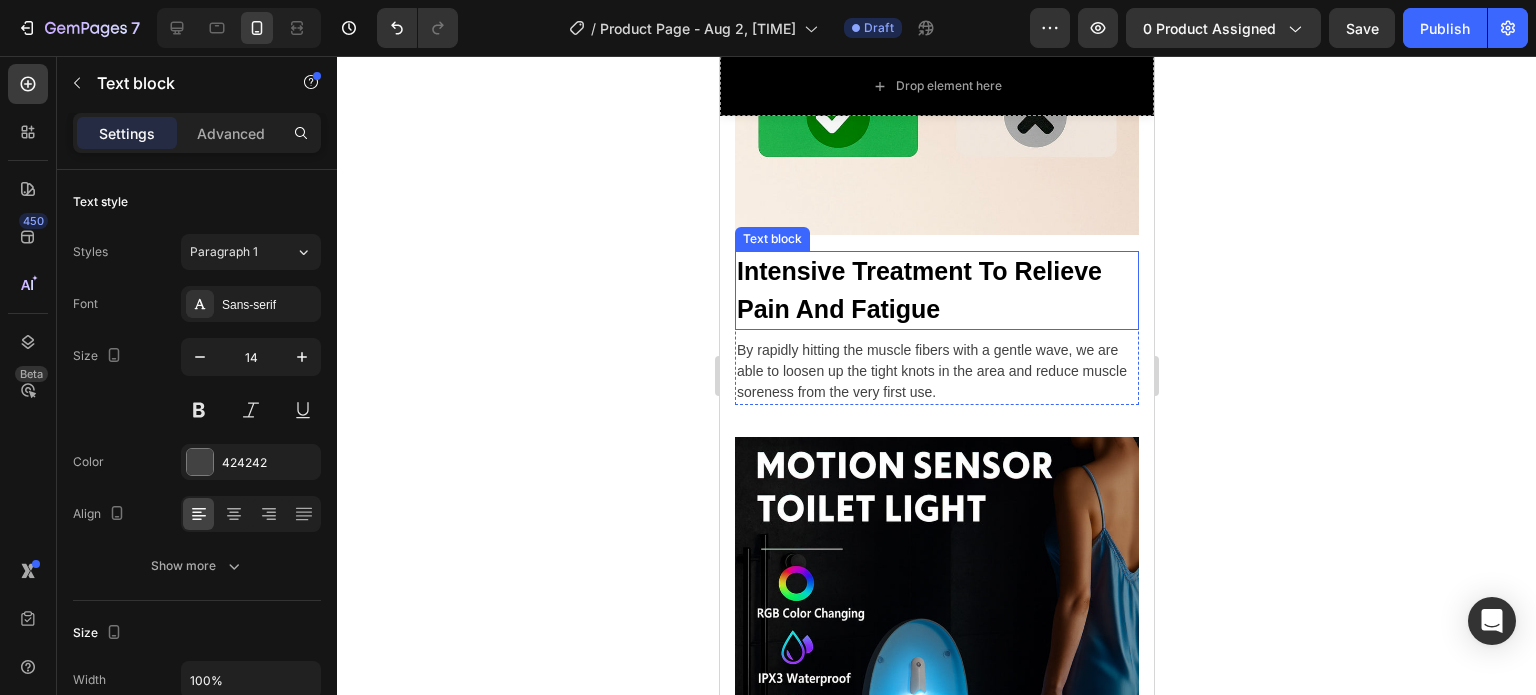 click on "Intensive Treatment To Relieve Pain And Fatigue" at bounding box center (936, 290) 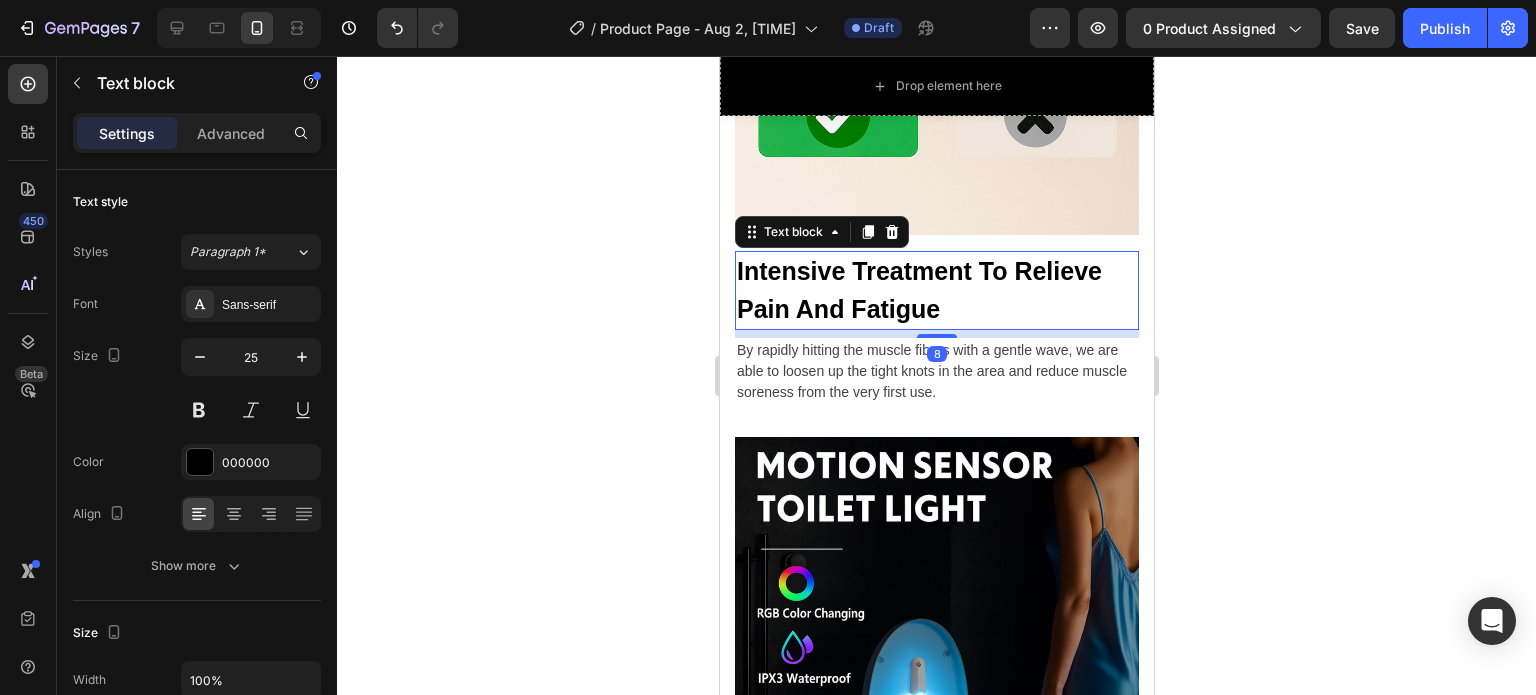 scroll, scrollTop: 600, scrollLeft: 0, axis: vertical 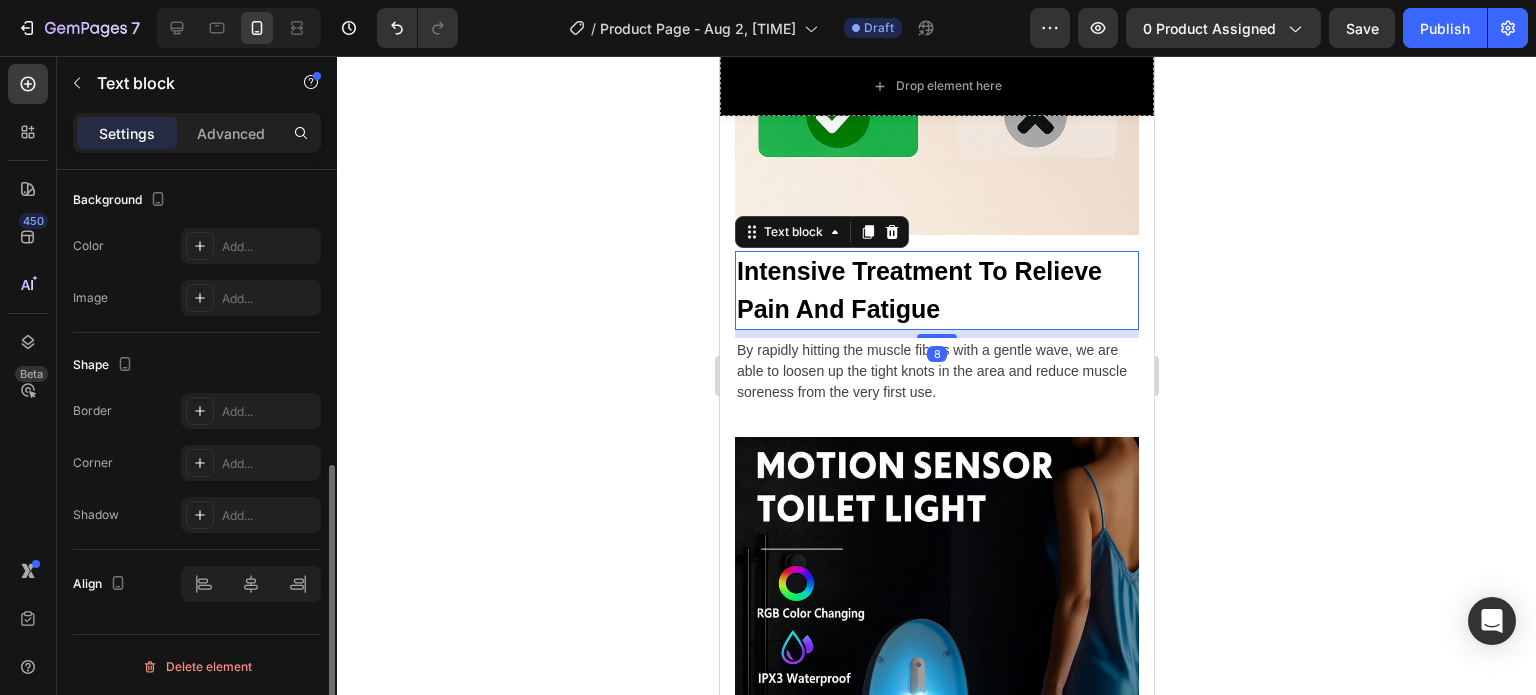 click on "Intensive Treatment To Relieve Pain And Fatigue" at bounding box center (936, 290) 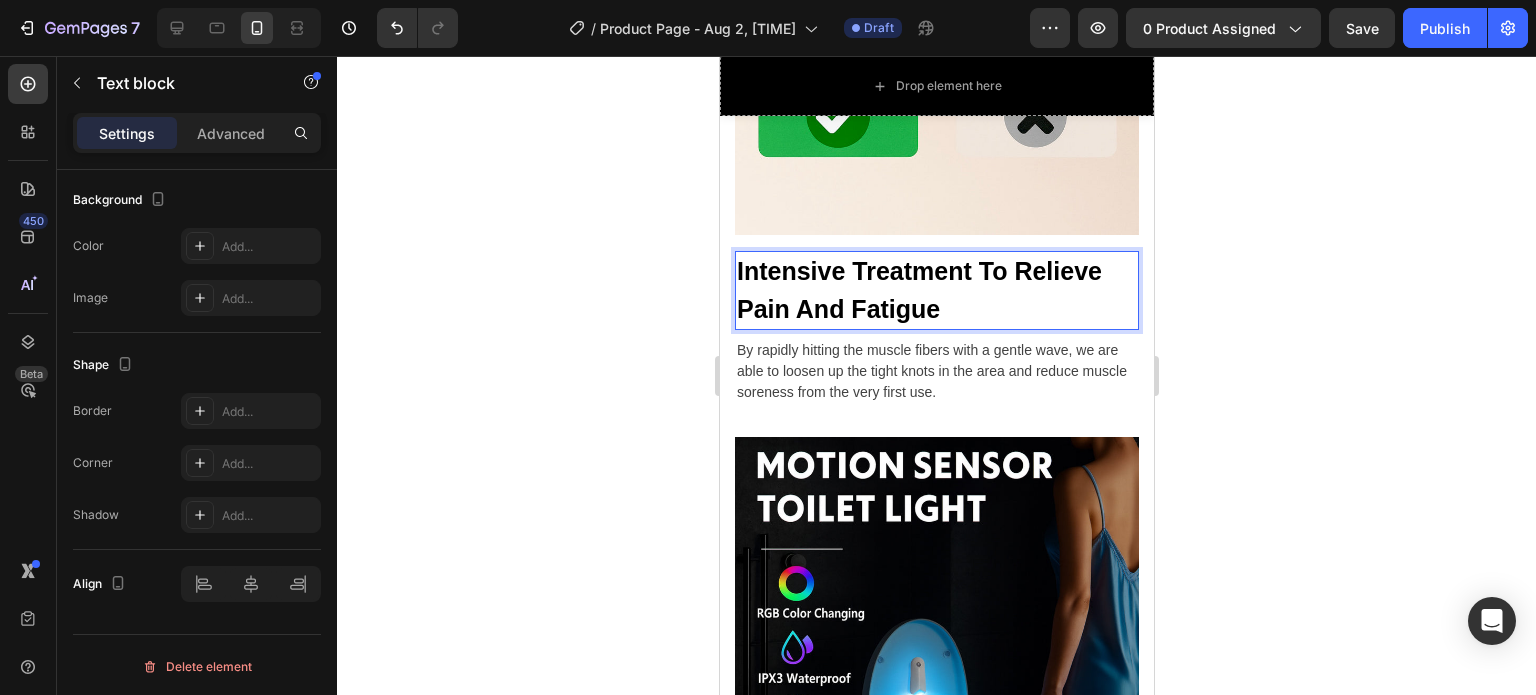 click on "Intensive Treatment To Relieve Pain And Fatigue" at bounding box center [936, 290] 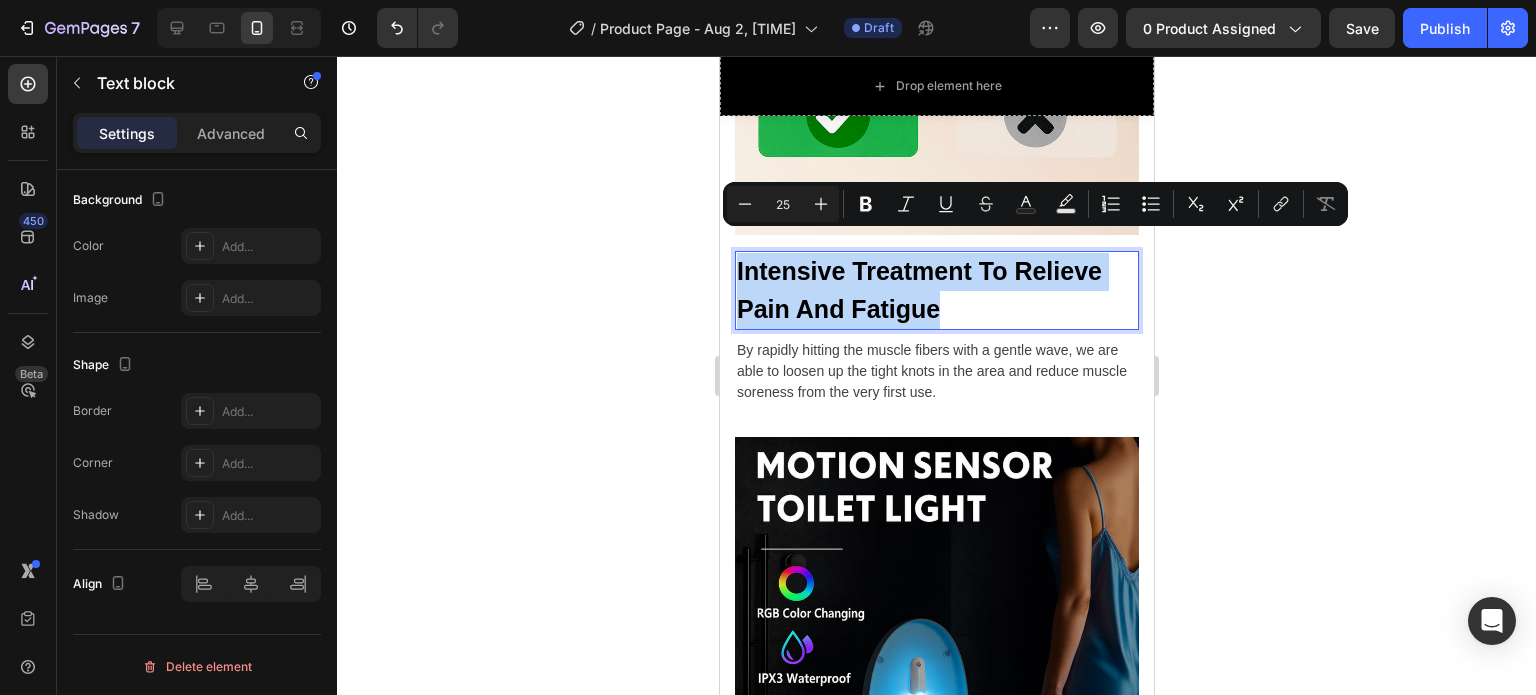 drag, startPoint x: 738, startPoint y: 241, endPoint x: 929, endPoint y: 282, distance: 195.35097 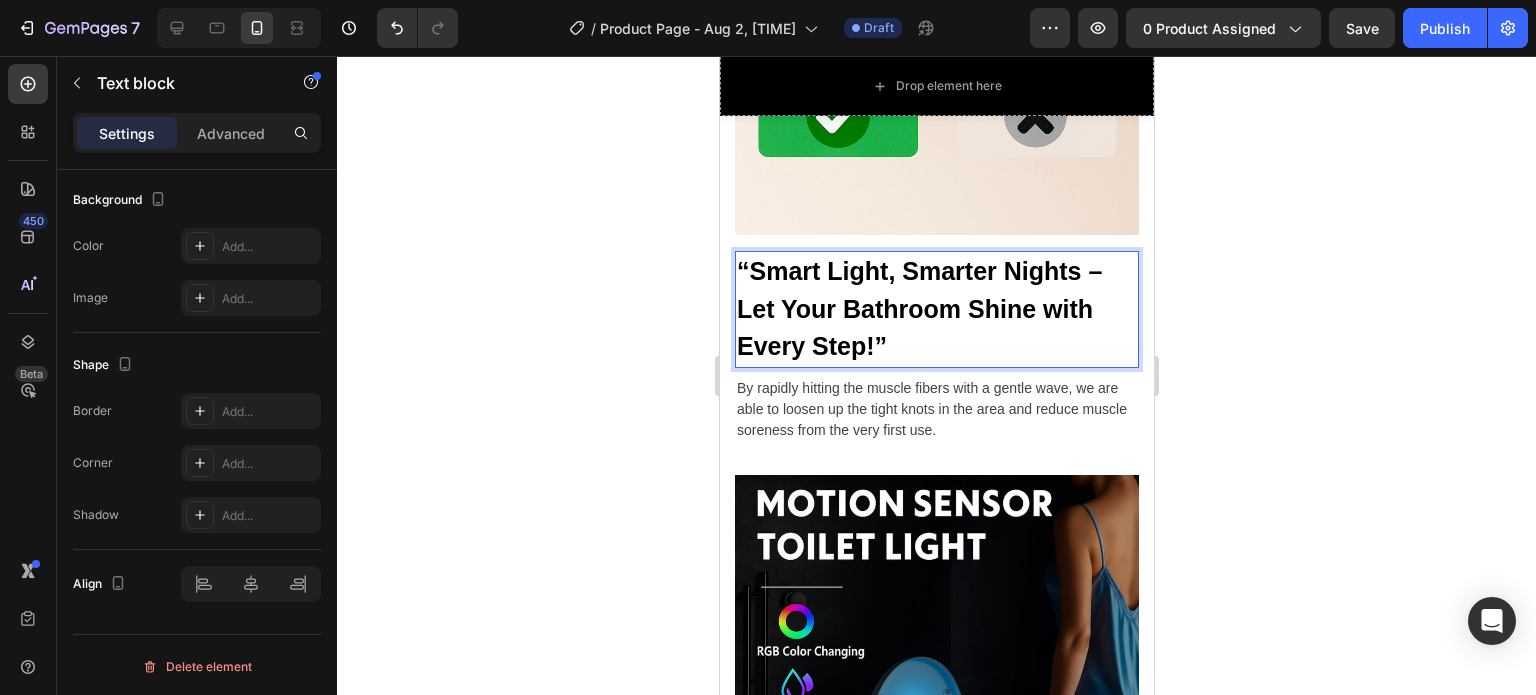 click on "“Smart Light, Smarter Nights – Let Your Bathroom Shine with Every Step!”" at bounding box center (936, 309) 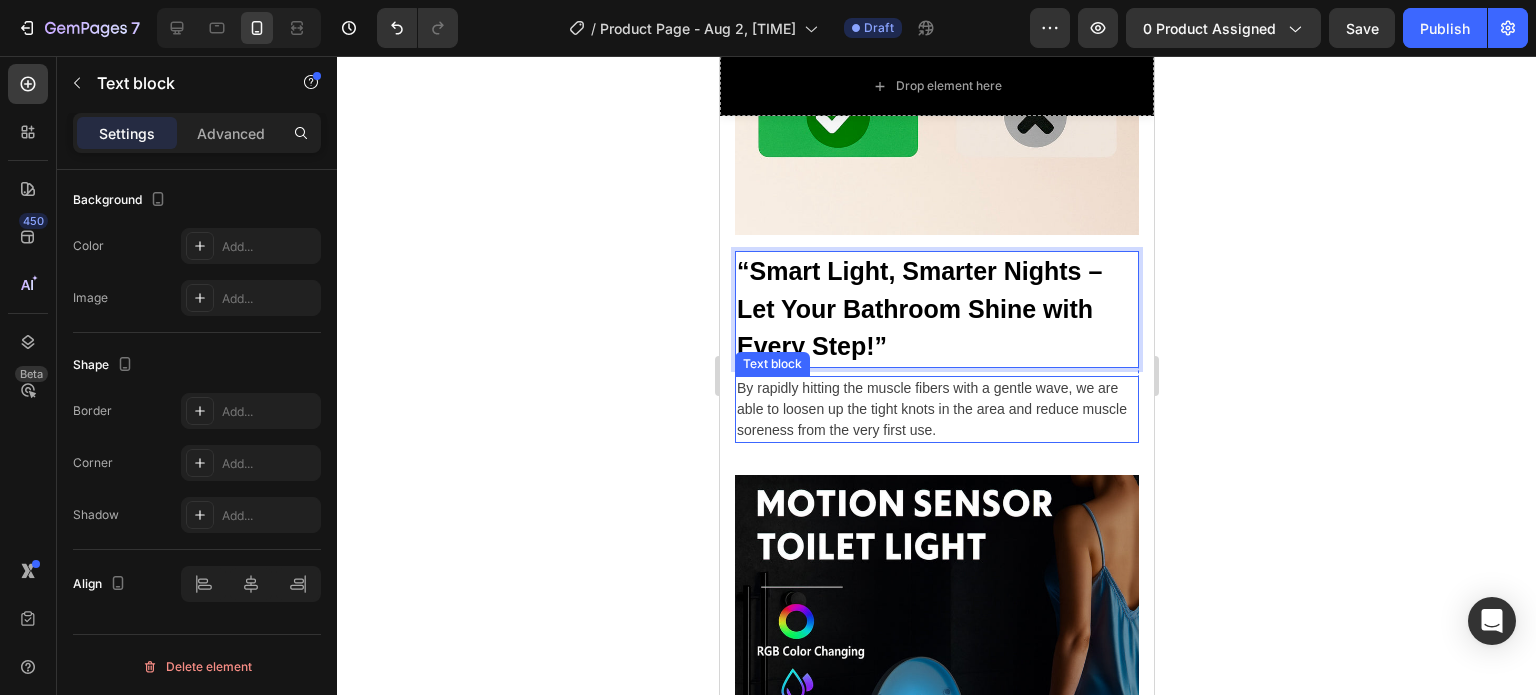 click on "By rapidly hitting the muscle fibers with a gentle wave, we are able to loosen up the tight knots in the area and reduce muscle soreness from the very first use." at bounding box center [936, 409] 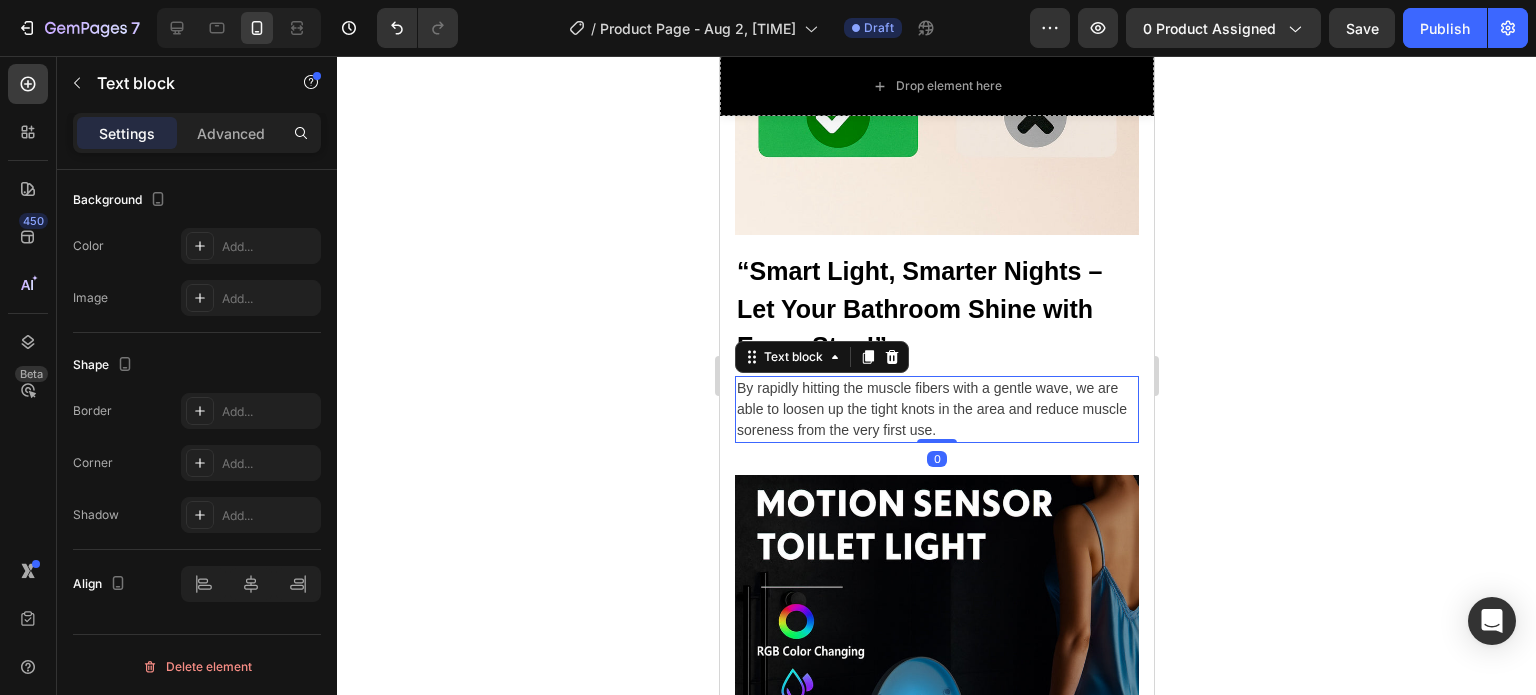 click on "By rapidly hitting the muscle fibers with a gentle wave, we are able to loosen up the tight knots in the area and reduce muscle soreness from the very first use." at bounding box center (936, 409) 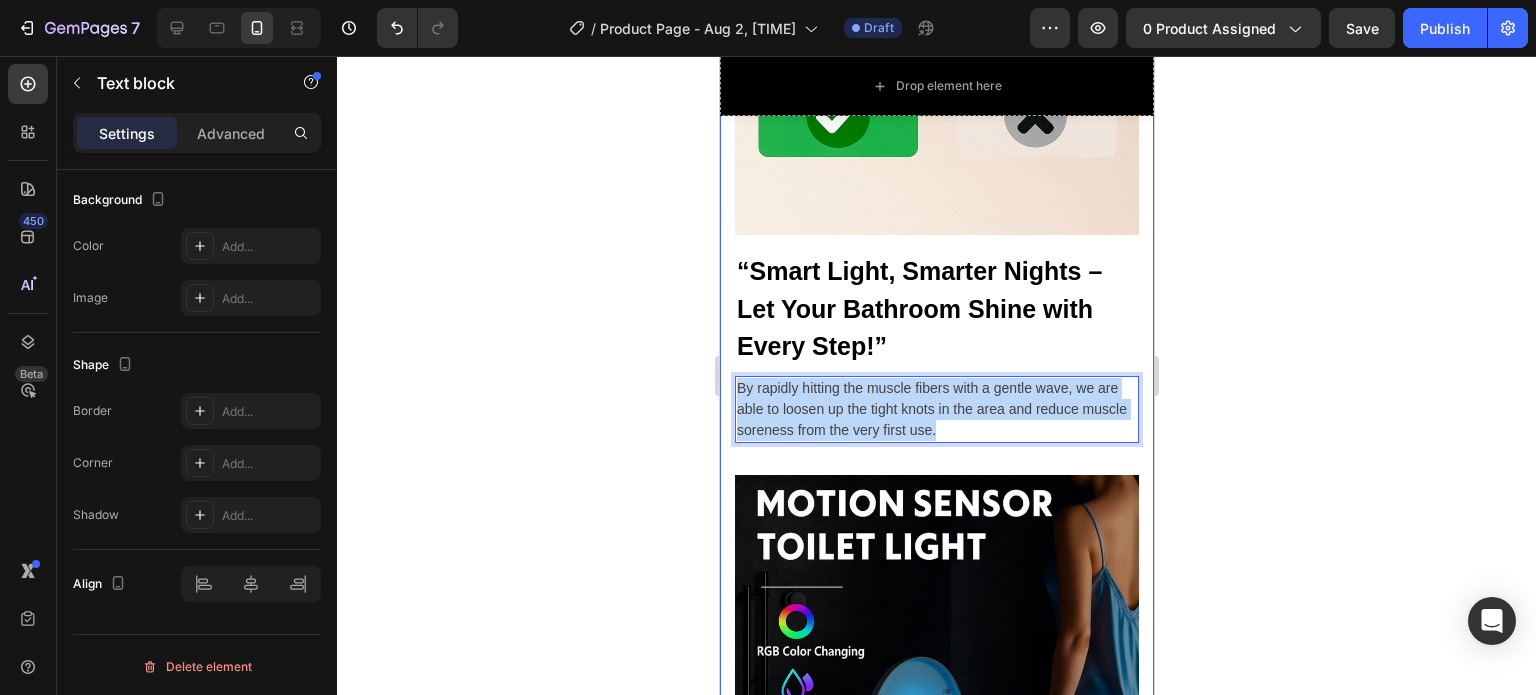 drag, startPoint x: 737, startPoint y: 362, endPoint x: 1017, endPoint y: 427, distance: 287.44565 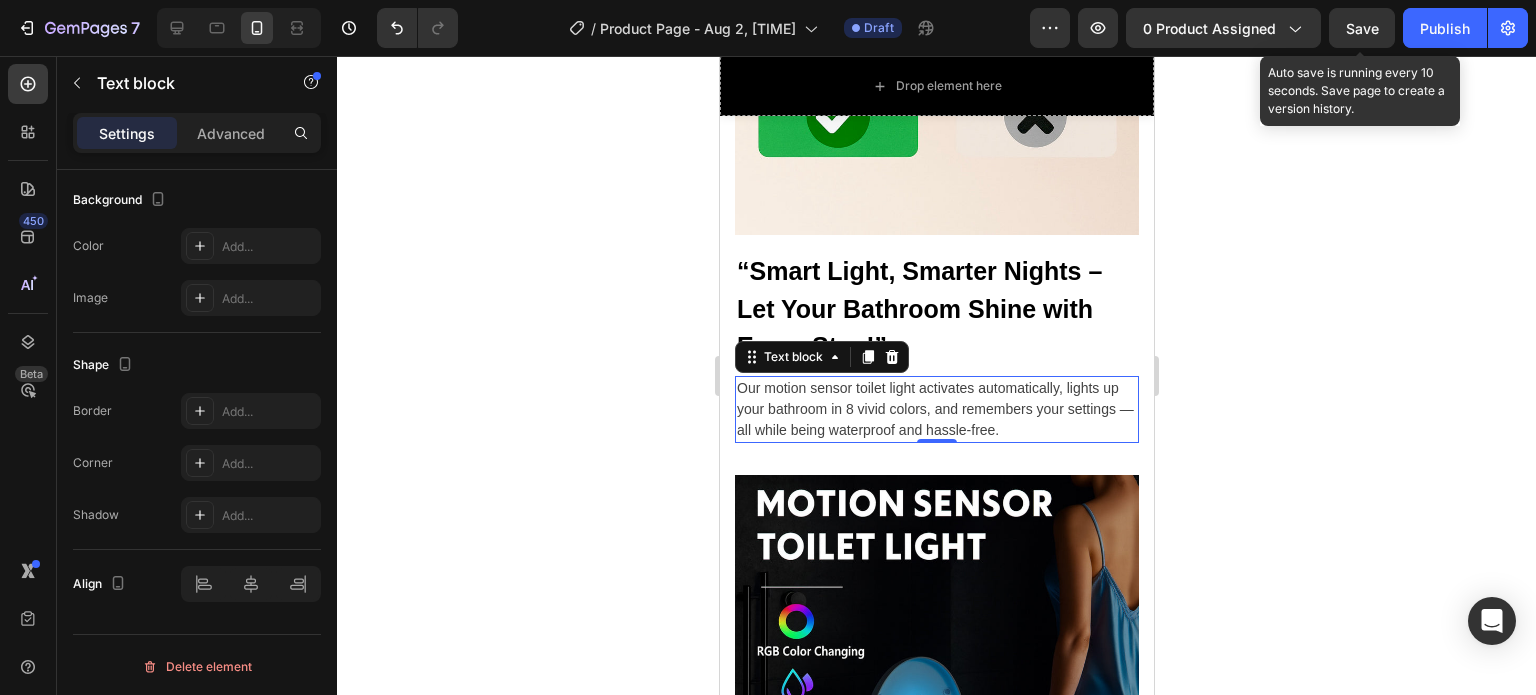 click on "Save" at bounding box center [1362, 28] 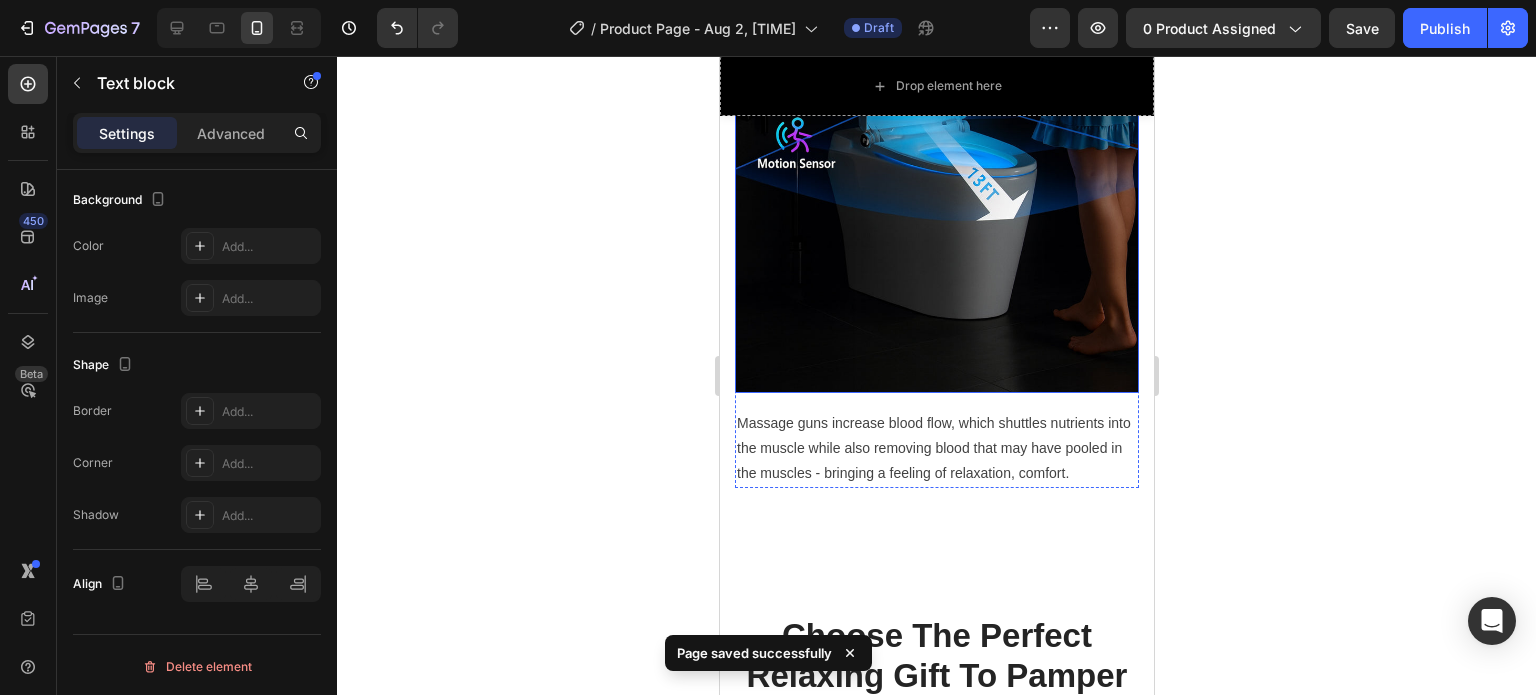 scroll, scrollTop: 10076, scrollLeft: 0, axis: vertical 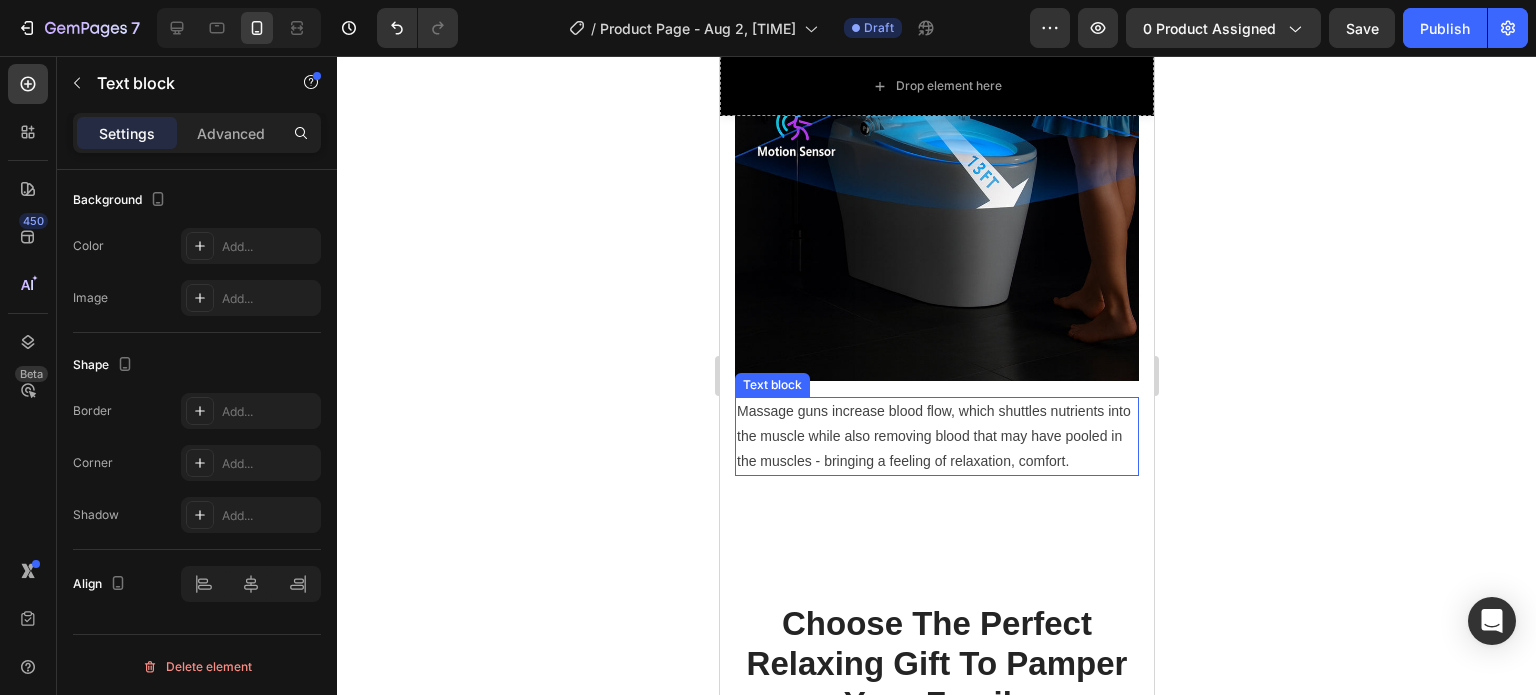 click on "Text block" at bounding box center (771, 385) 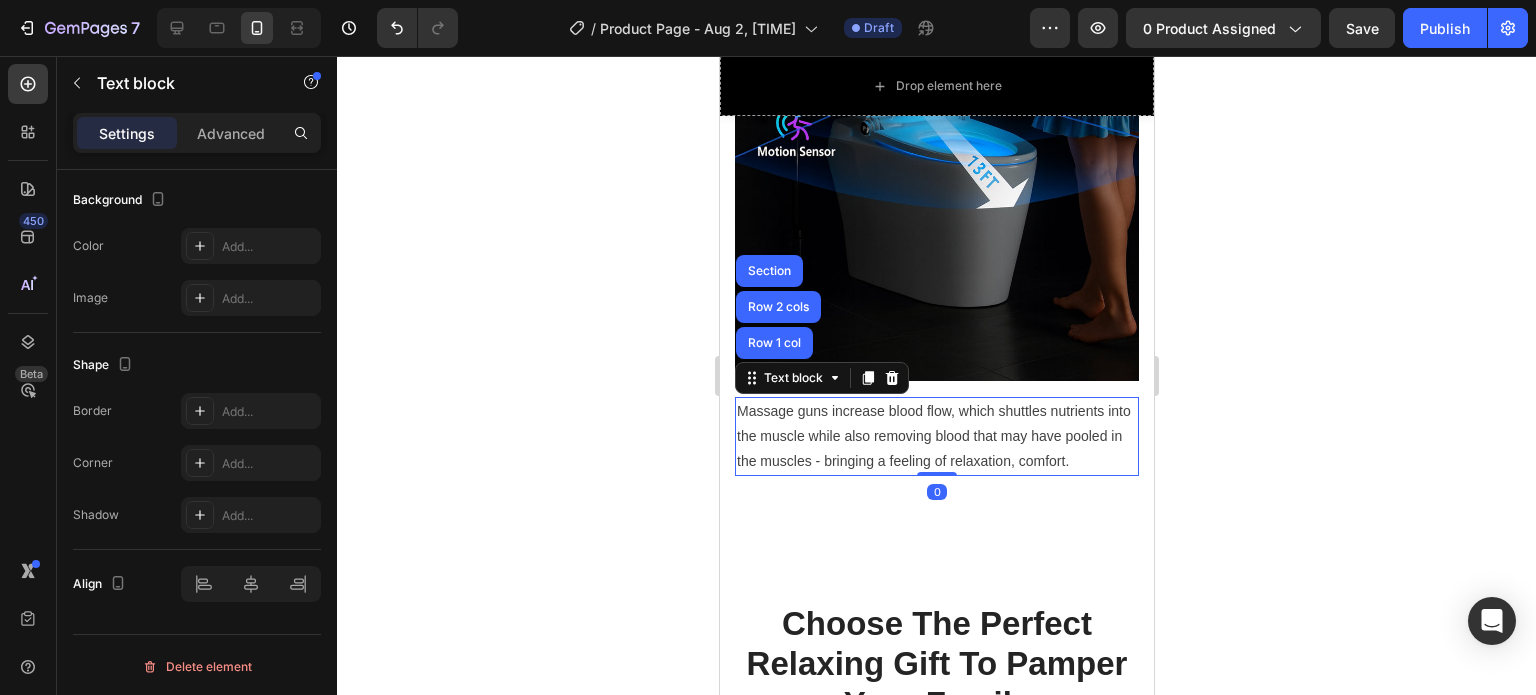 click on "Massage guns increase blood flow, which shuttles nutrients into the muscle while also removing blood that may have pooled in the muscles - bringing a feeling of relaxation, comfort." at bounding box center (936, 437) 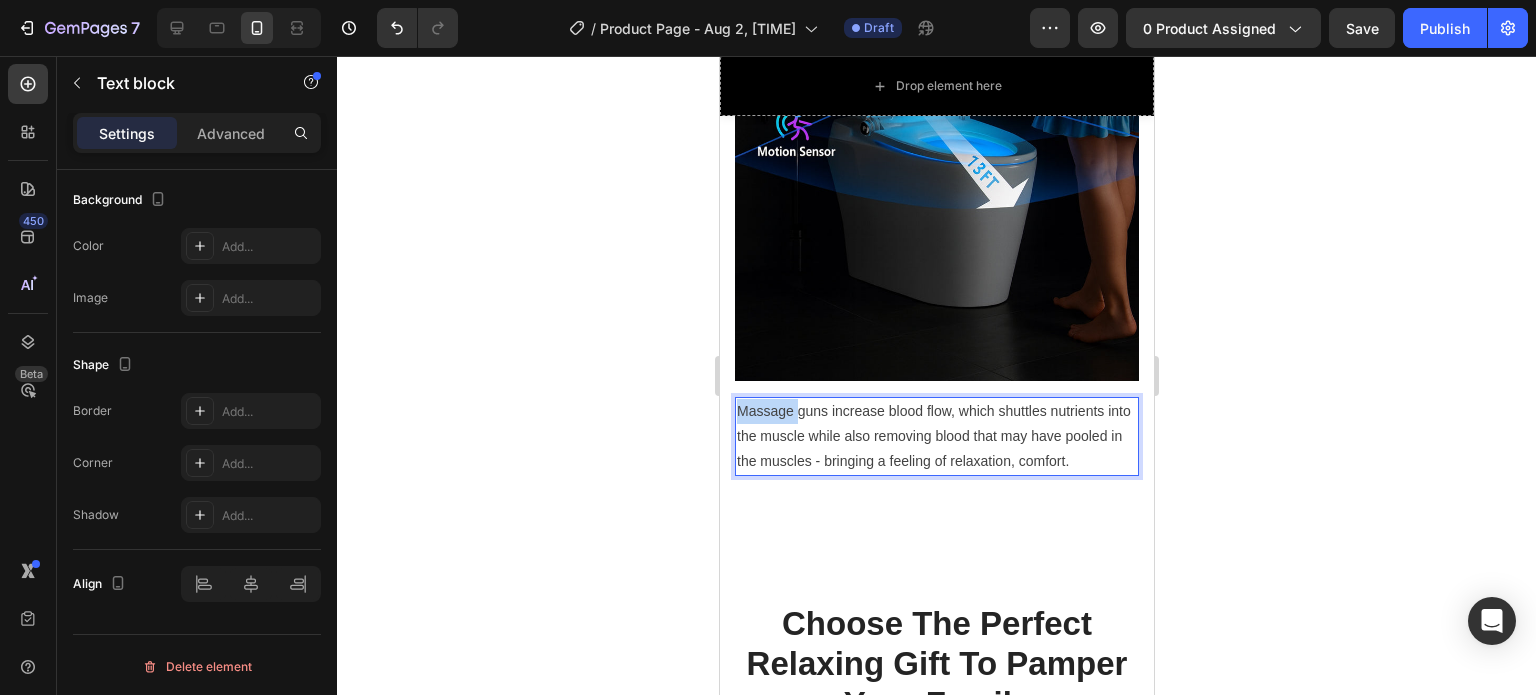 click on "Massage guns increase blood flow, which shuttles nutrients into the muscle while also removing blood that may have pooled in the muscles - bringing a feeling of relaxation, comfort." at bounding box center [936, 437] 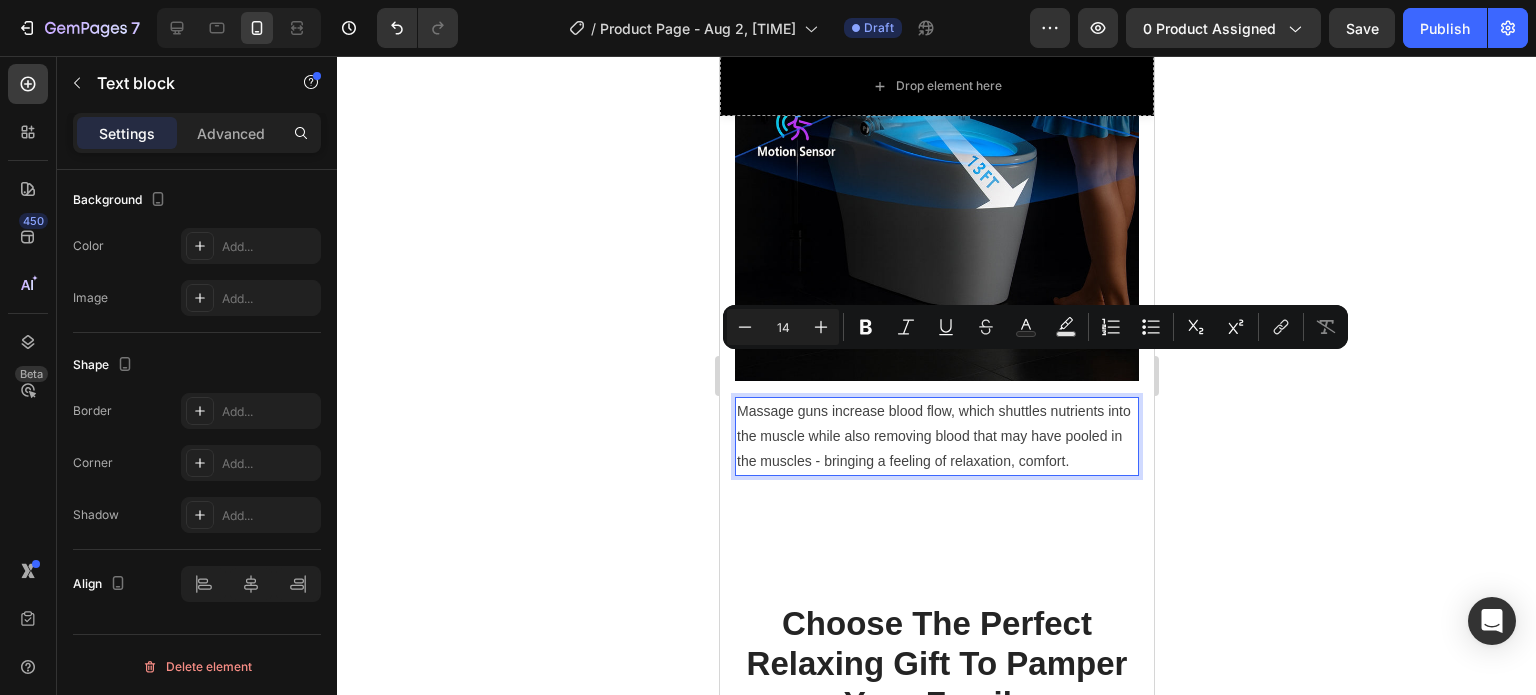 click on "Massage guns increase blood flow, which shuttles nutrients into the muscle while also removing blood that may have pooled in the muscles - bringing a feeling of relaxation, comfort." at bounding box center (936, 437) 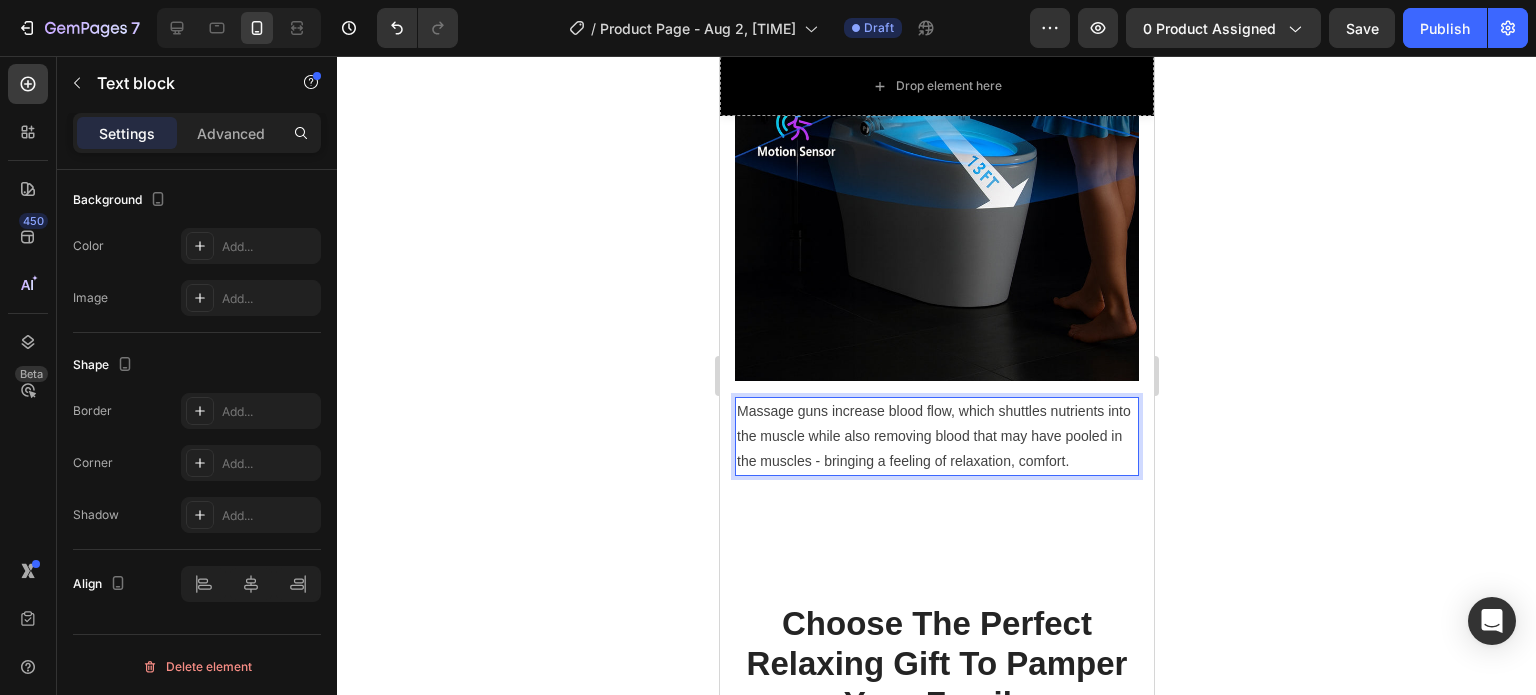click on "Massage guns increase blood flow, which shuttles nutrients into the muscle while also removing blood that may have pooled in the muscles - bringing a feeling of relaxation, comfort." at bounding box center (936, 437) 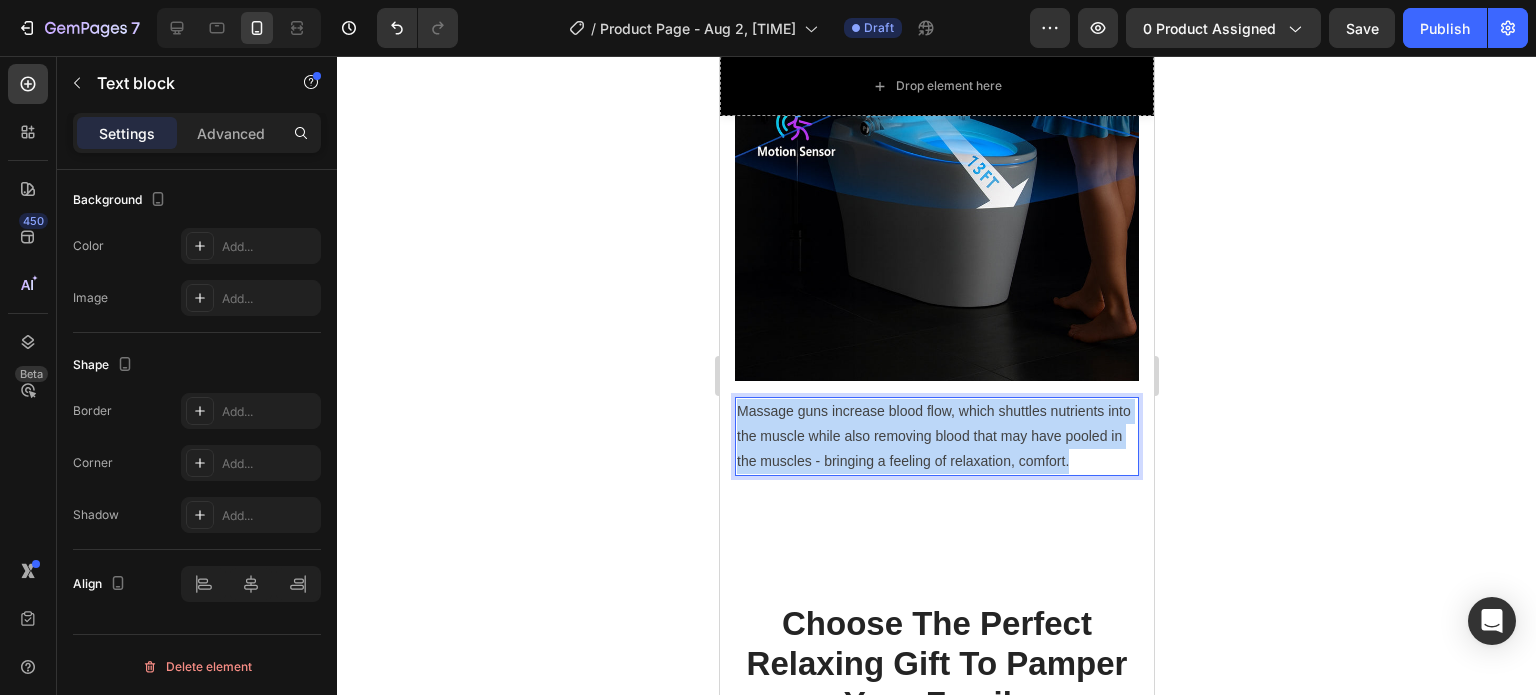 drag, startPoint x: 741, startPoint y: 359, endPoint x: 889, endPoint y: 434, distance: 165.91866 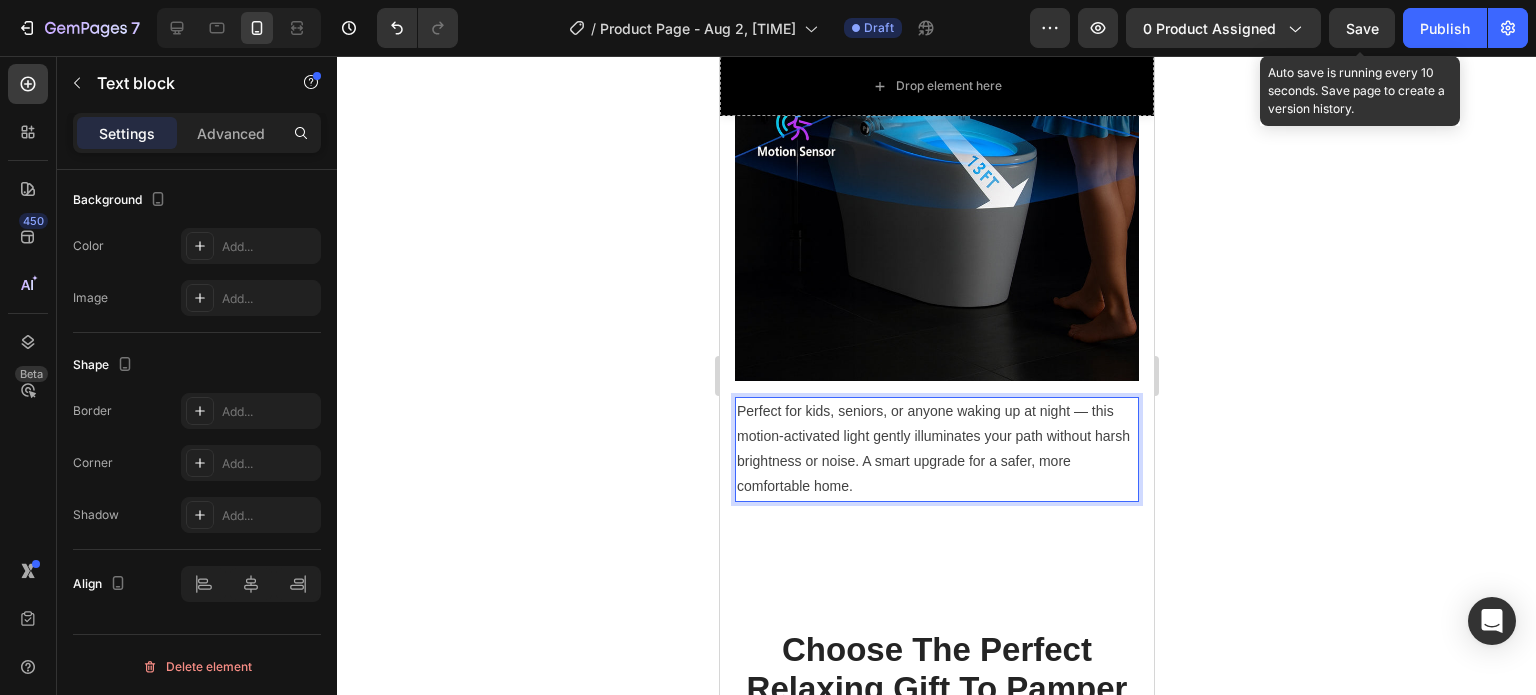 click on "Save" 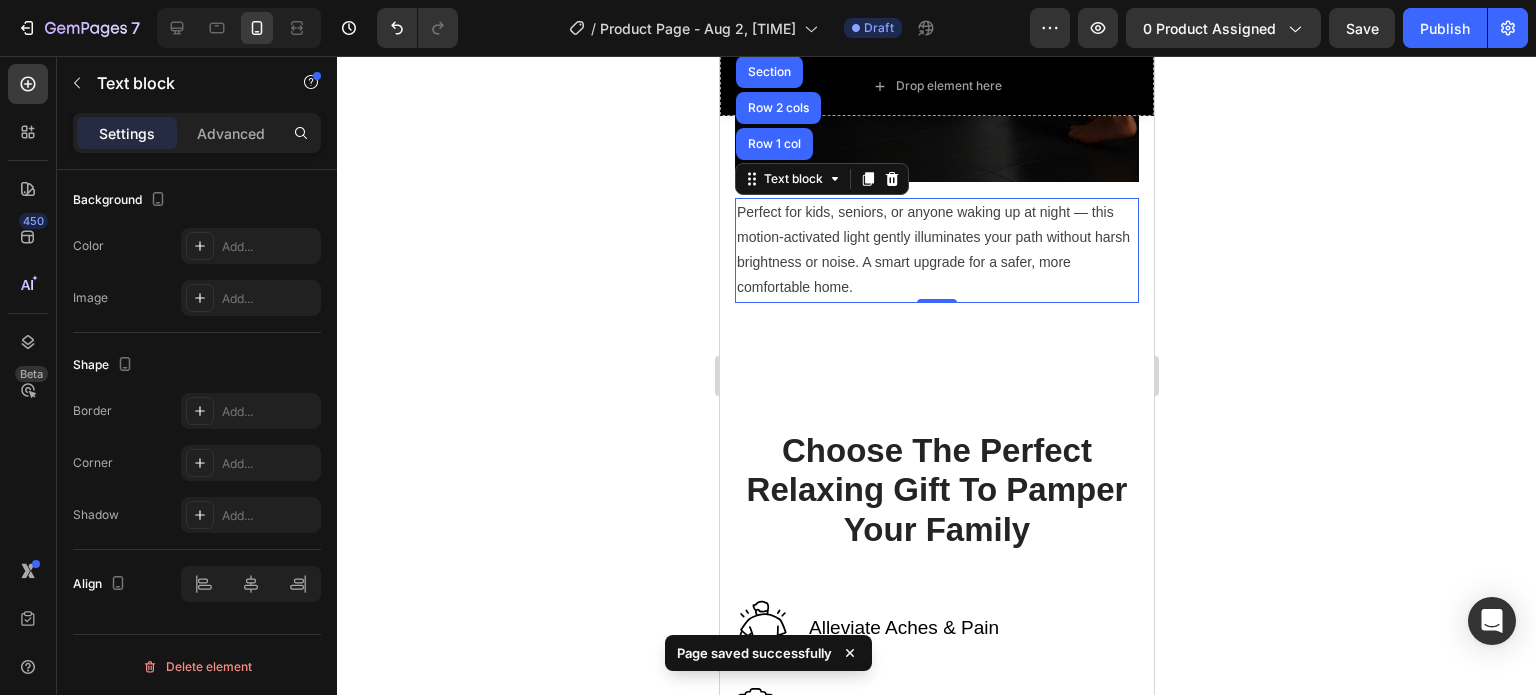 scroll, scrollTop: 10276, scrollLeft: 0, axis: vertical 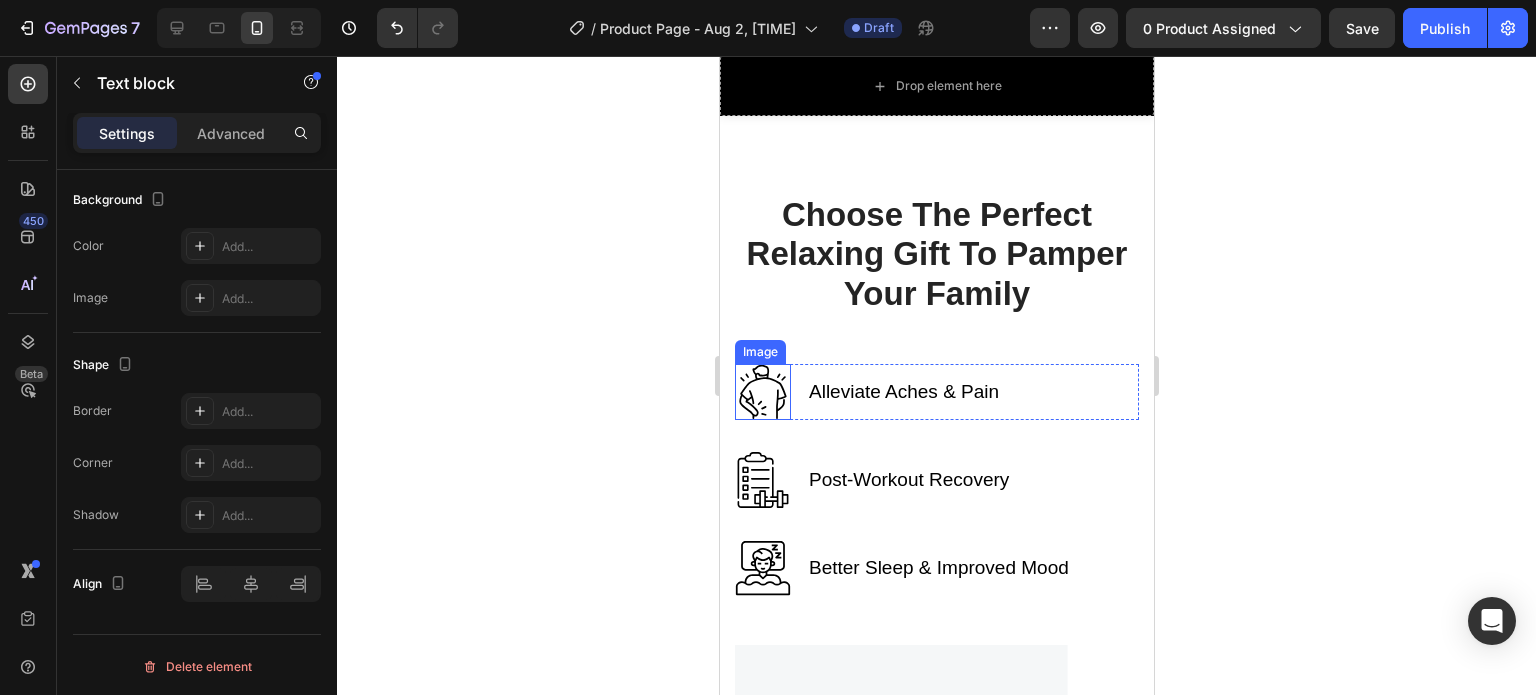 click at bounding box center (762, 392) 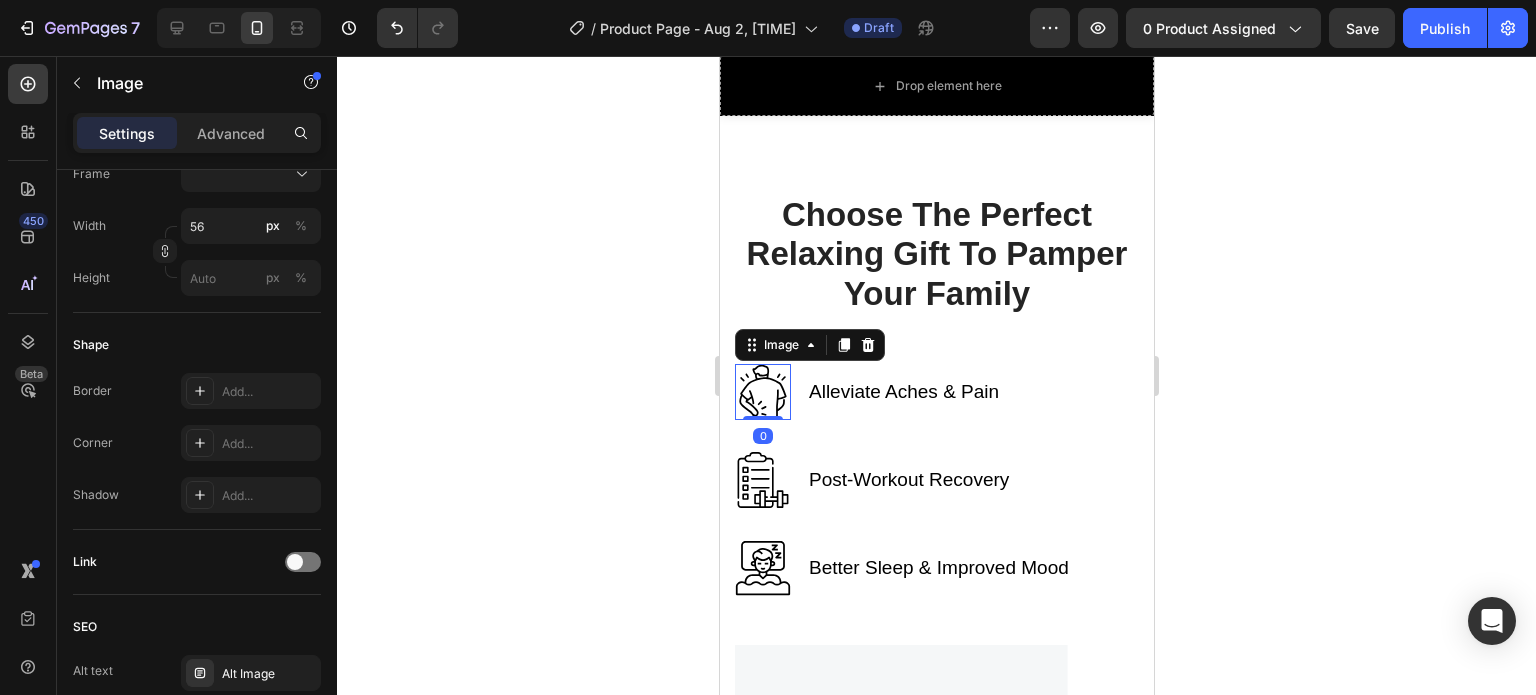 scroll, scrollTop: 0, scrollLeft: 0, axis: both 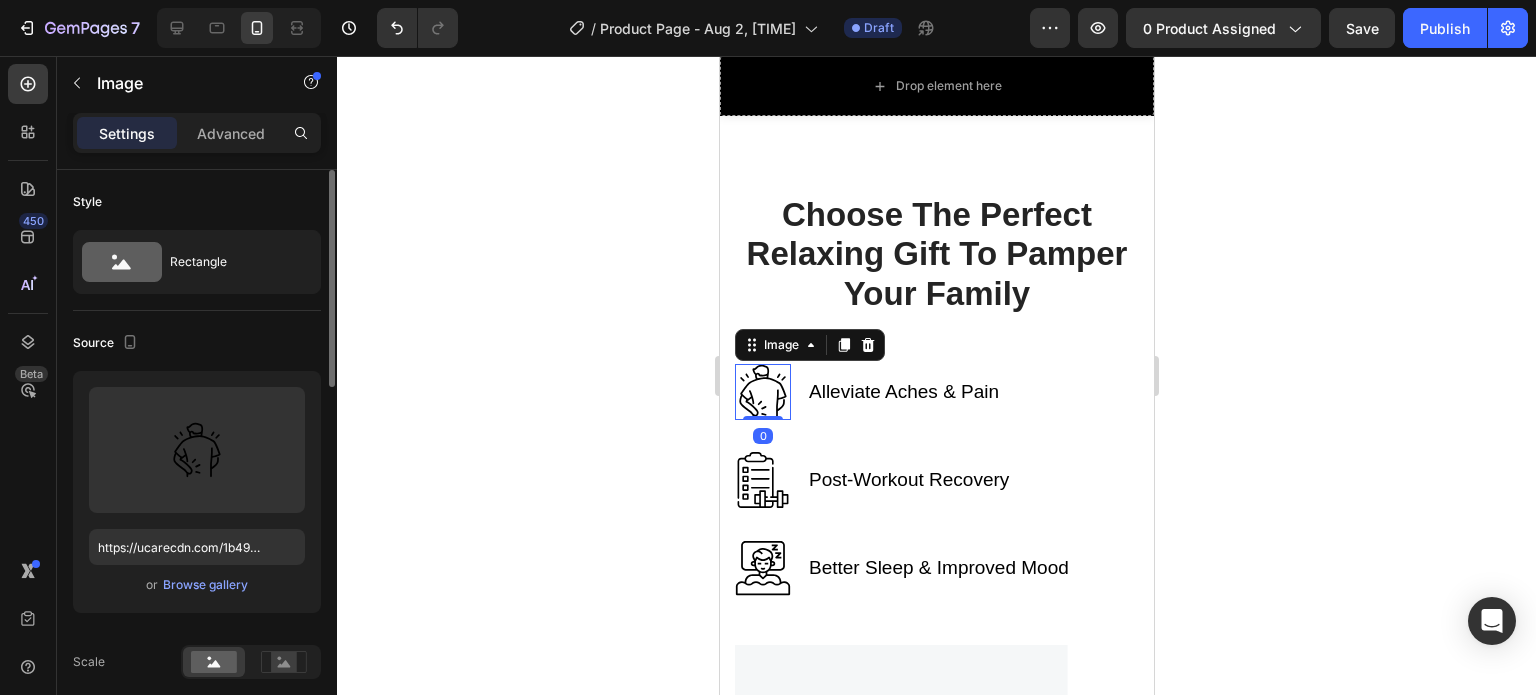 click on "Upload Image https://ucarecdn.com/1b491ad5-9f61-4271-b515-6a9c8ba30a13/icon1.svg or  Browse gallery" at bounding box center (197, 492) 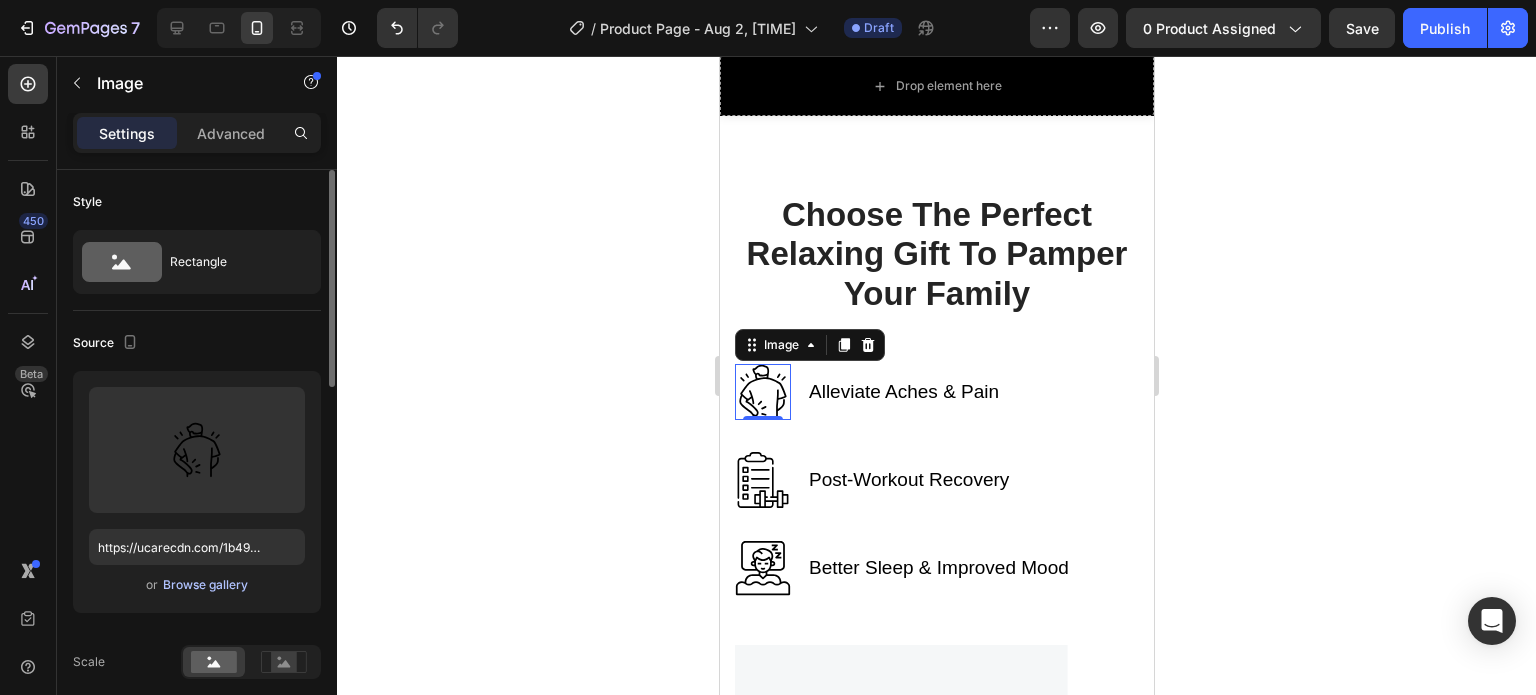 click on "Browse gallery" at bounding box center (205, 585) 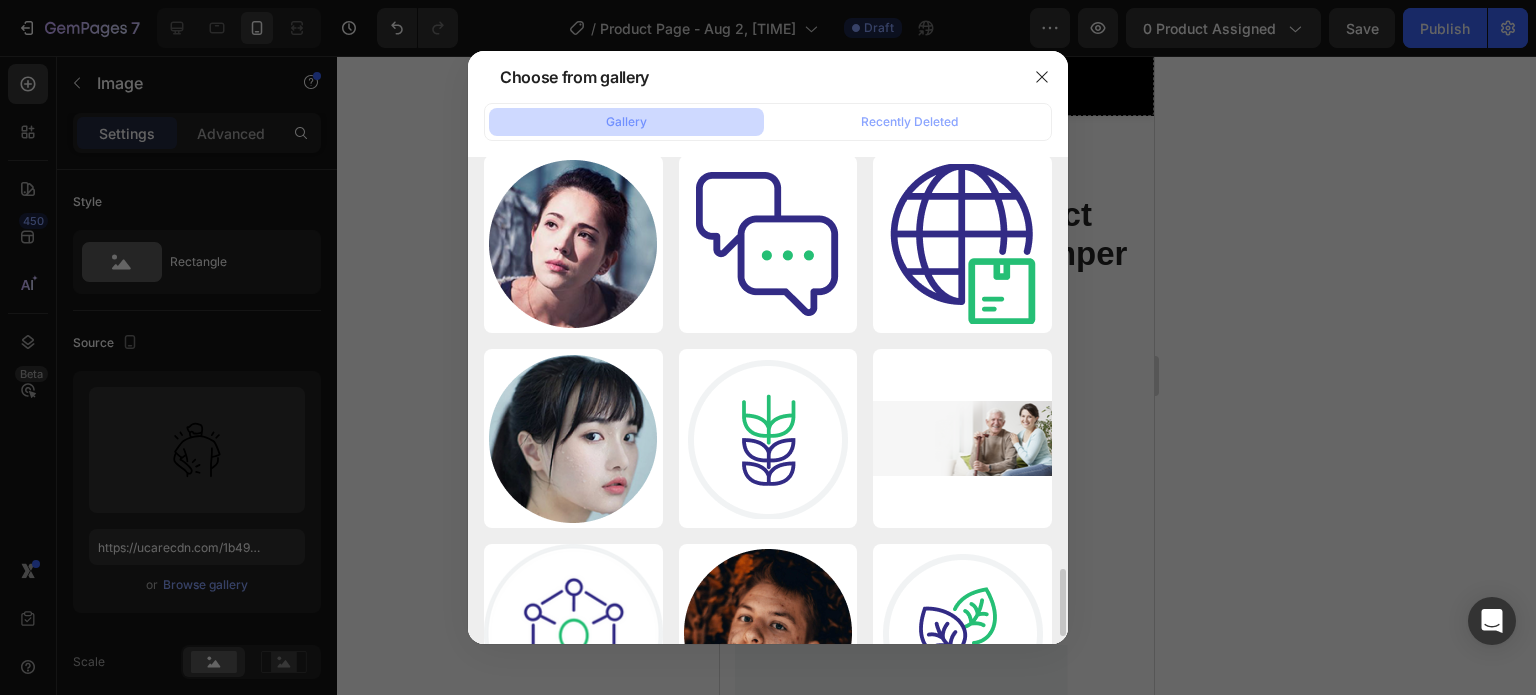 scroll, scrollTop: 2560, scrollLeft: 0, axis: vertical 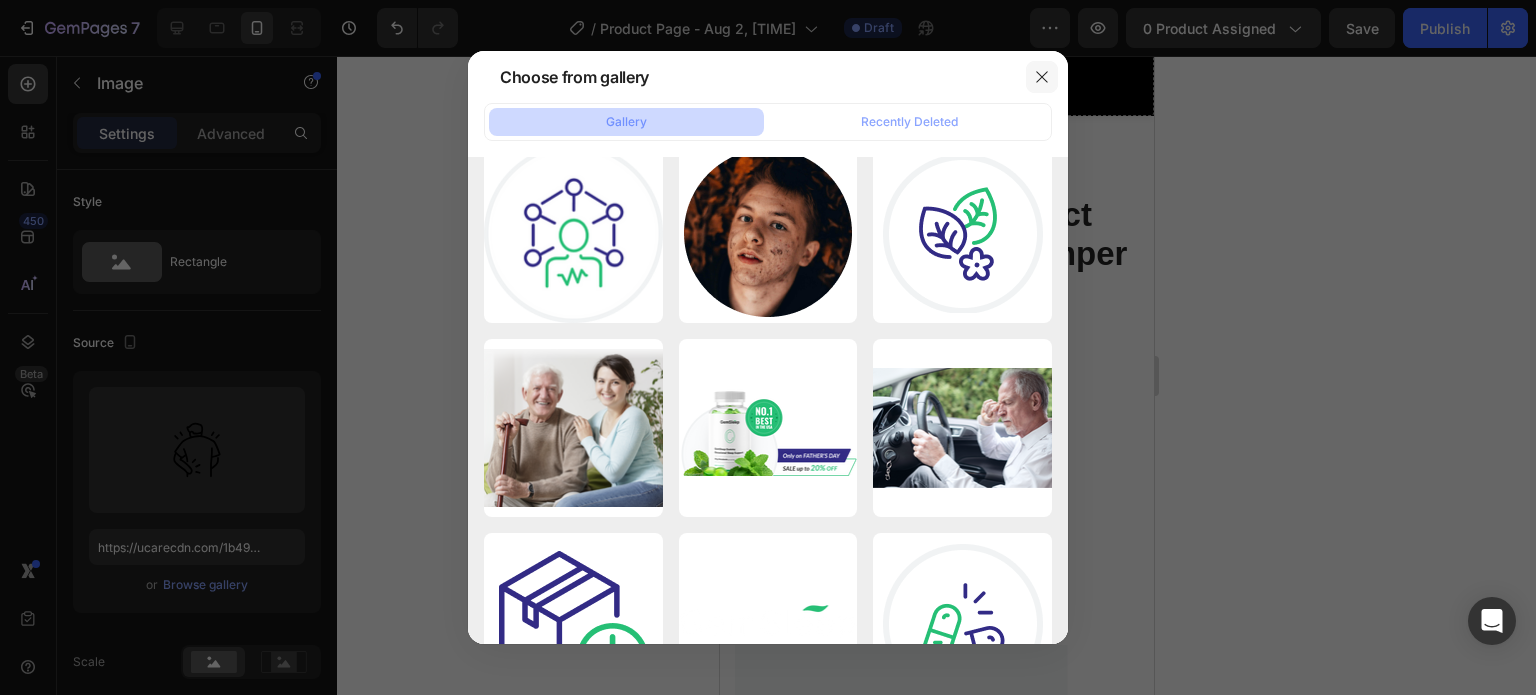 click 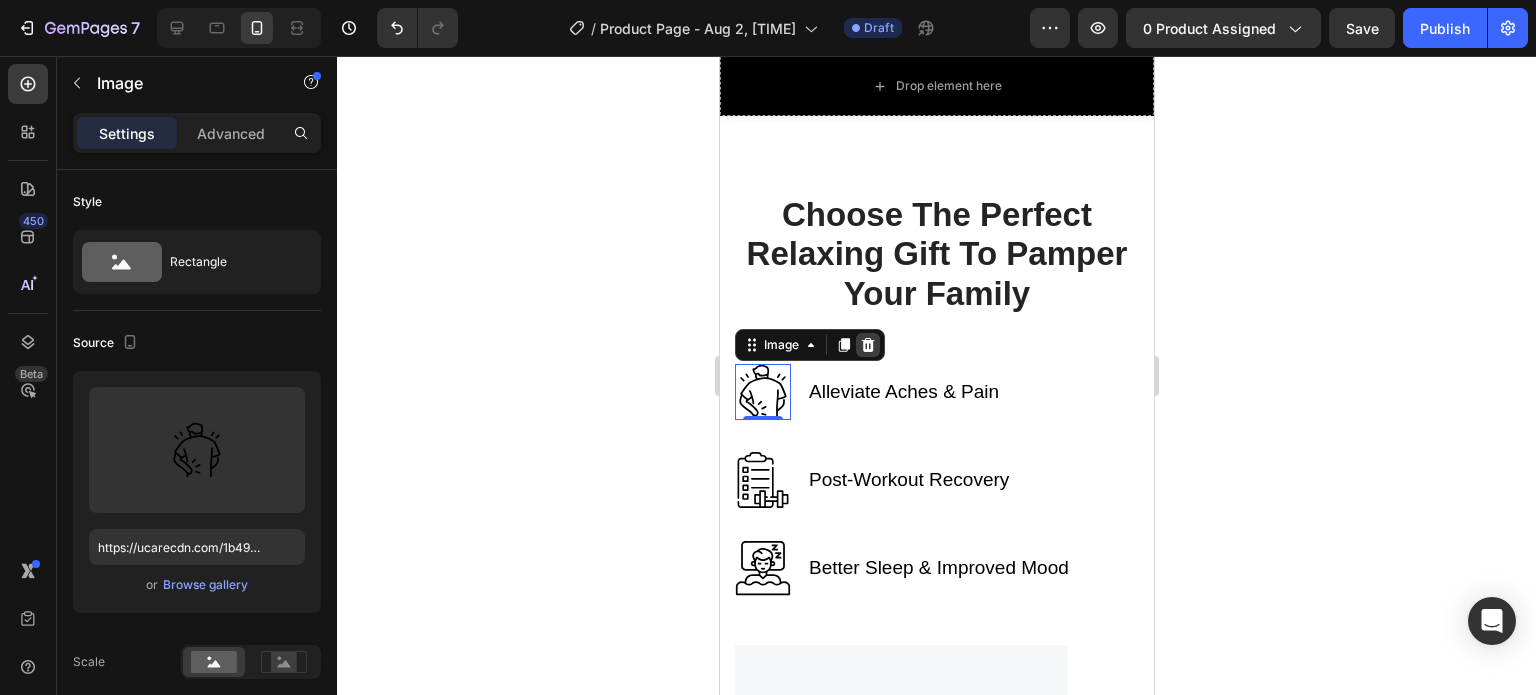 click 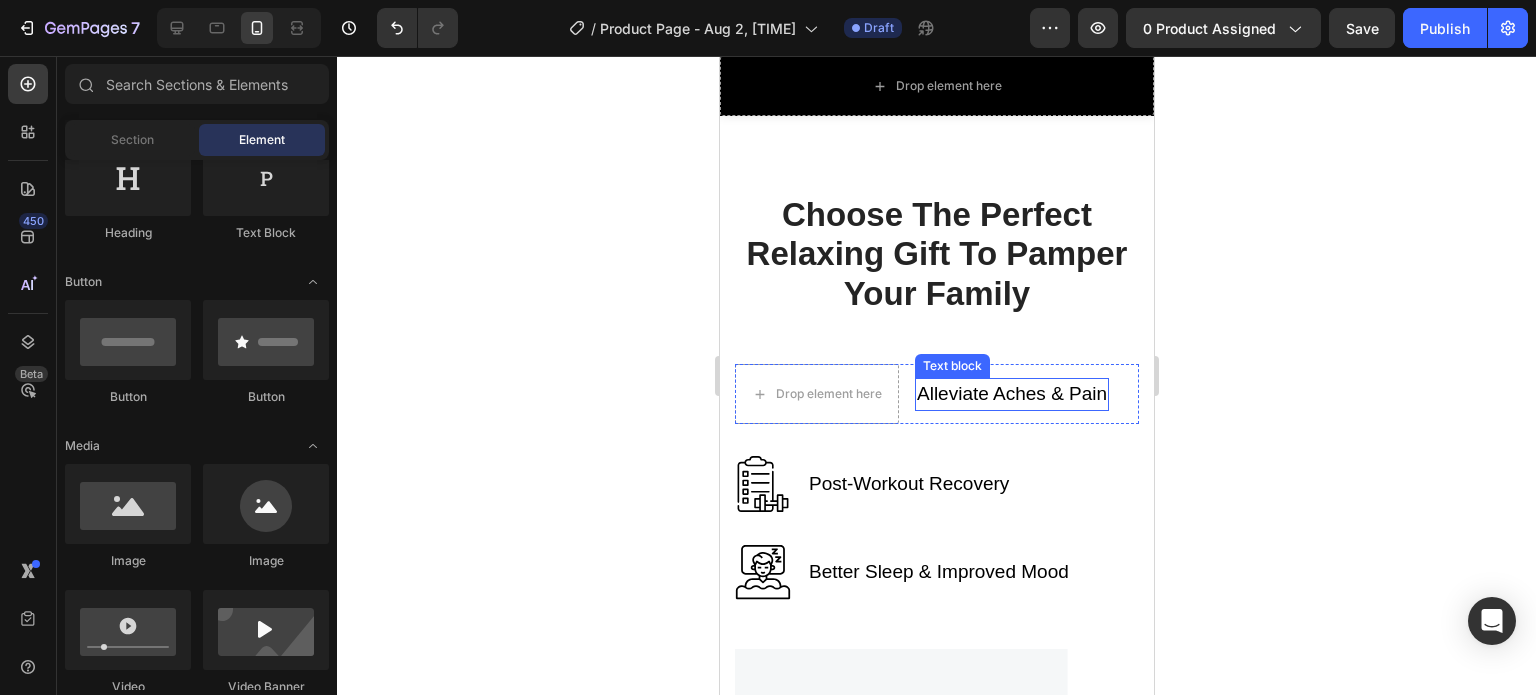 click on "Alleviate Aches & Pain" at bounding box center (1011, 394) 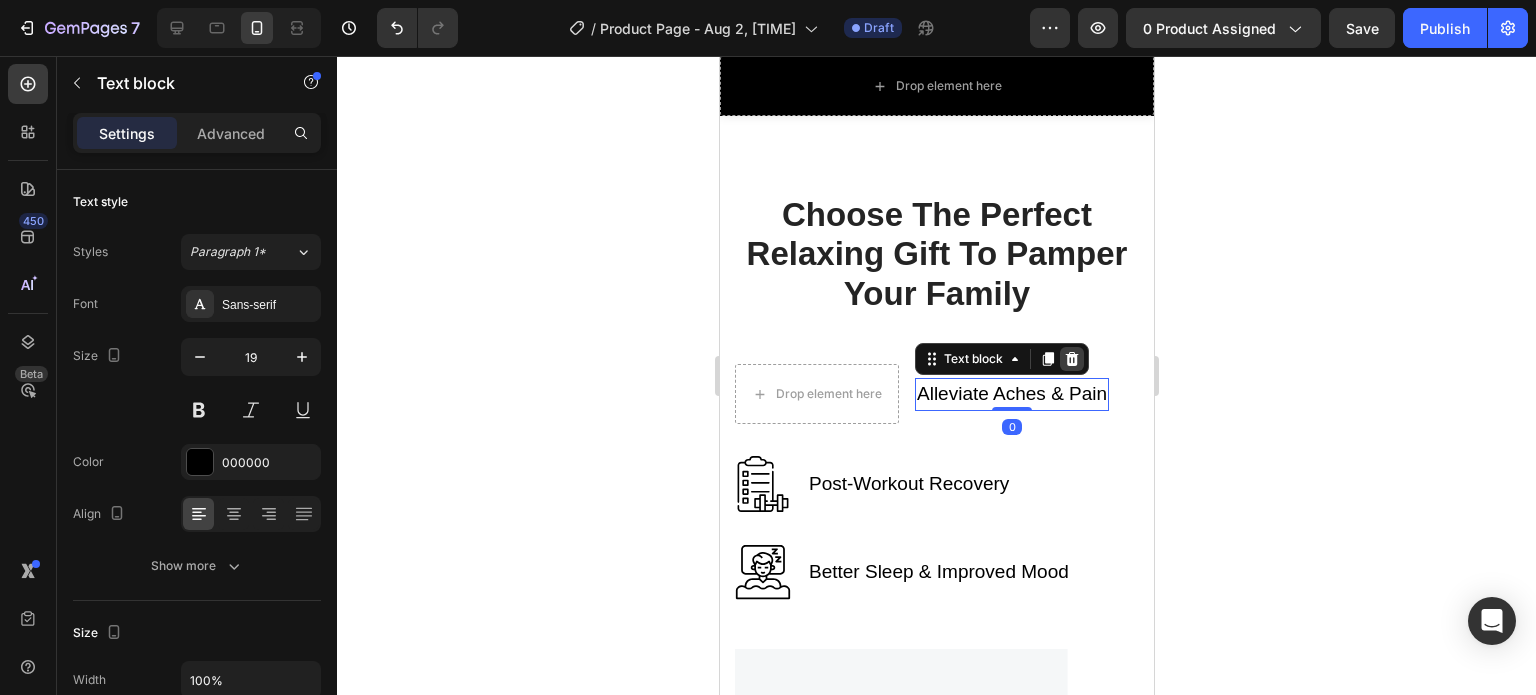 click 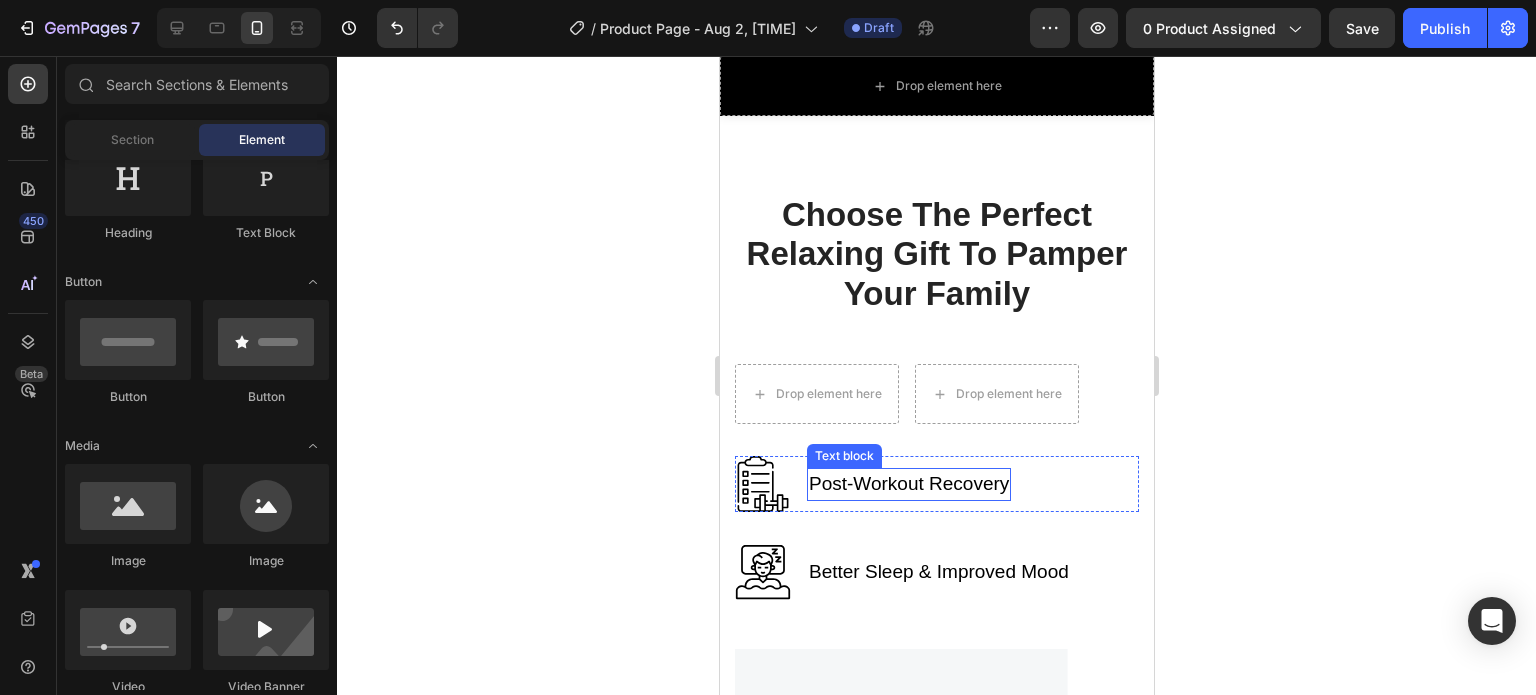 click on "Post-Workout Recovery" at bounding box center [908, 484] 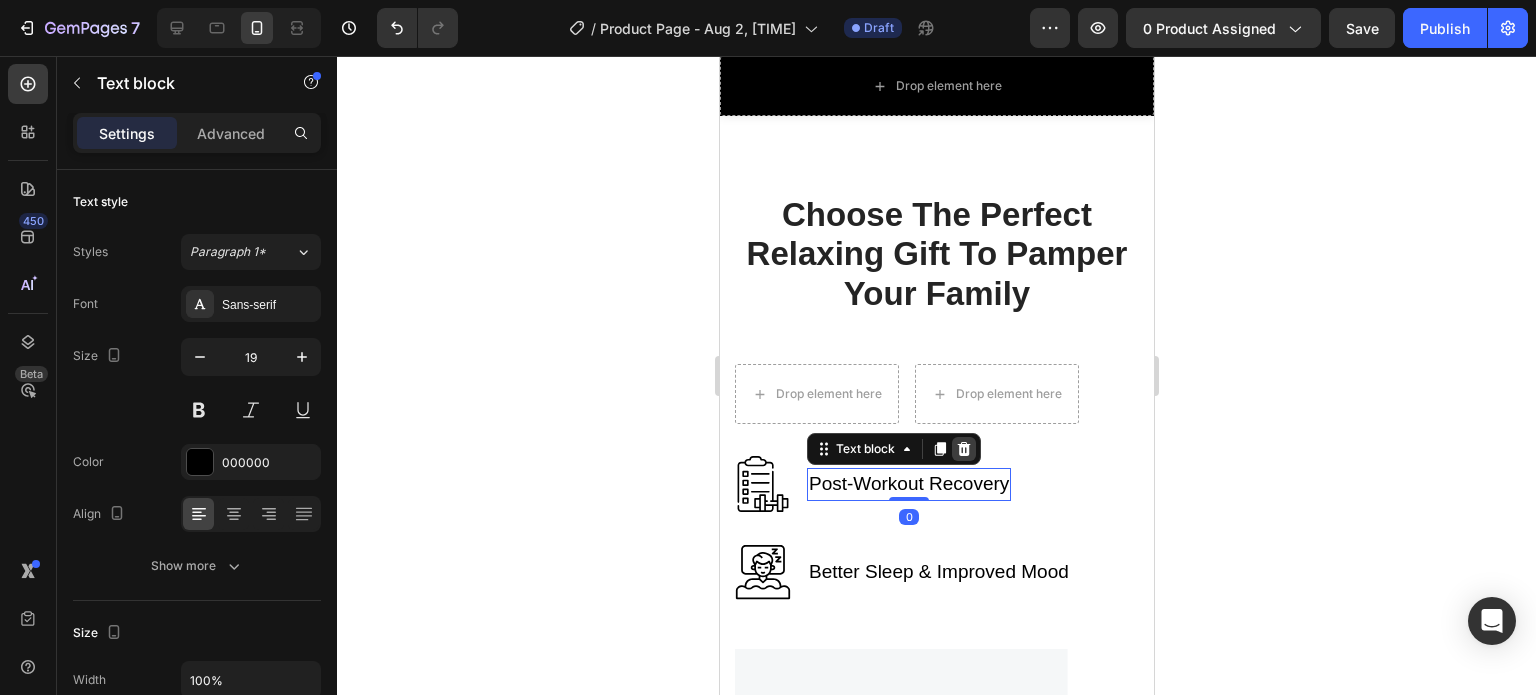 click 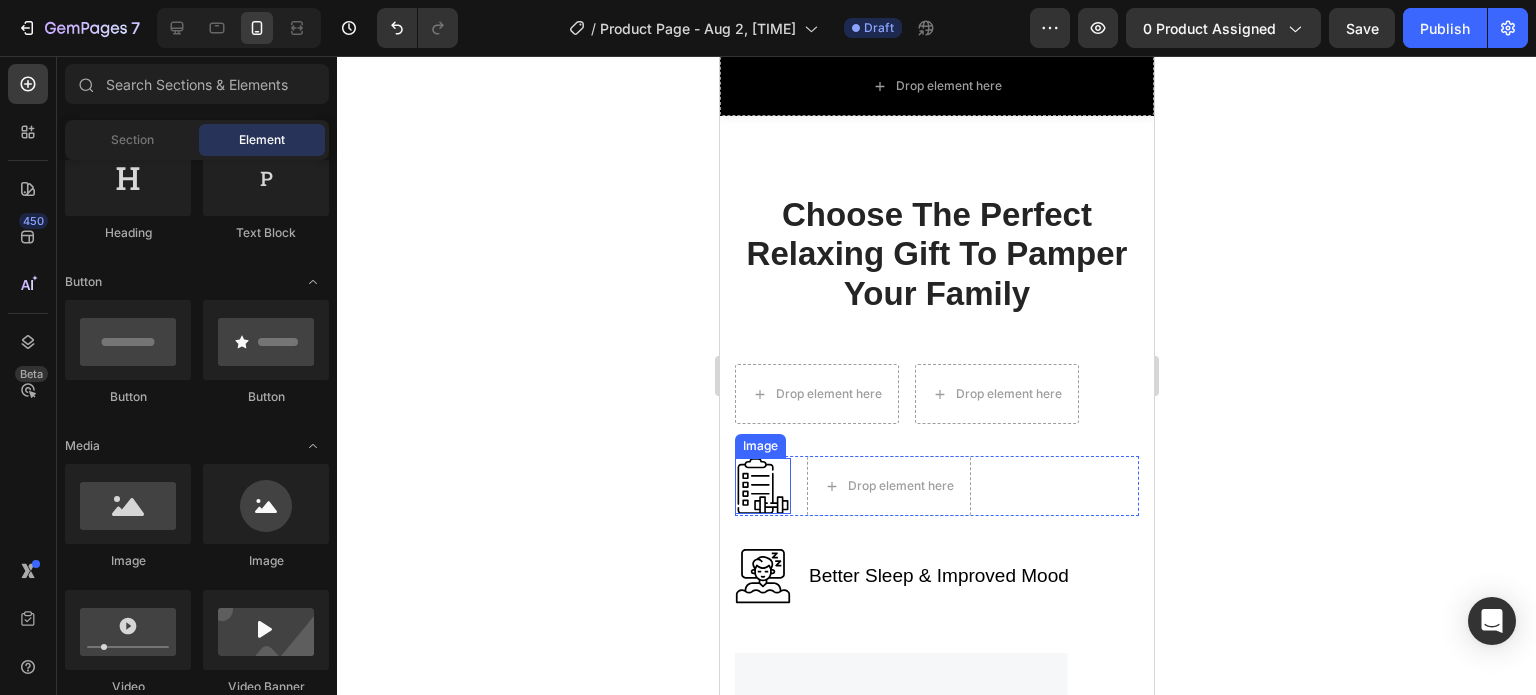 click at bounding box center (762, 486) 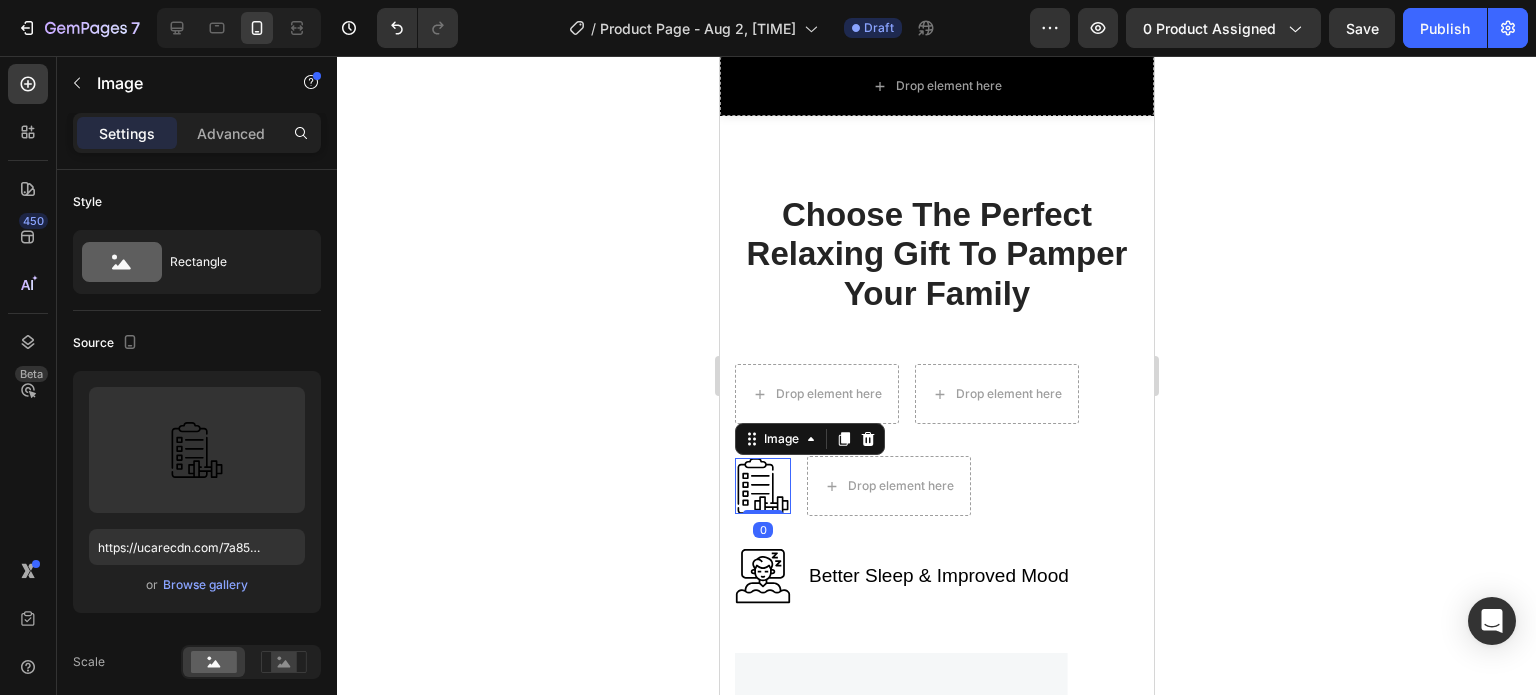 drag, startPoint x: 862, startPoint y: 385, endPoint x: 865, endPoint y: 397, distance: 12.369317 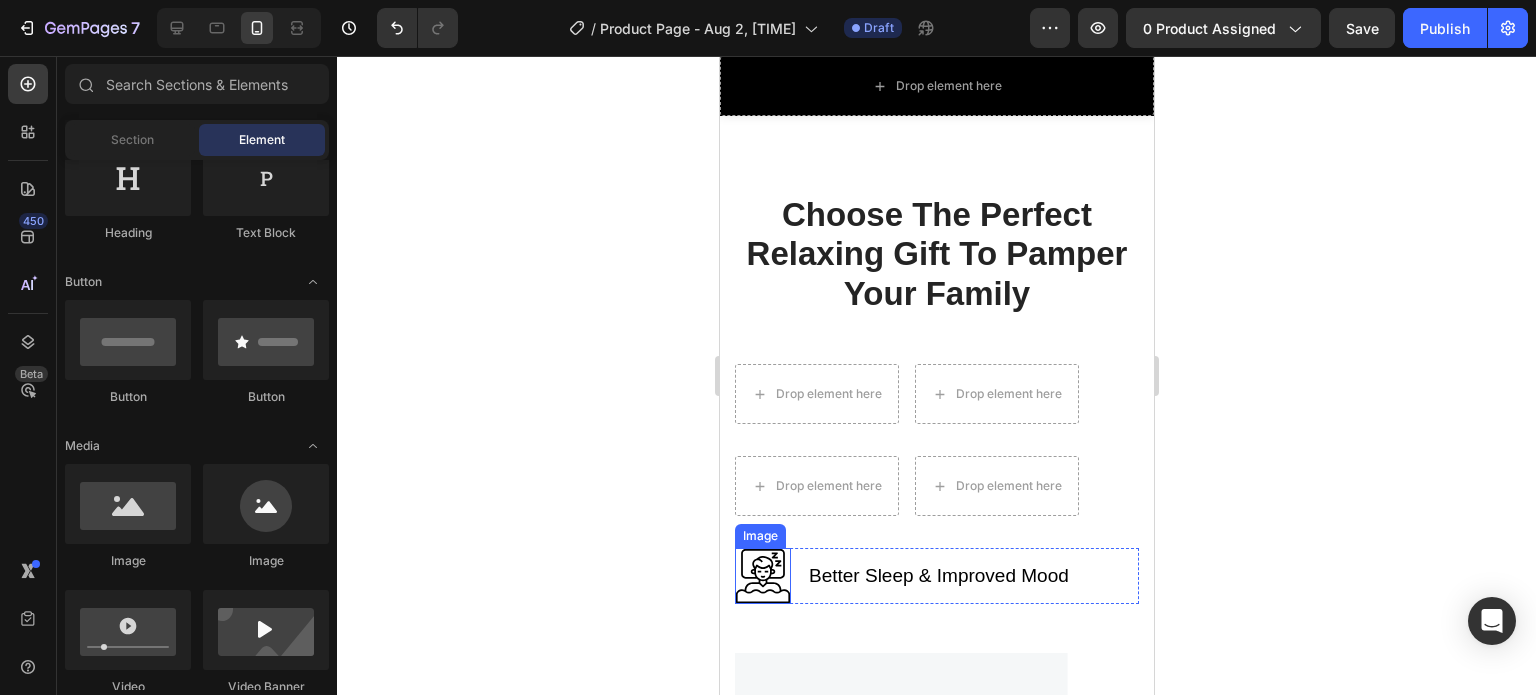 click at bounding box center (762, 576) 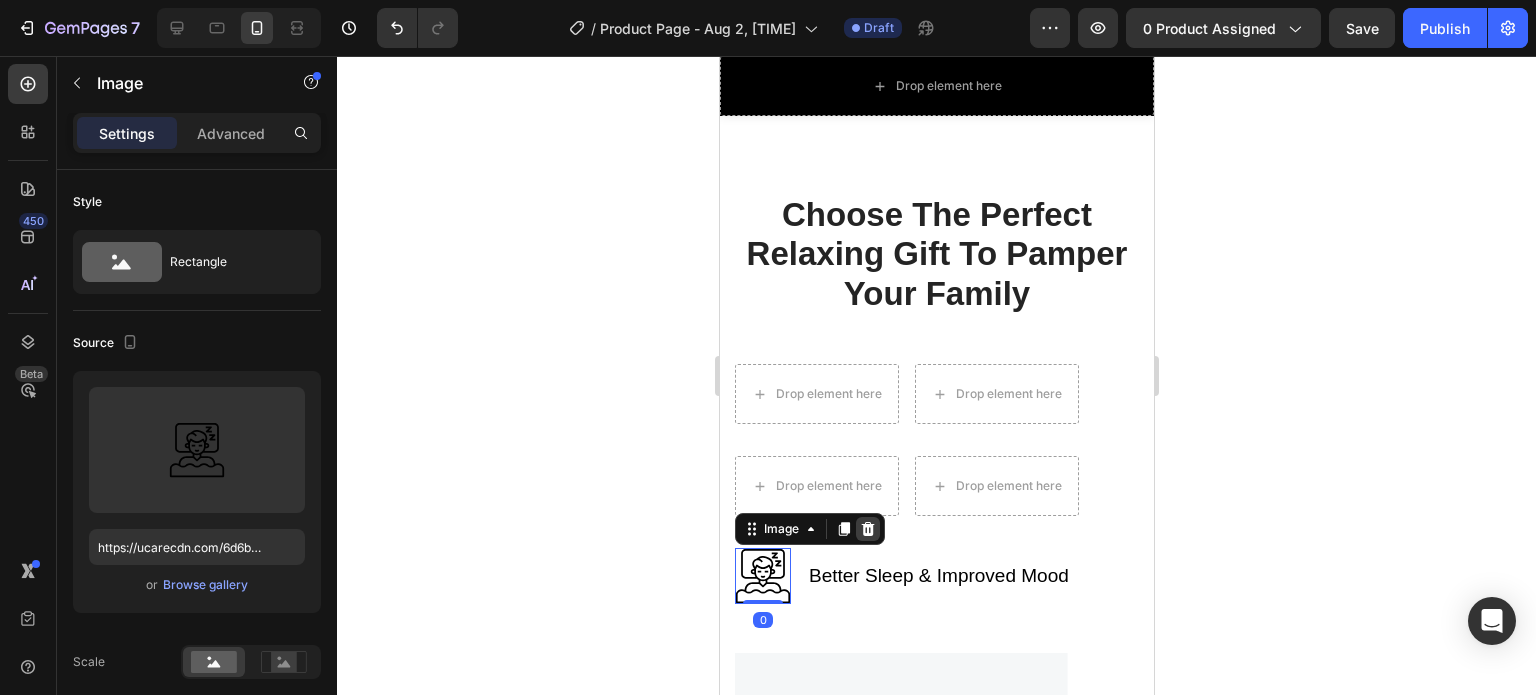 click 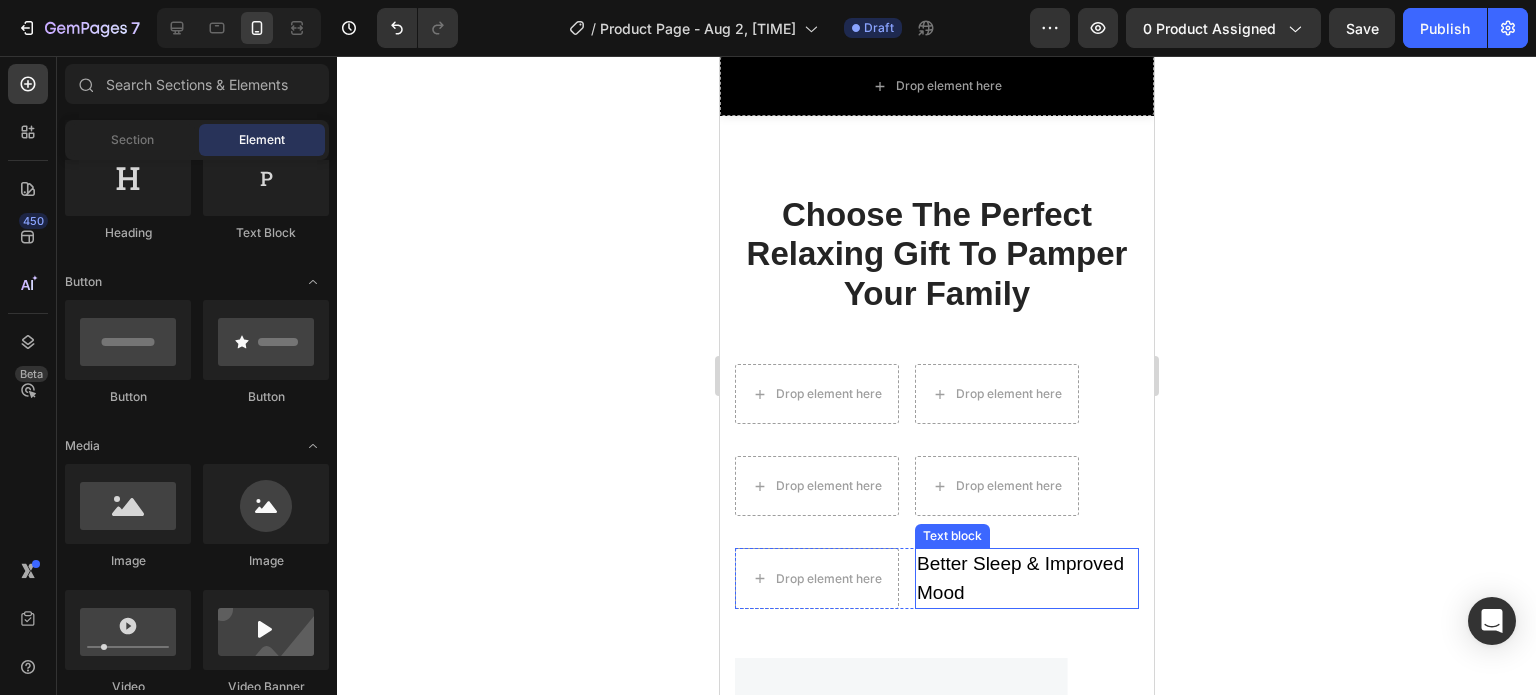 click on "Better Sleep & Improved Mood" at bounding box center [1026, 578] 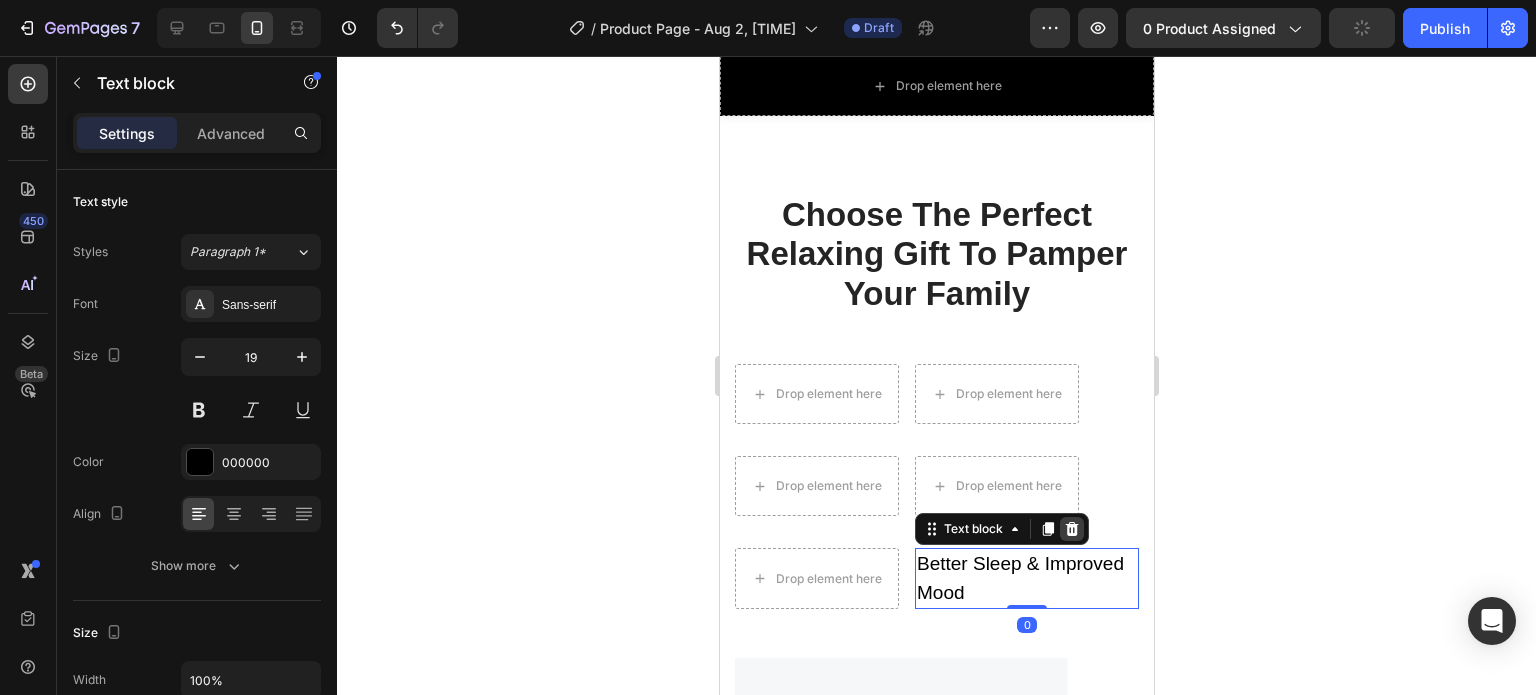 click 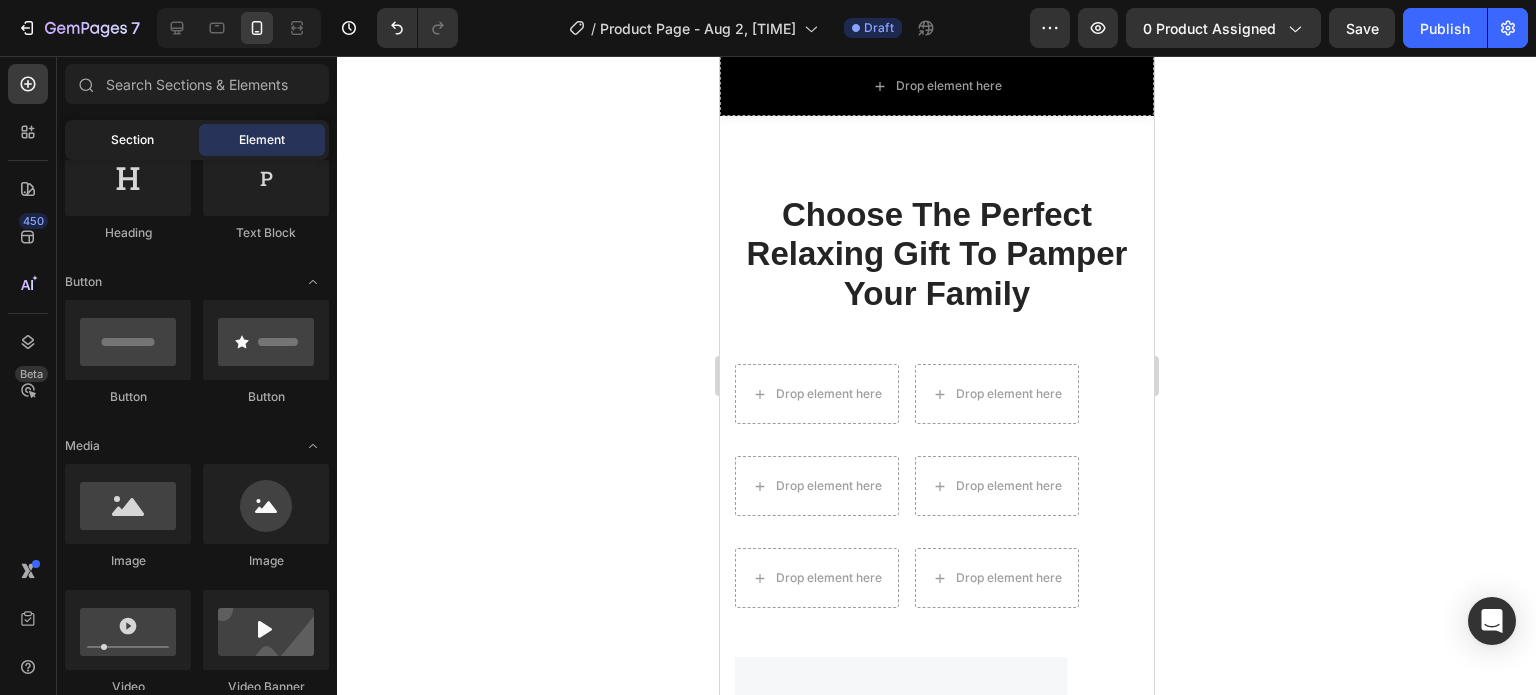 click on "Section" at bounding box center [132, 140] 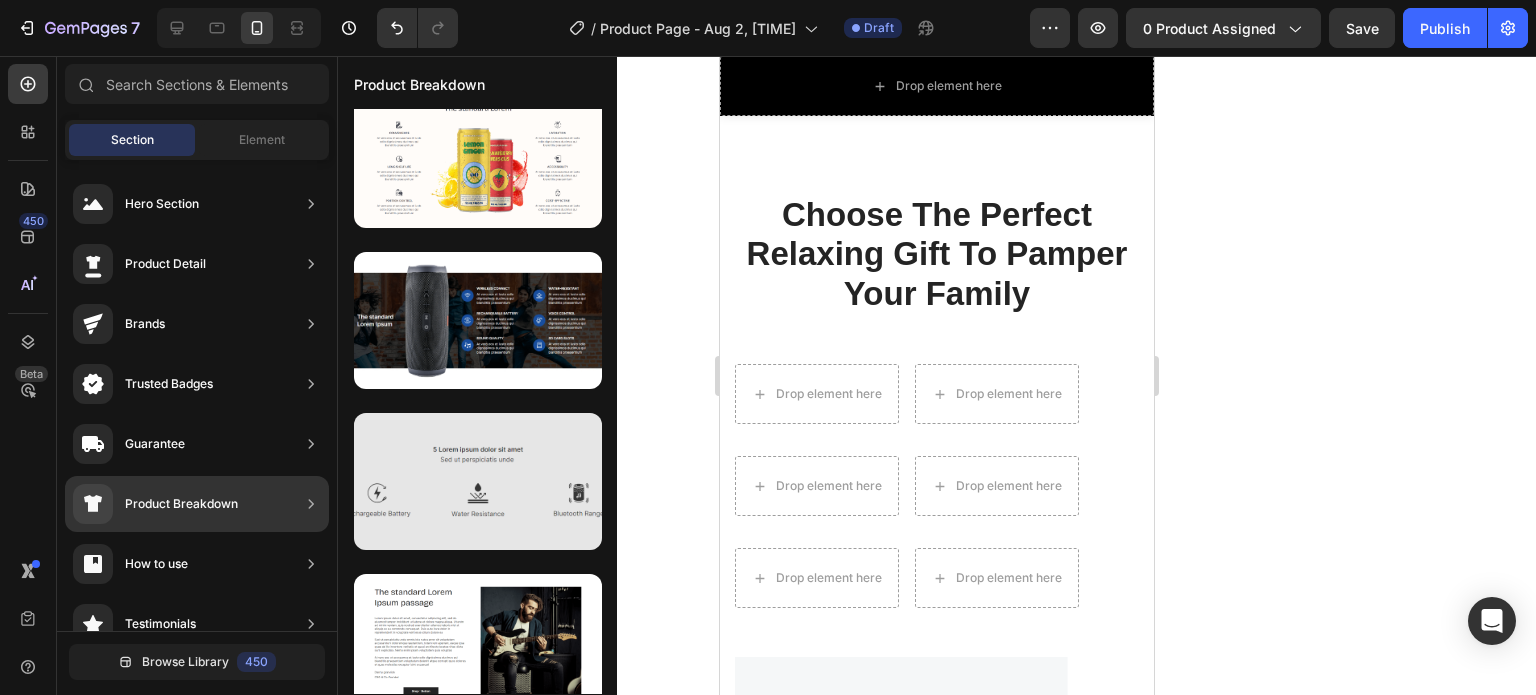 scroll, scrollTop: 4632, scrollLeft: 0, axis: vertical 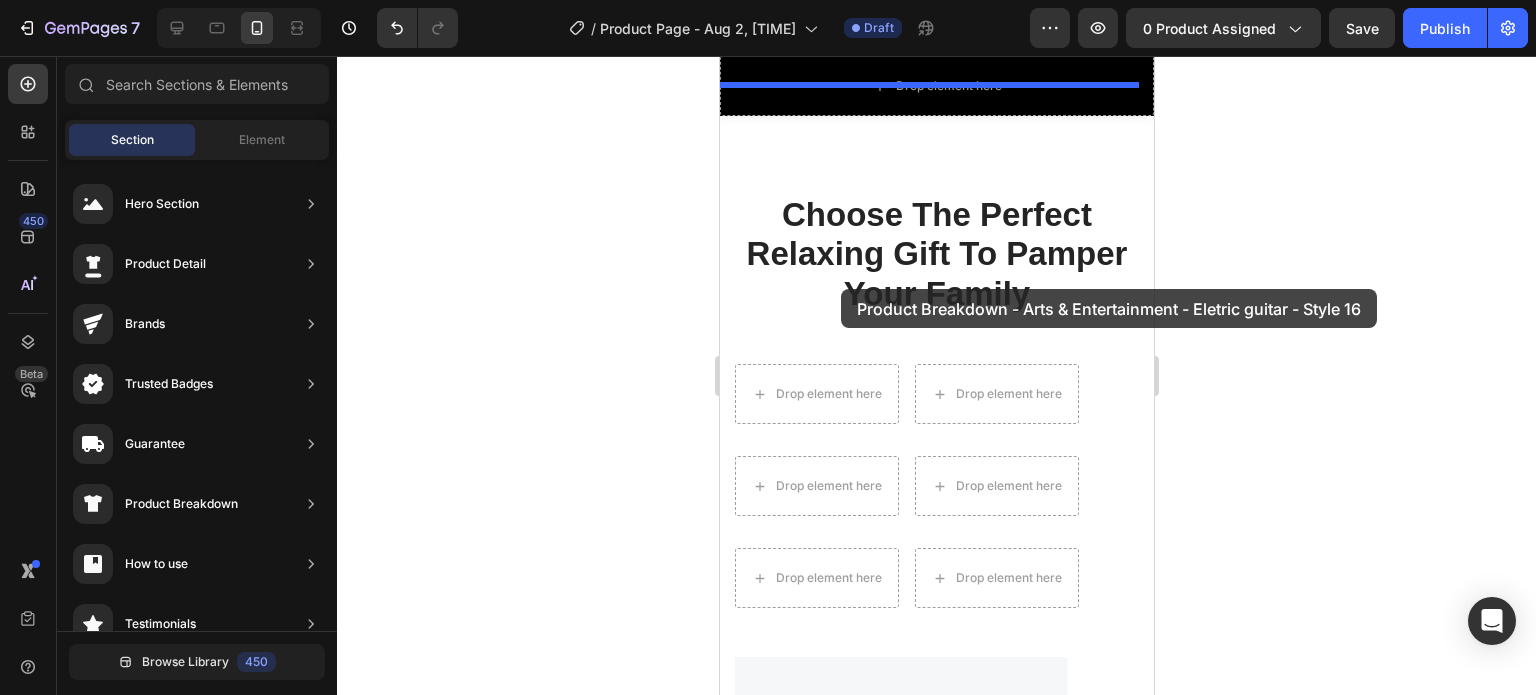 drag, startPoint x: 1183, startPoint y: 475, endPoint x: 840, endPoint y: 289, distance: 390.18585 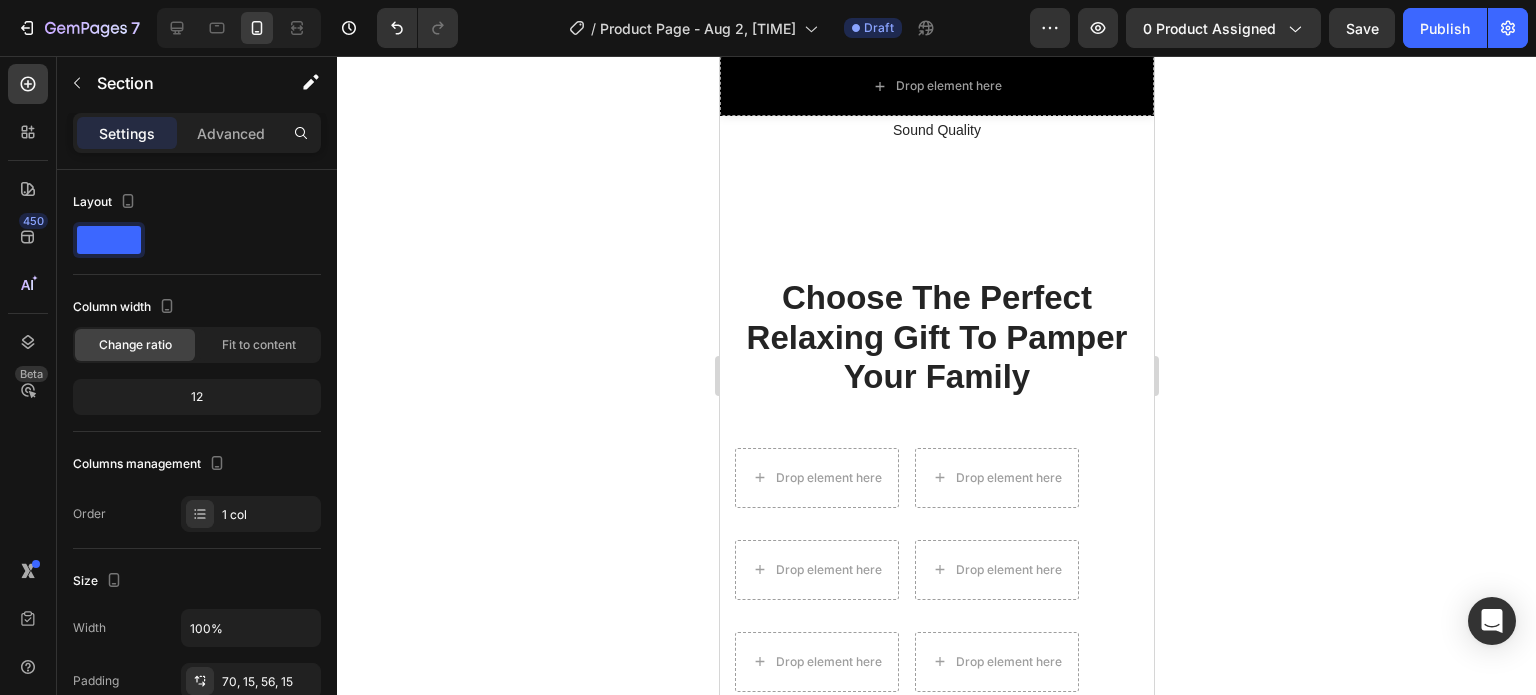 scroll, scrollTop: 10911, scrollLeft: 0, axis: vertical 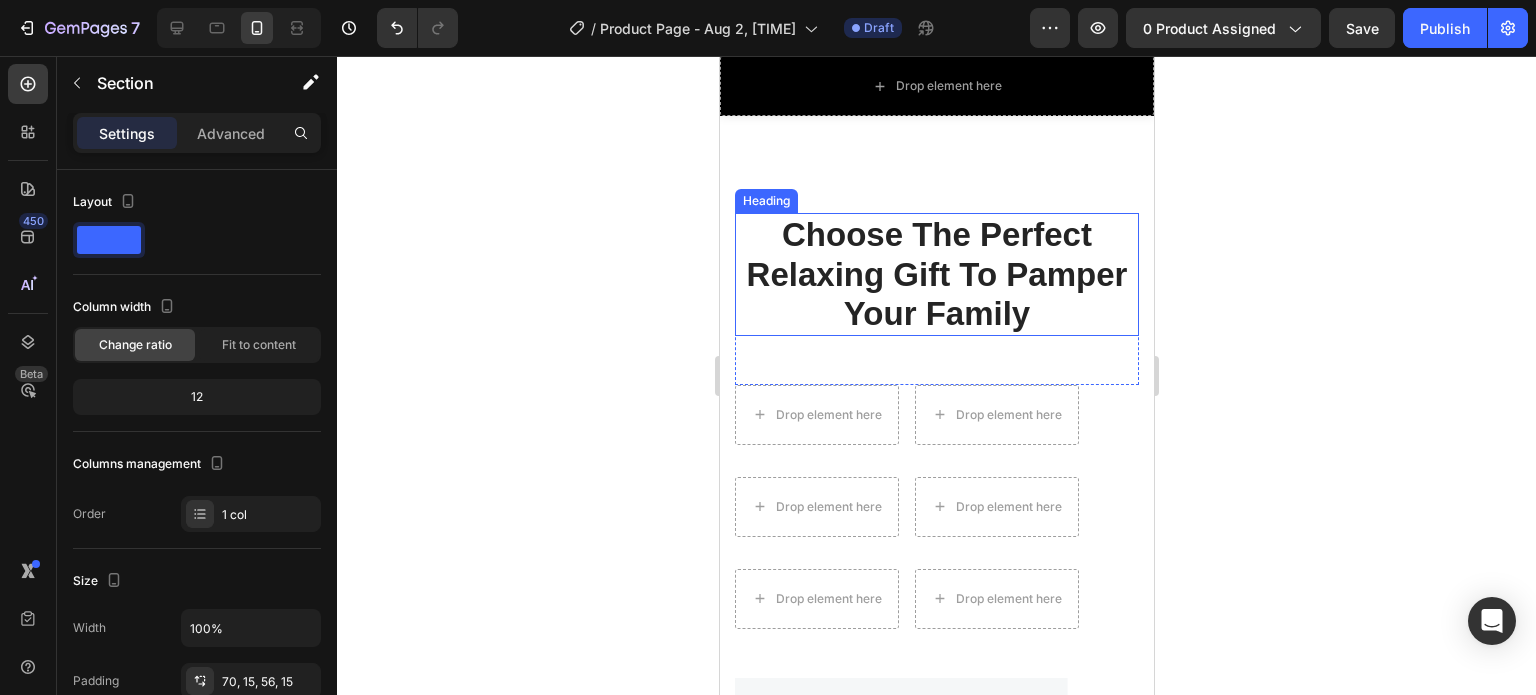 click on "Heading" at bounding box center [765, 201] 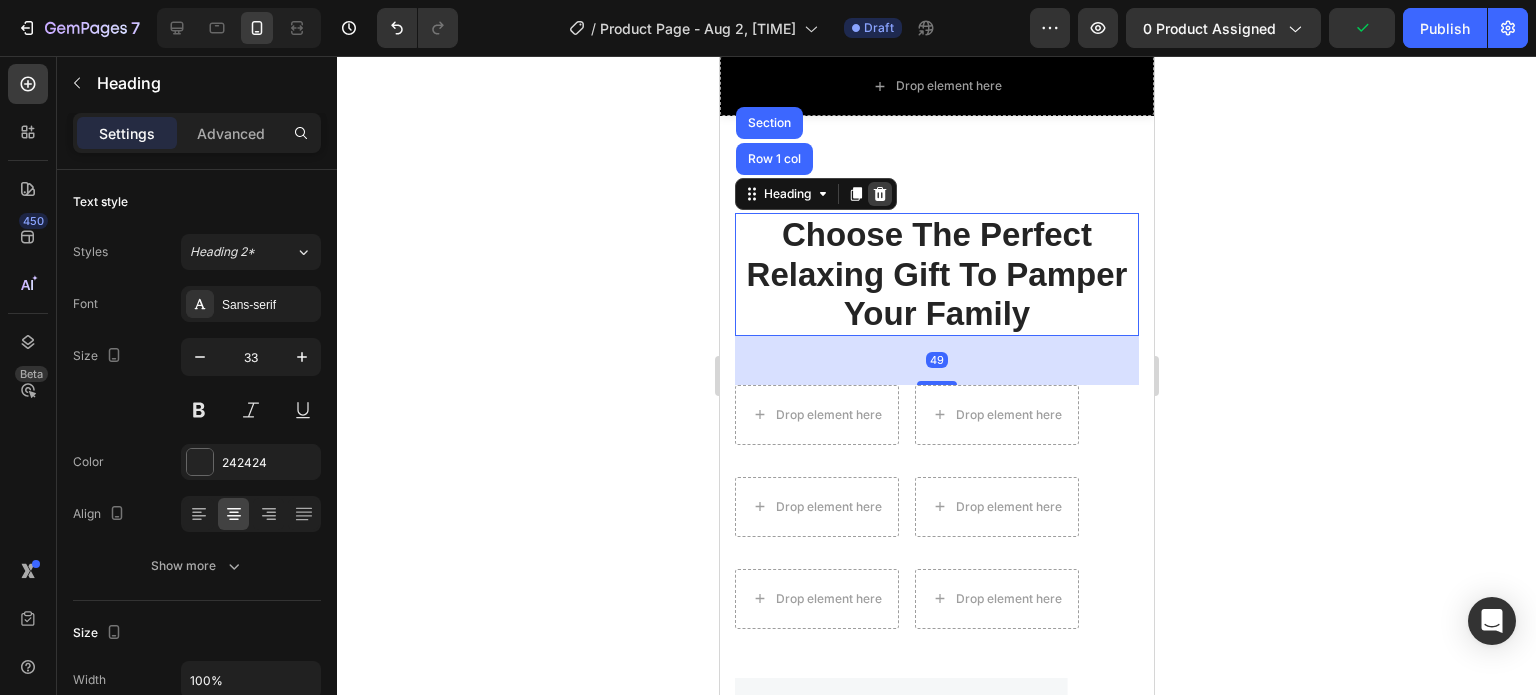 click 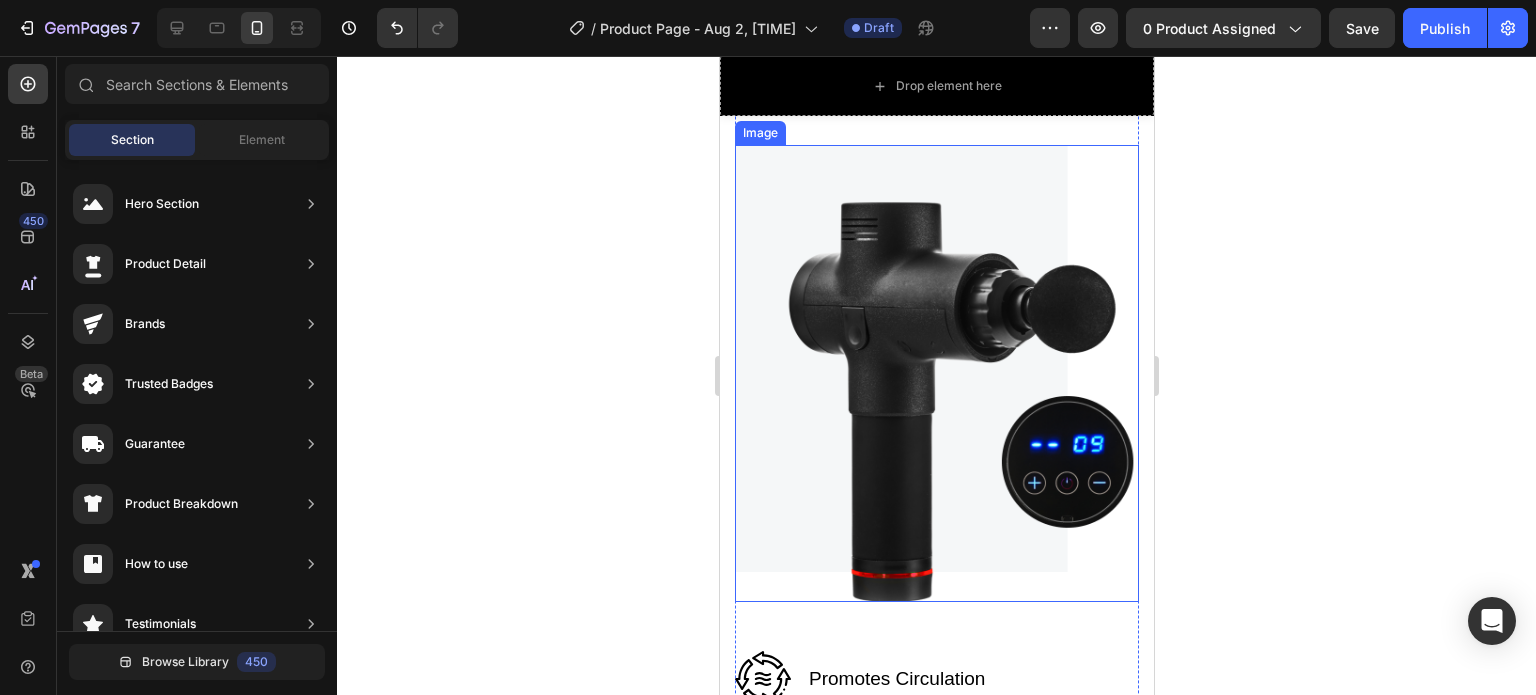 scroll, scrollTop: 11211, scrollLeft: 0, axis: vertical 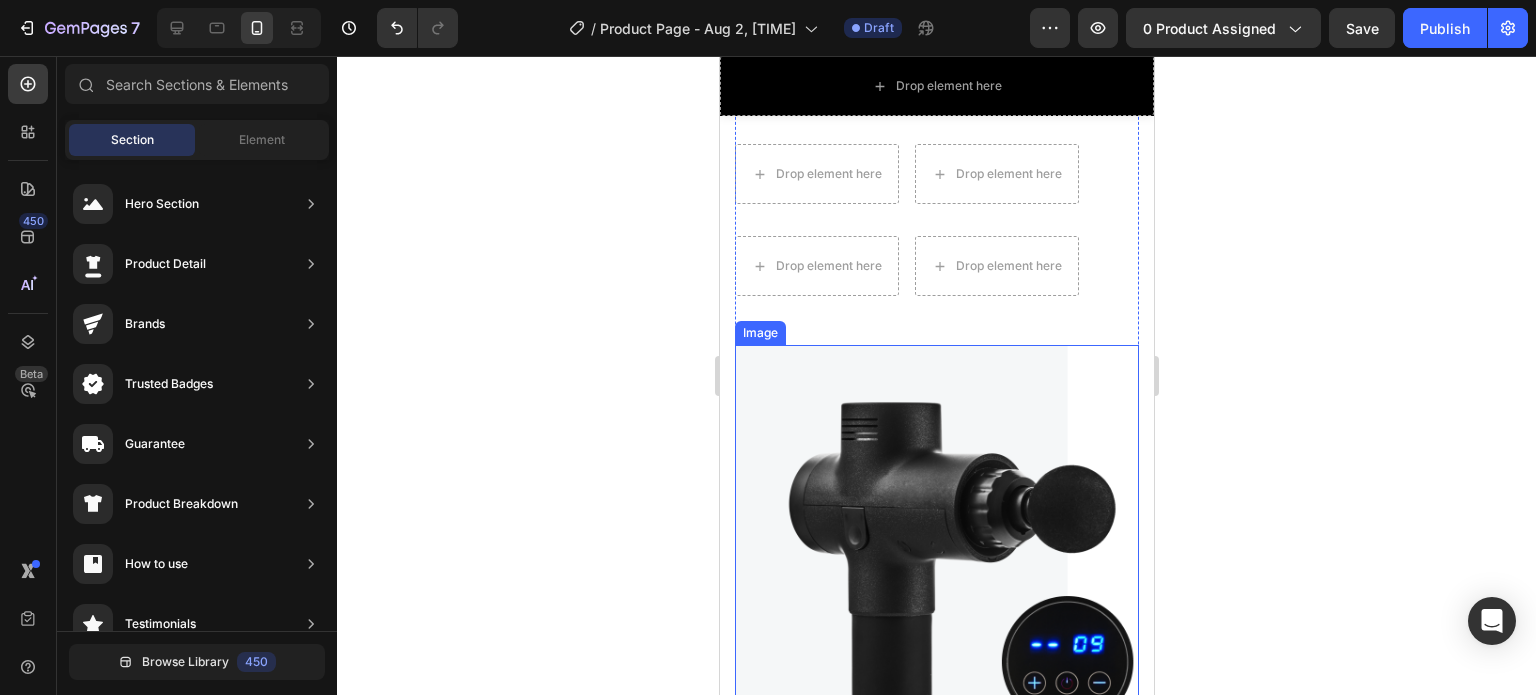 click at bounding box center [936, 573] 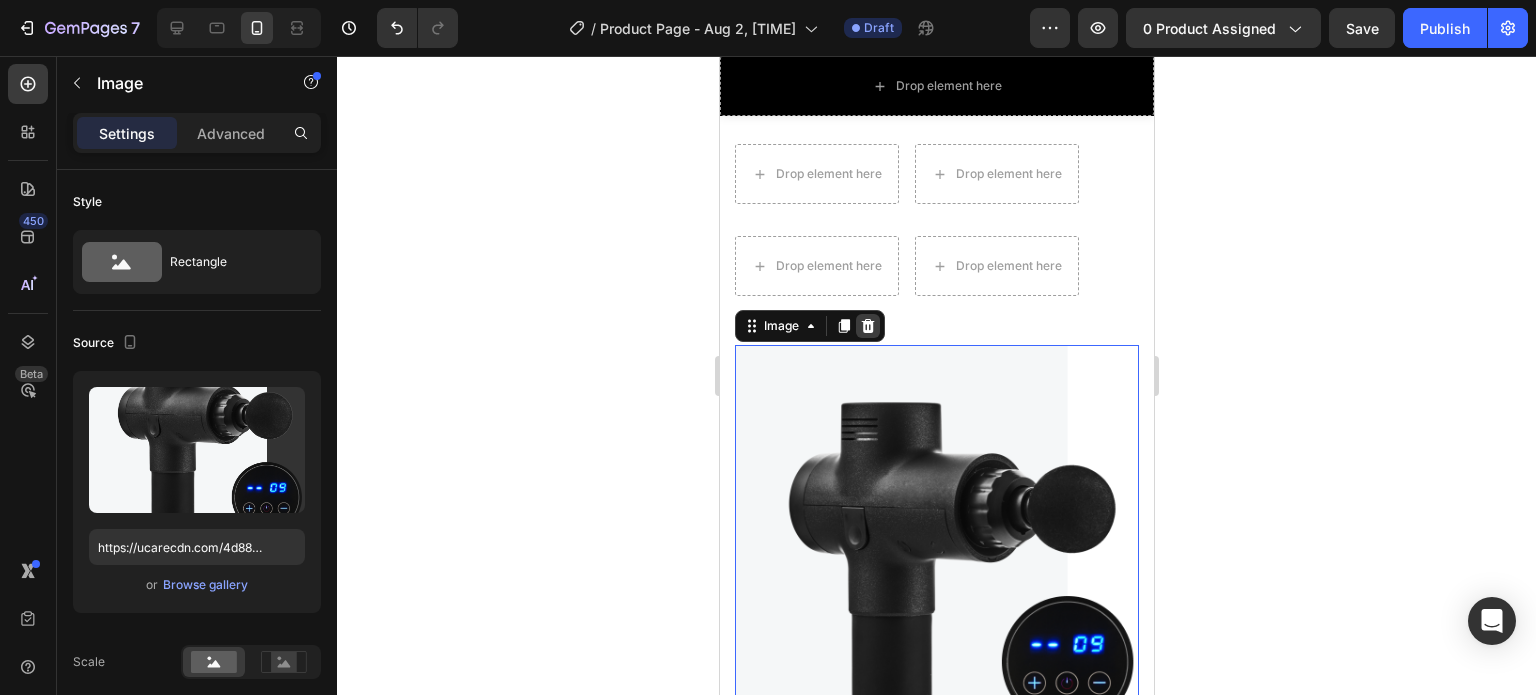 click at bounding box center (867, 326) 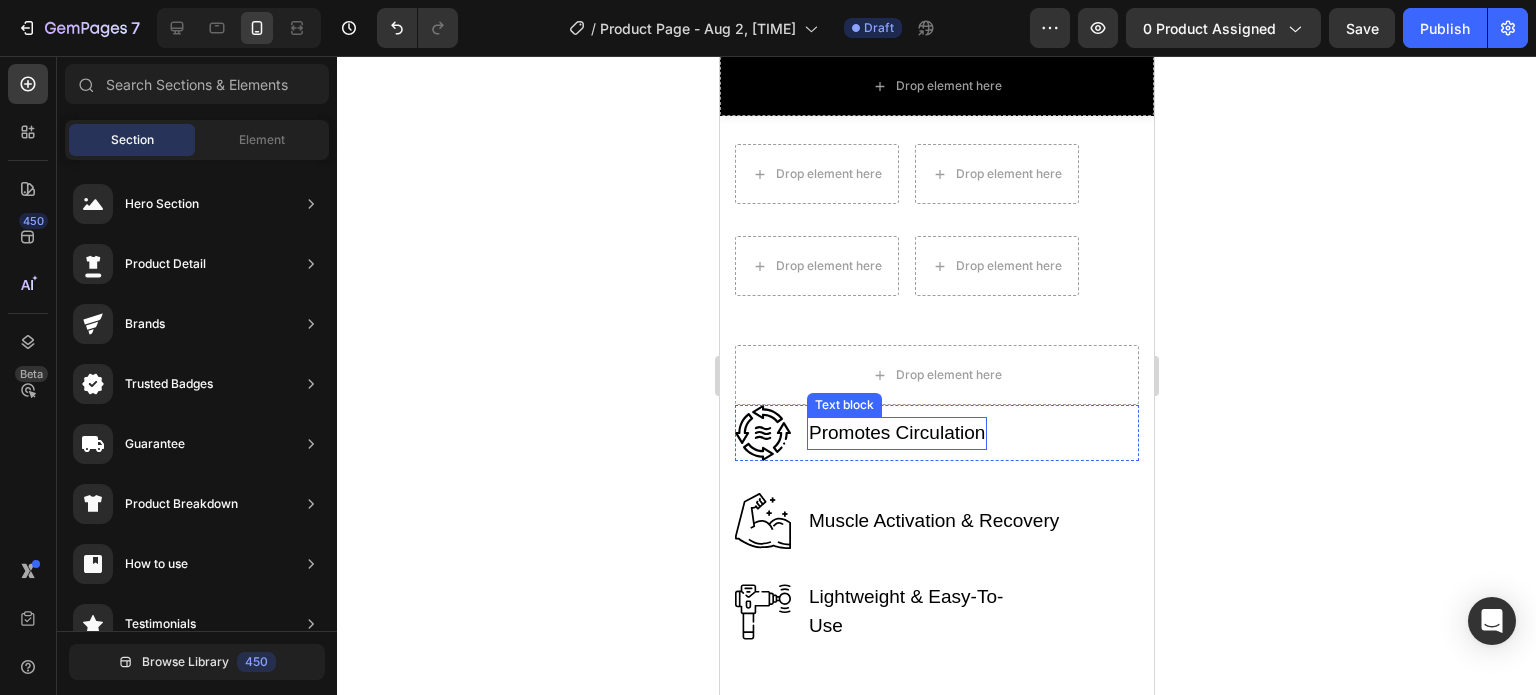 click on "Promotes Circulation" at bounding box center [896, 433] 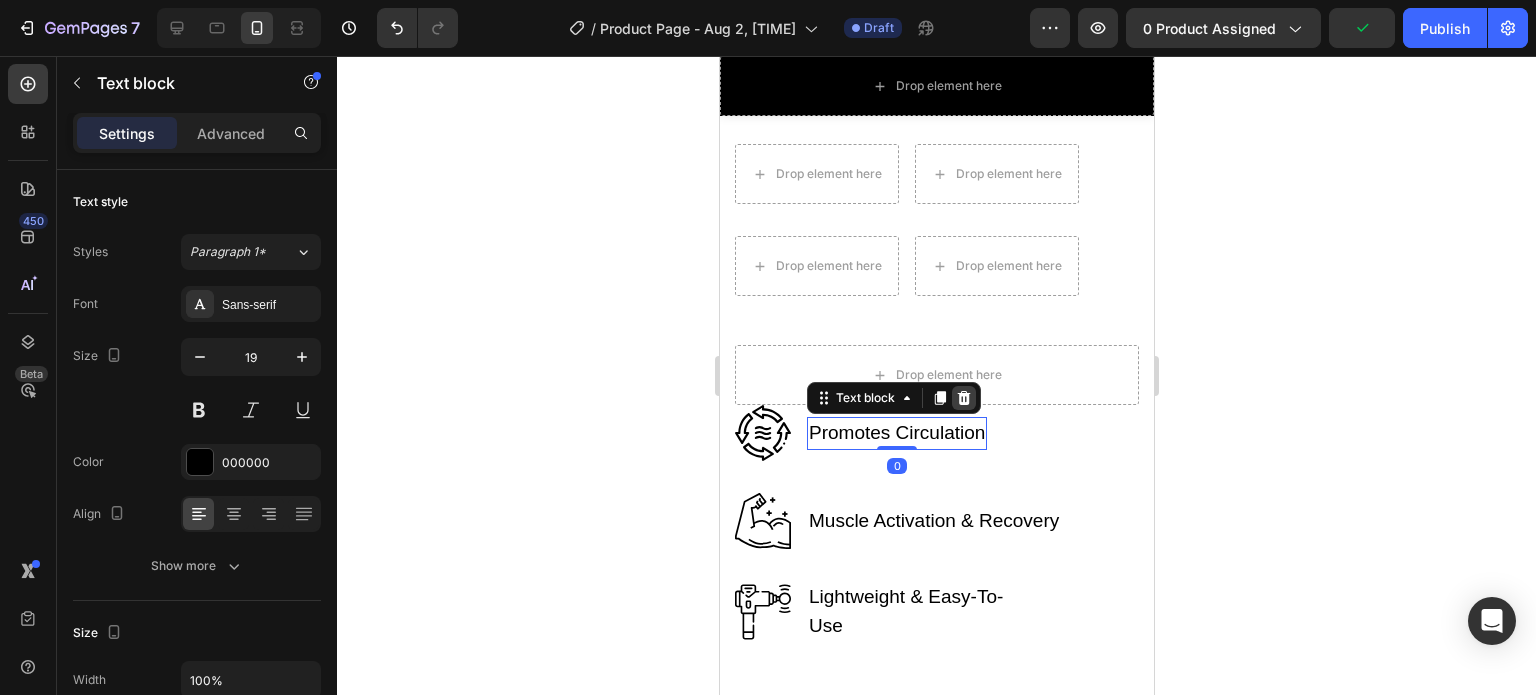 click 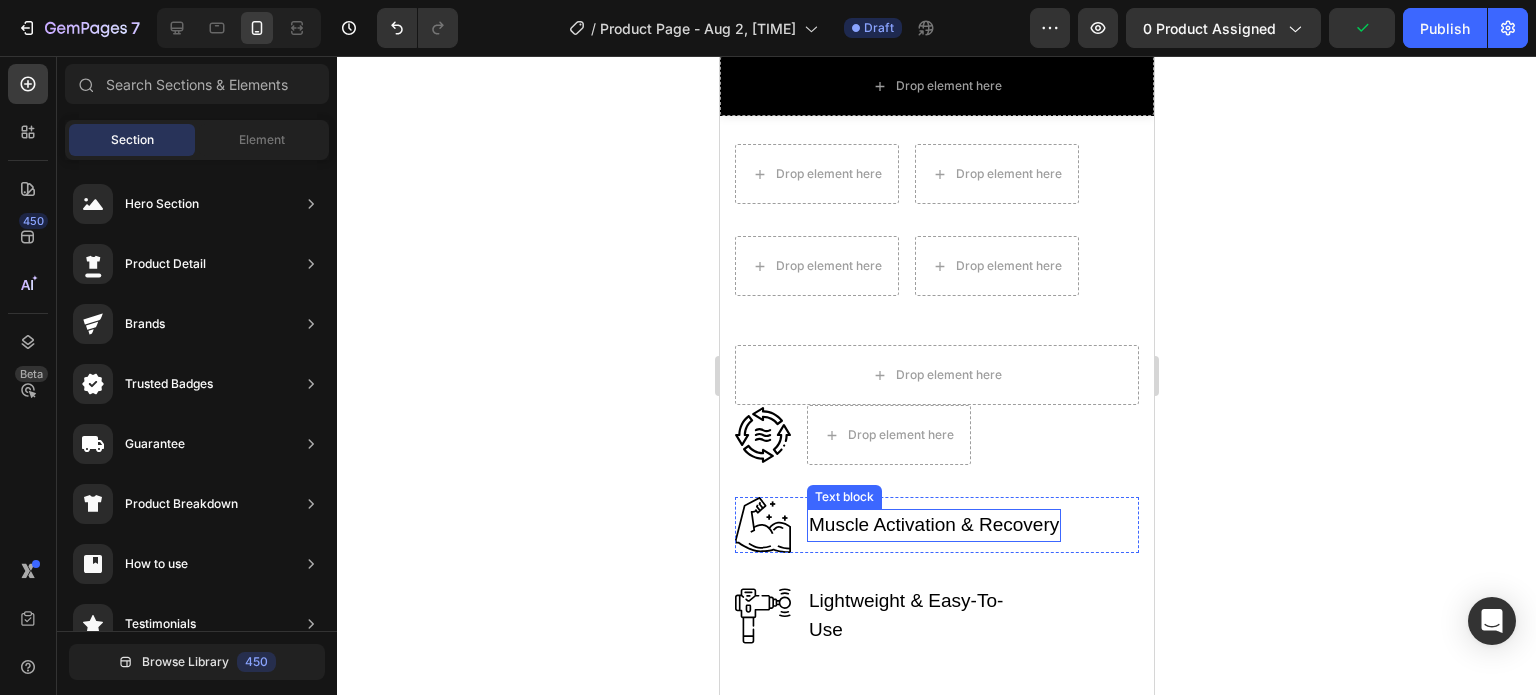 click on "Muscle Activation & Recovery" at bounding box center (933, 525) 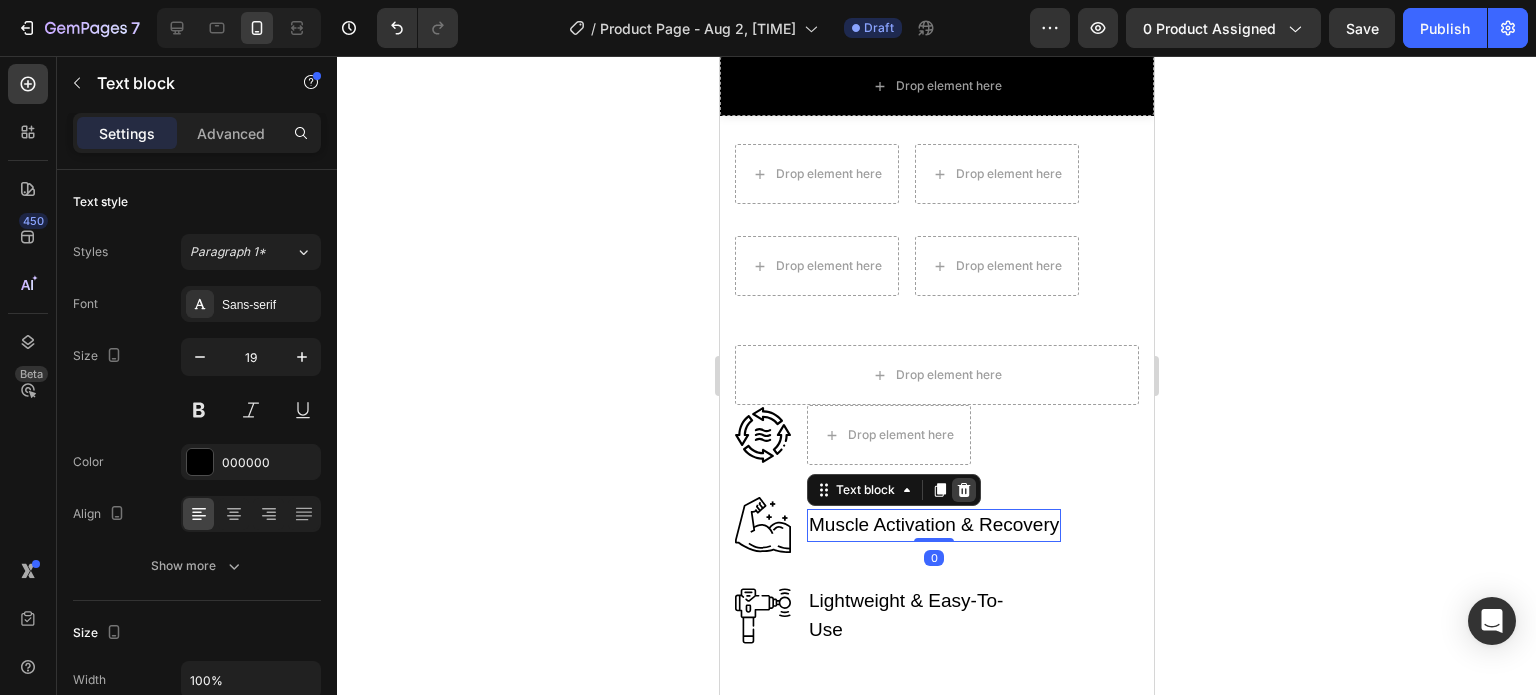 click 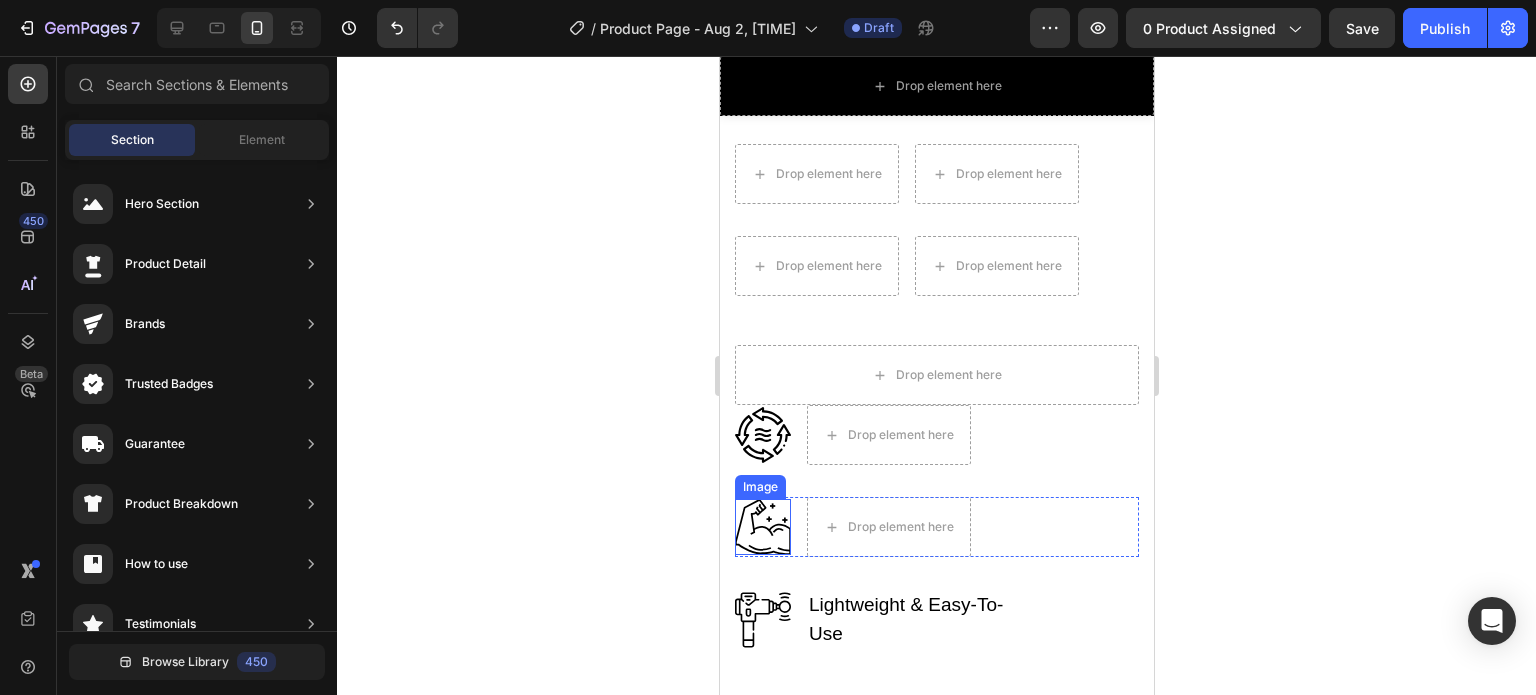click at bounding box center (762, 527) 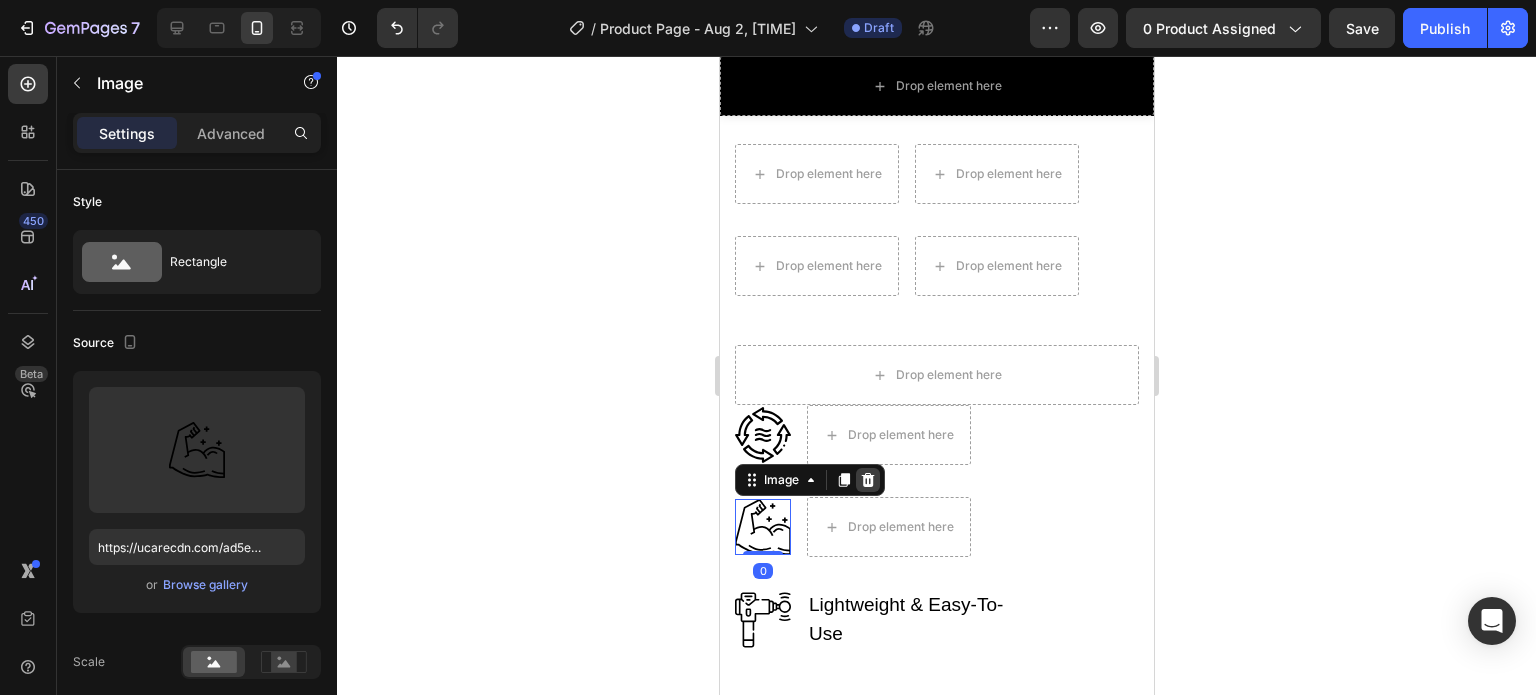 click at bounding box center (867, 480) 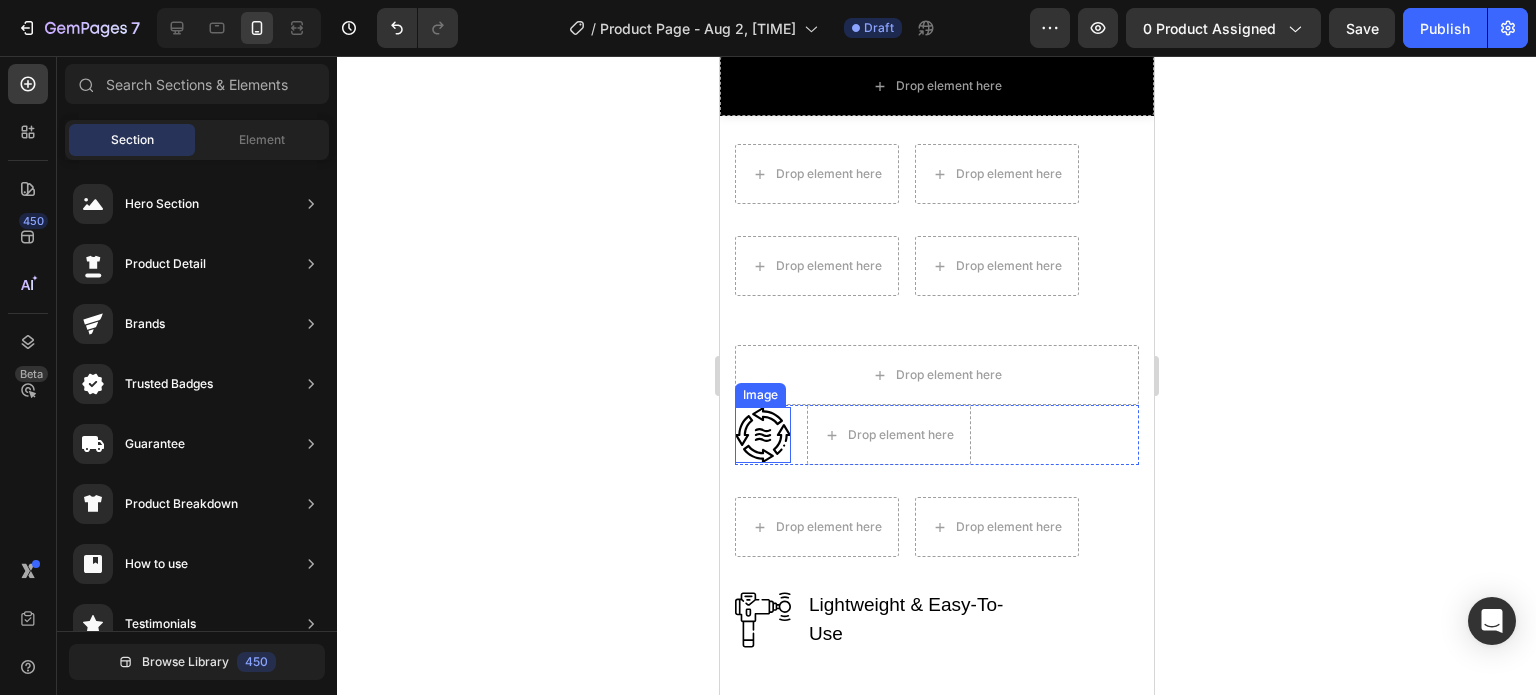 click at bounding box center [762, 435] 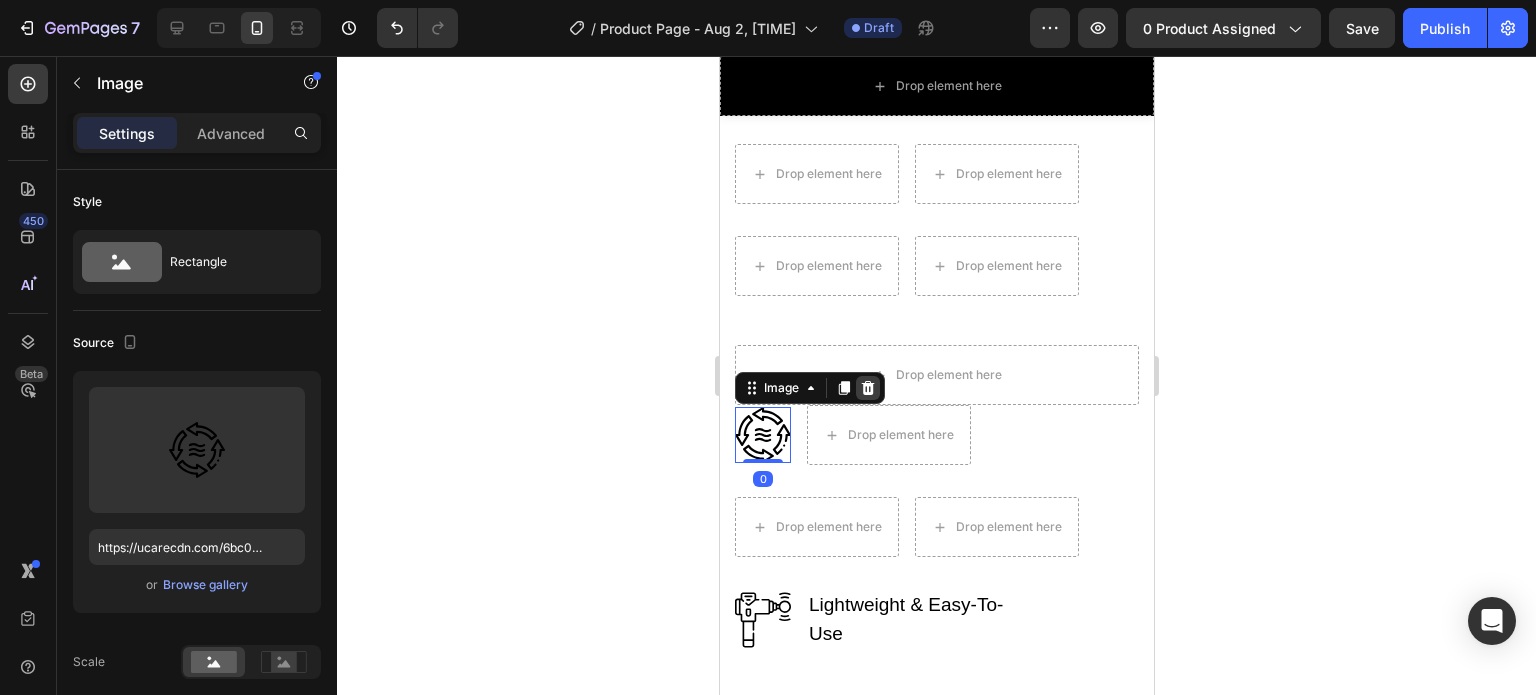 click at bounding box center (867, 388) 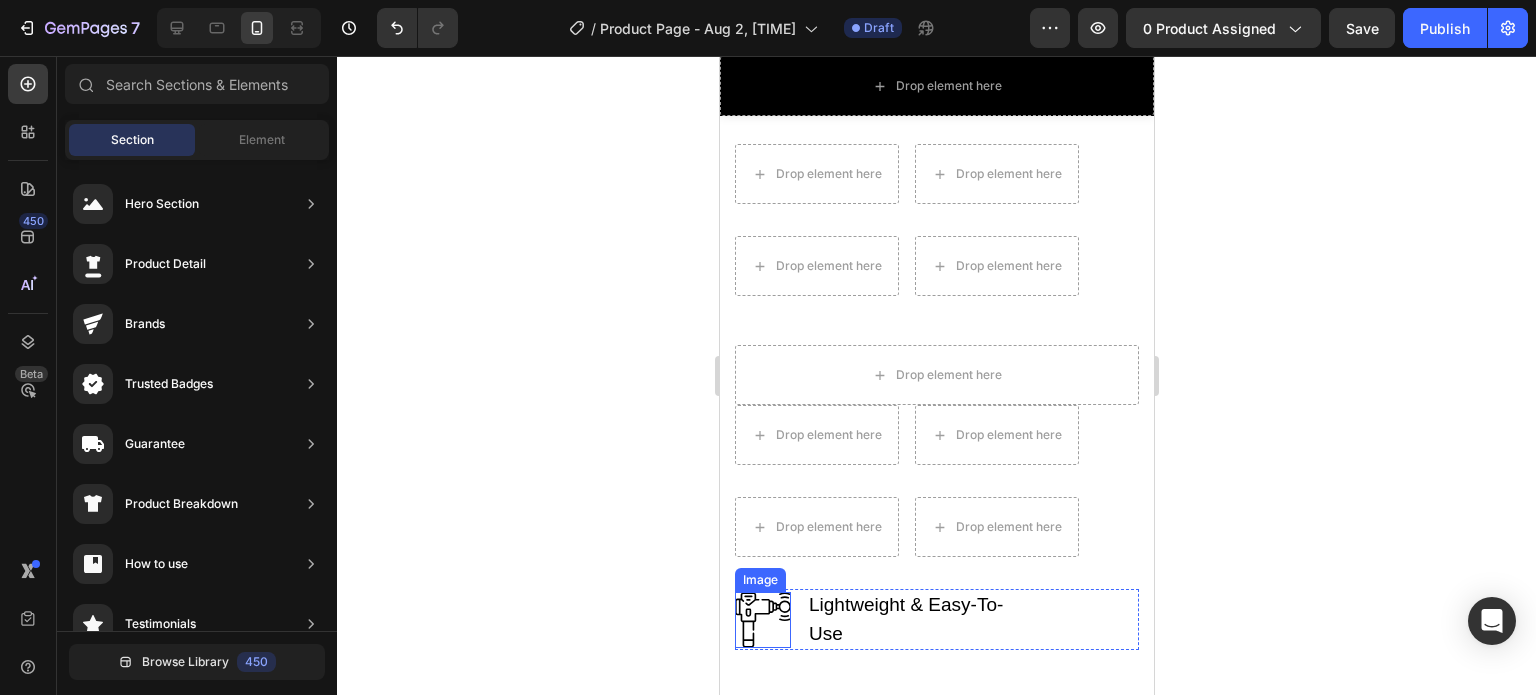 click at bounding box center (762, 620) 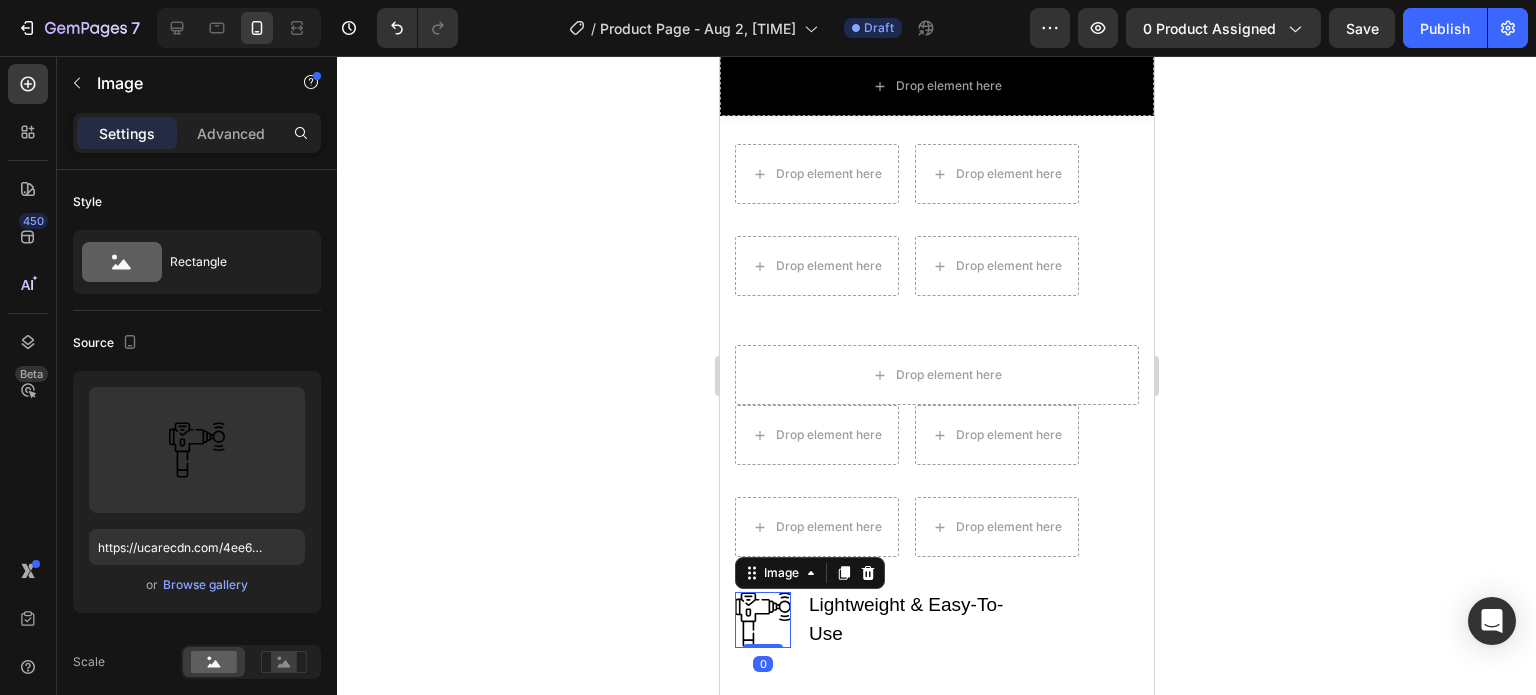 click 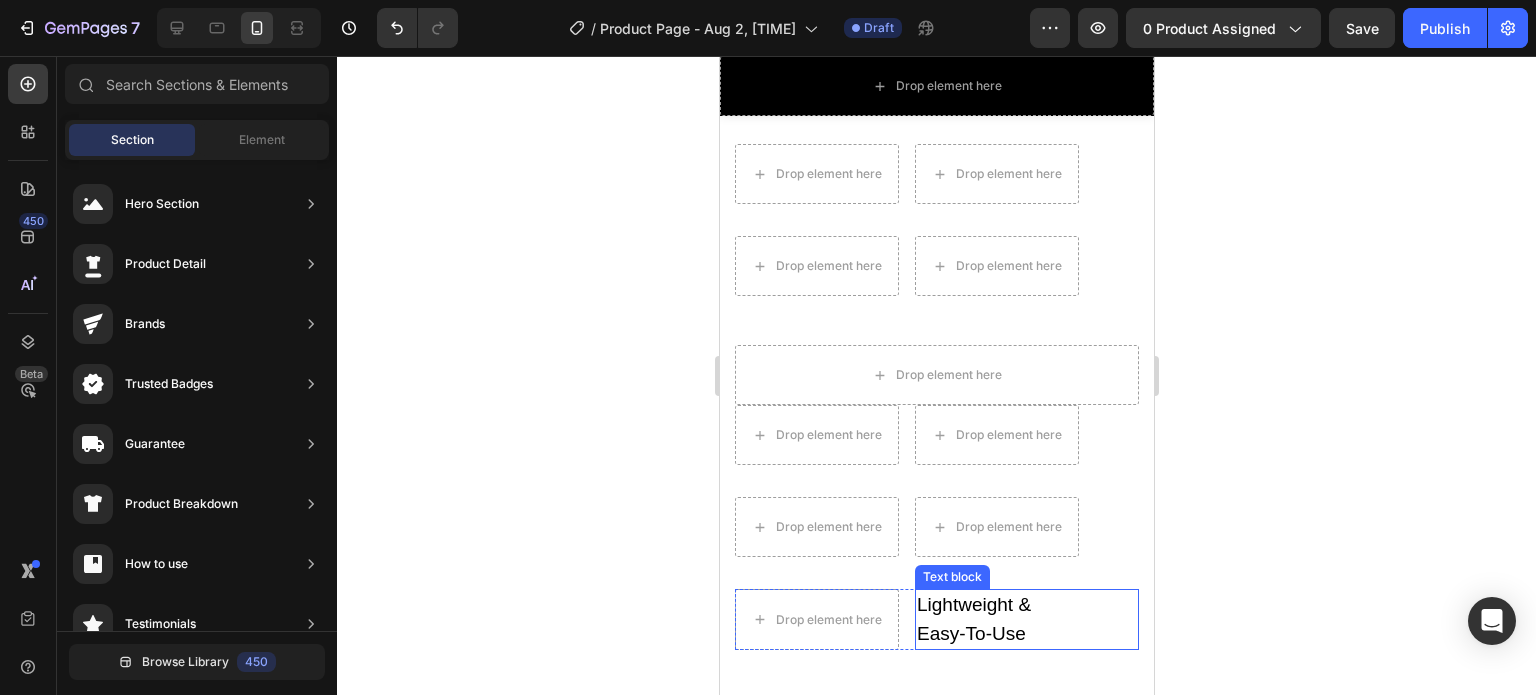 click on "Lightweight & Easy-To-Use" at bounding box center (976, 619) 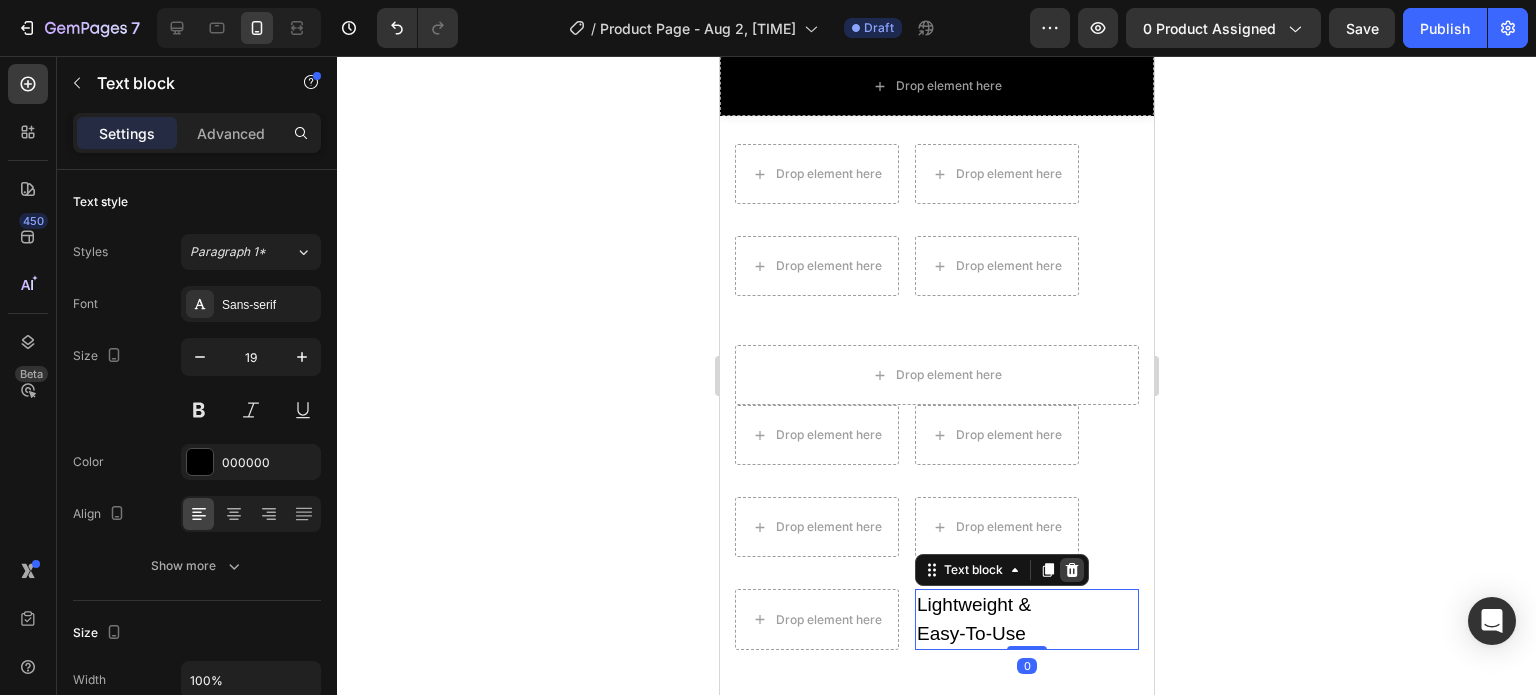 click 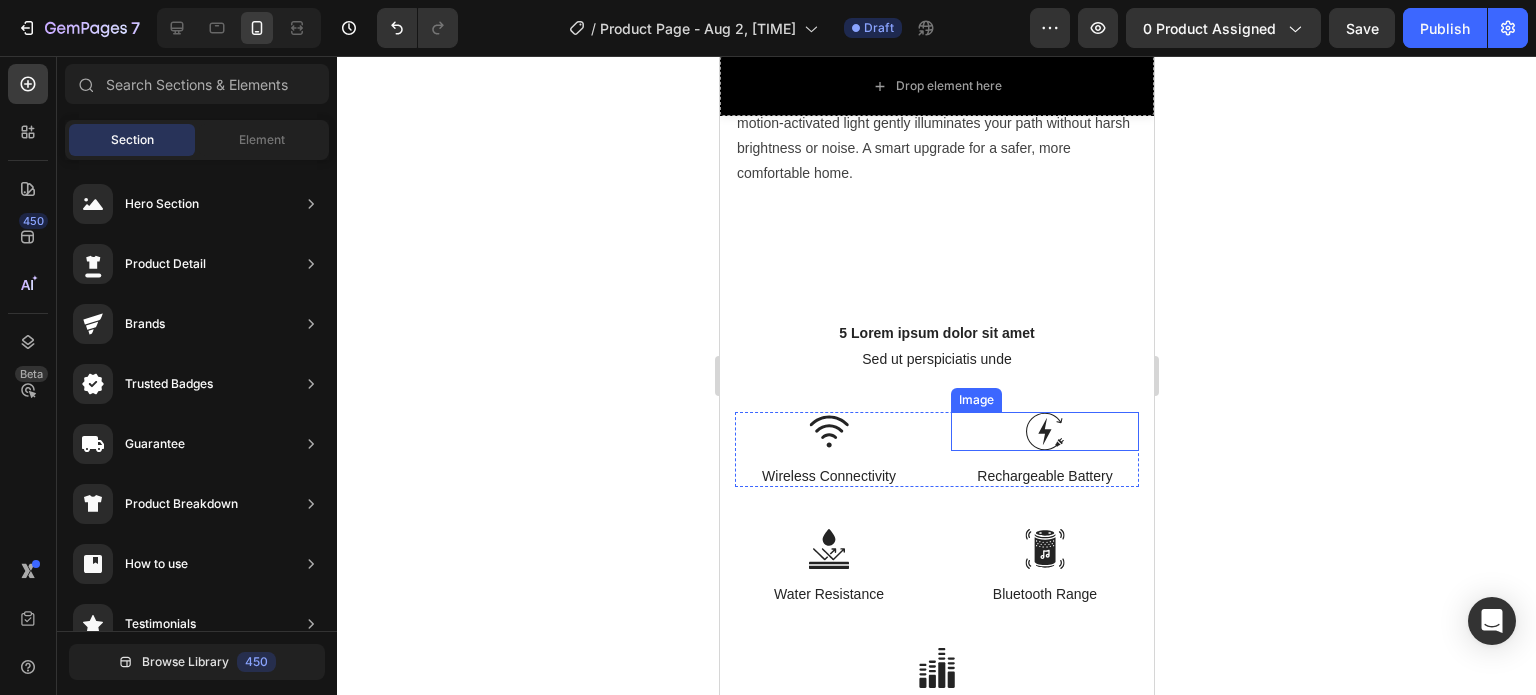 scroll, scrollTop: 10411, scrollLeft: 0, axis: vertical 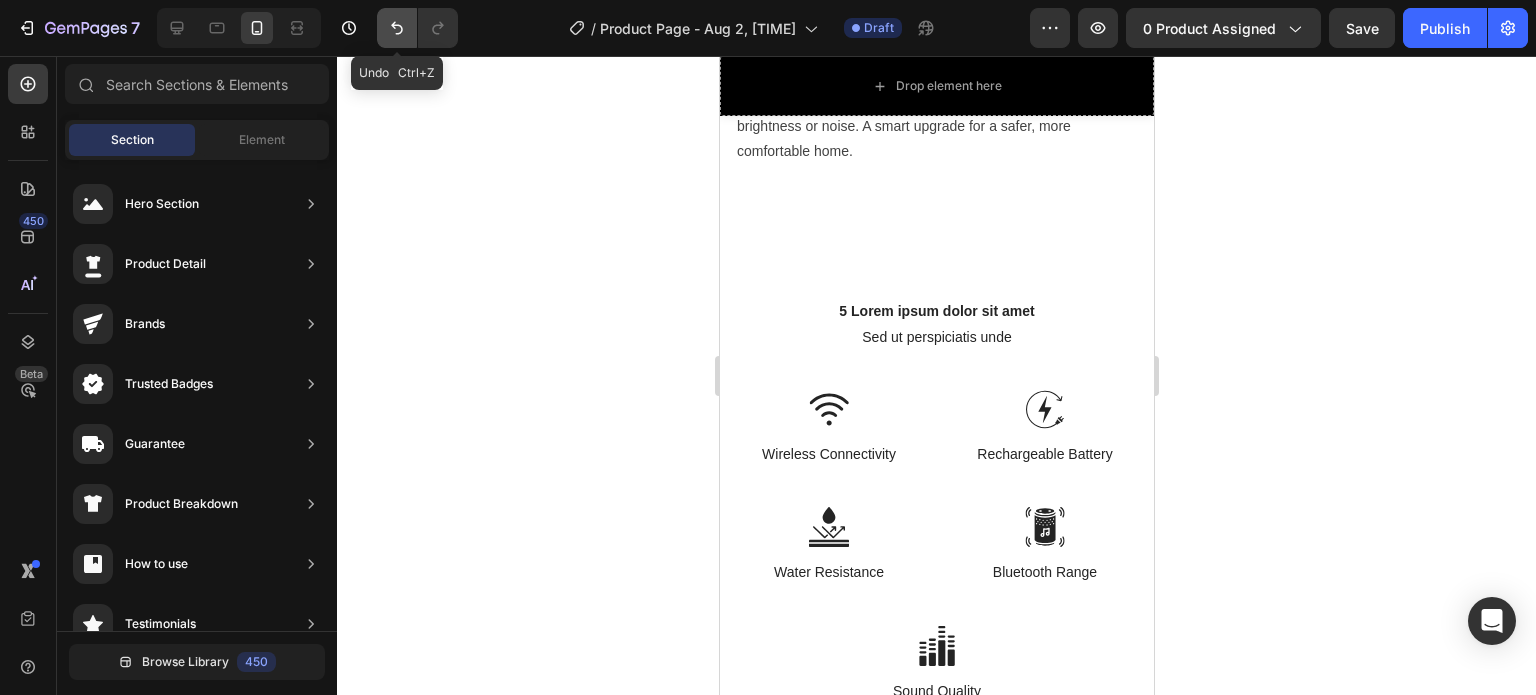 click 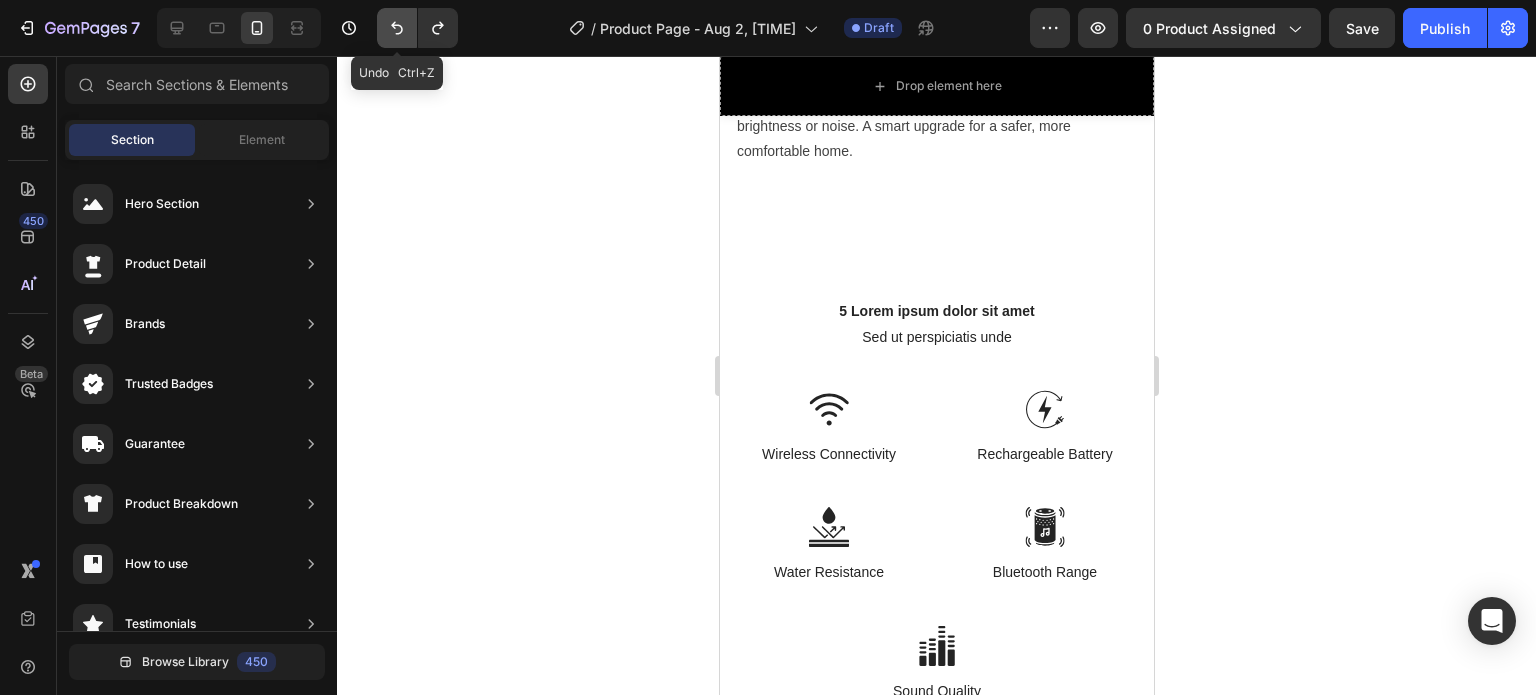 click 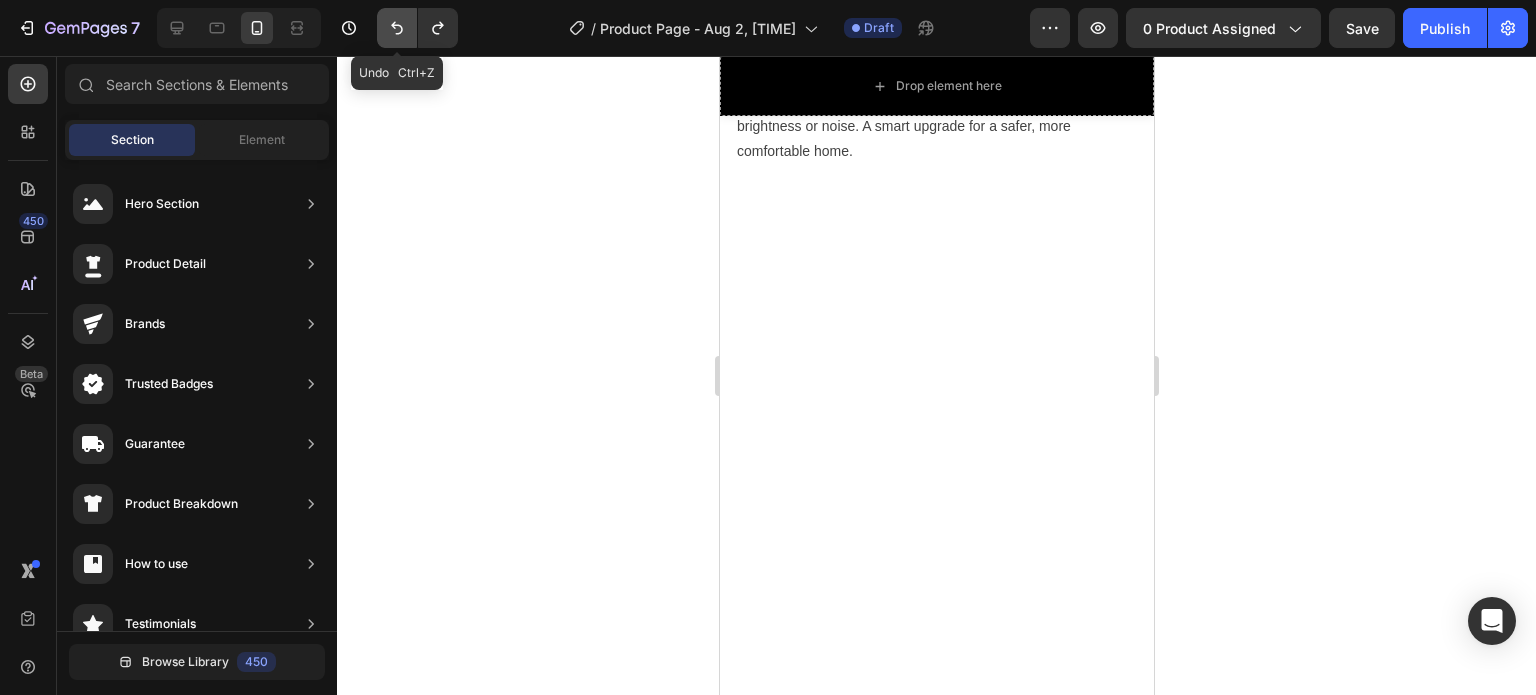 click 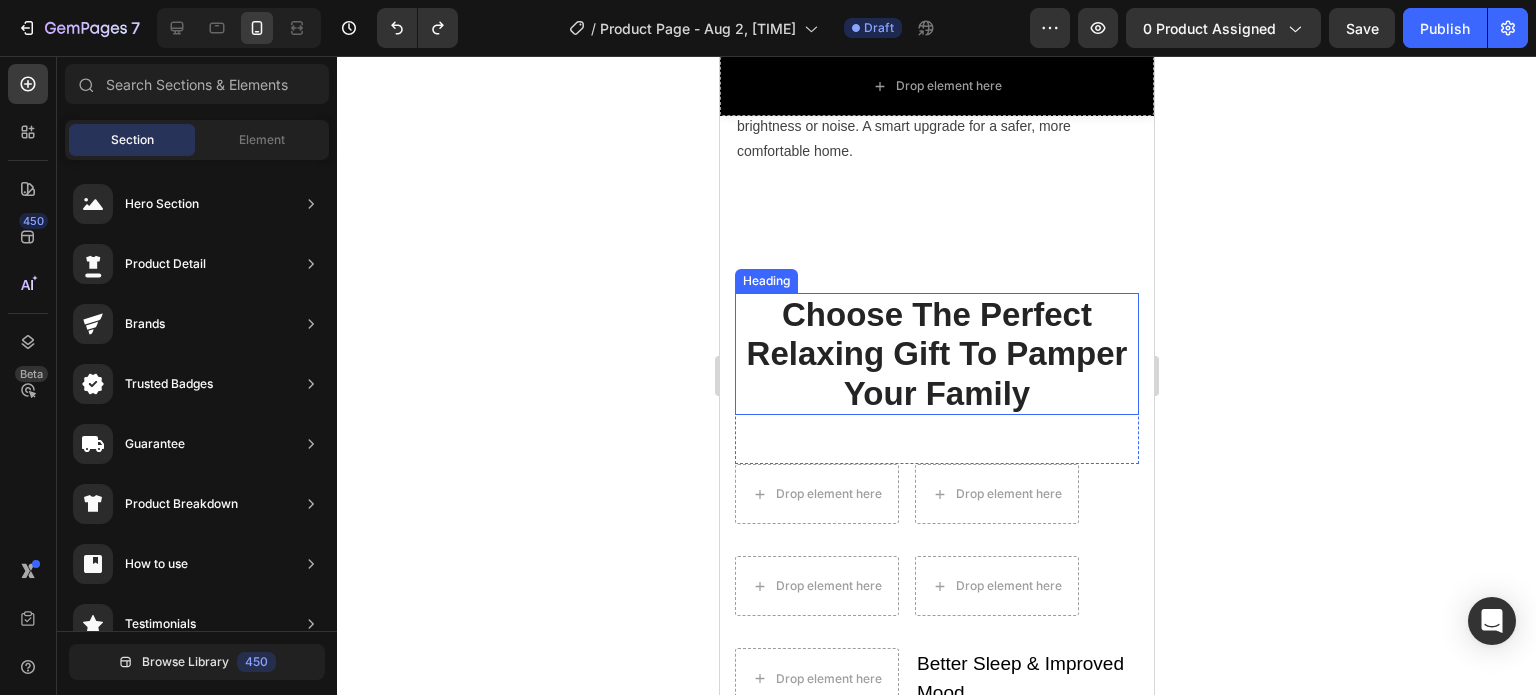 scroll, scrollTop: 10511, scrollLeft: 0, axis: vertical 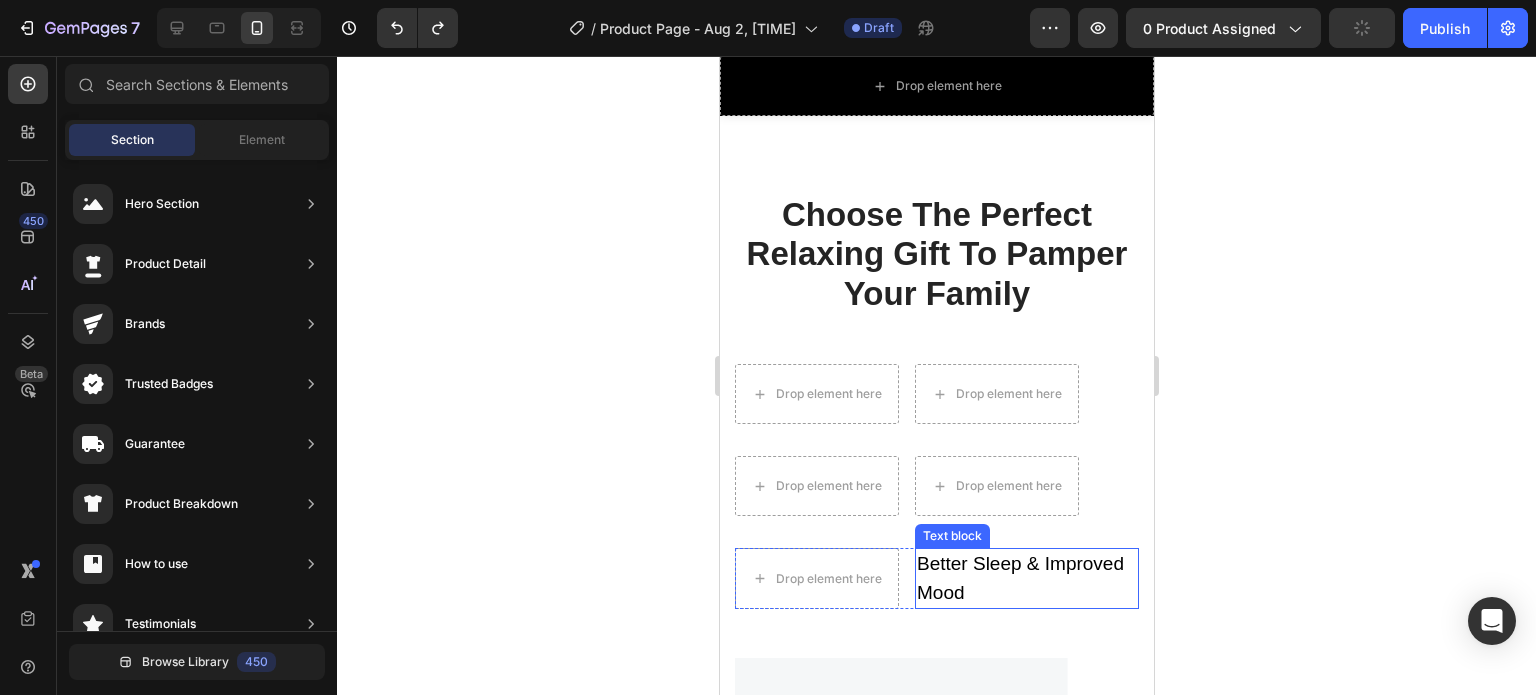 click on "Better Sleep & Improved Mood" at bounding box center (1026, 578) 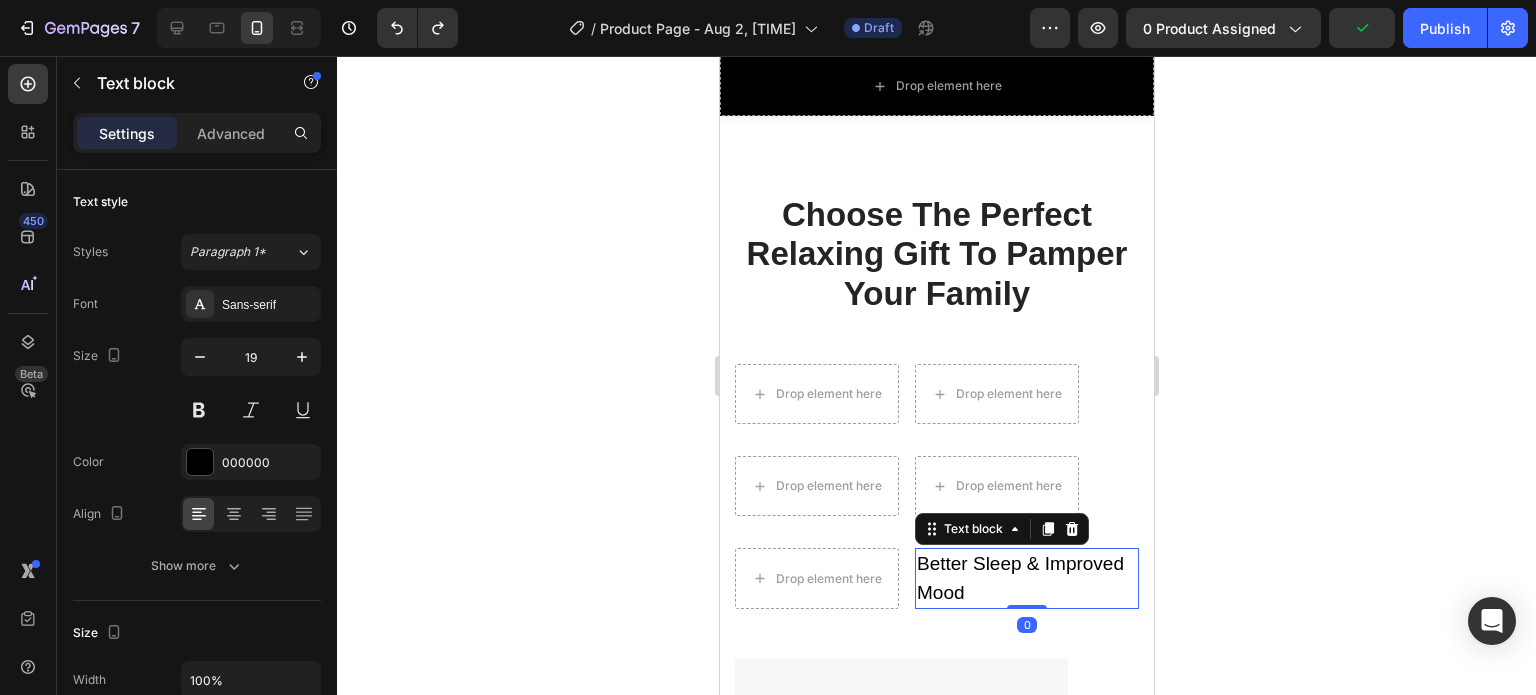 click 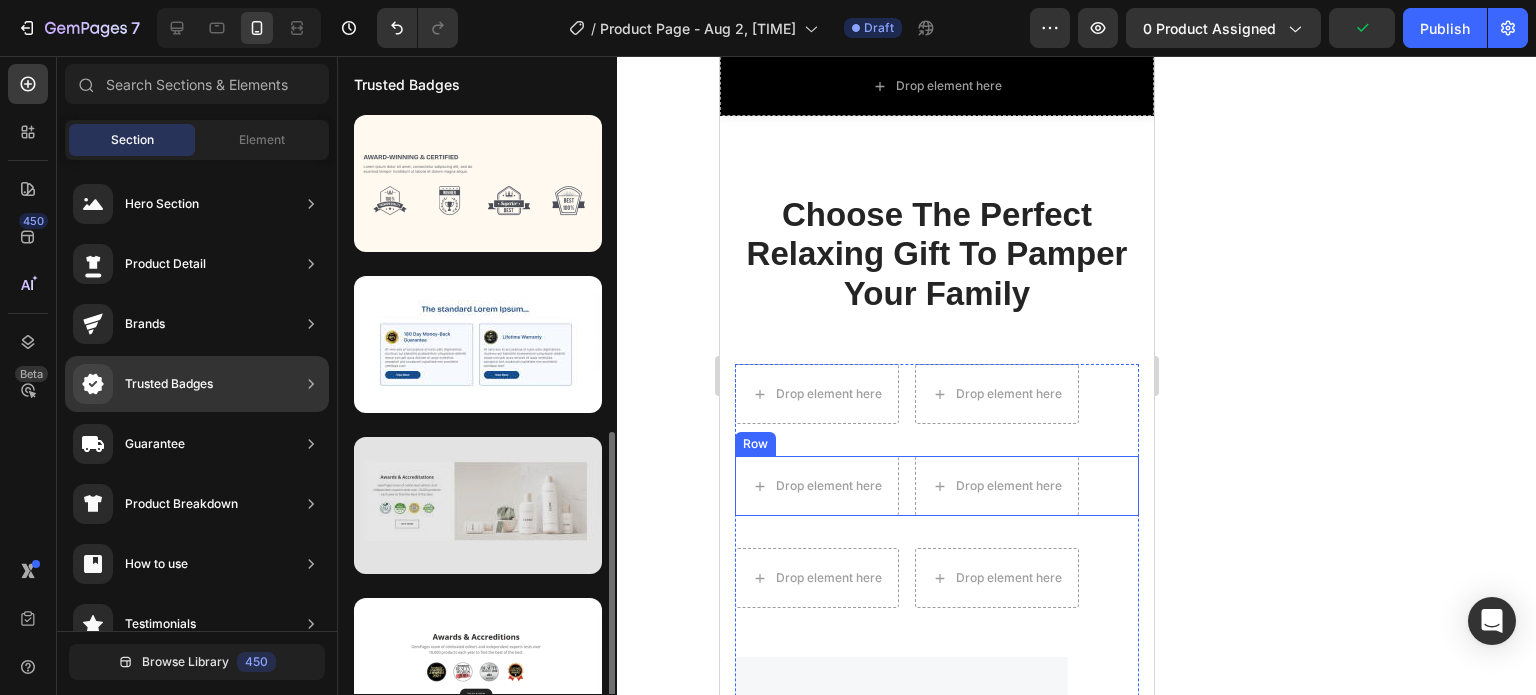 scroll, scrollTop: 368, scrollLeft: 0, axis: vertical 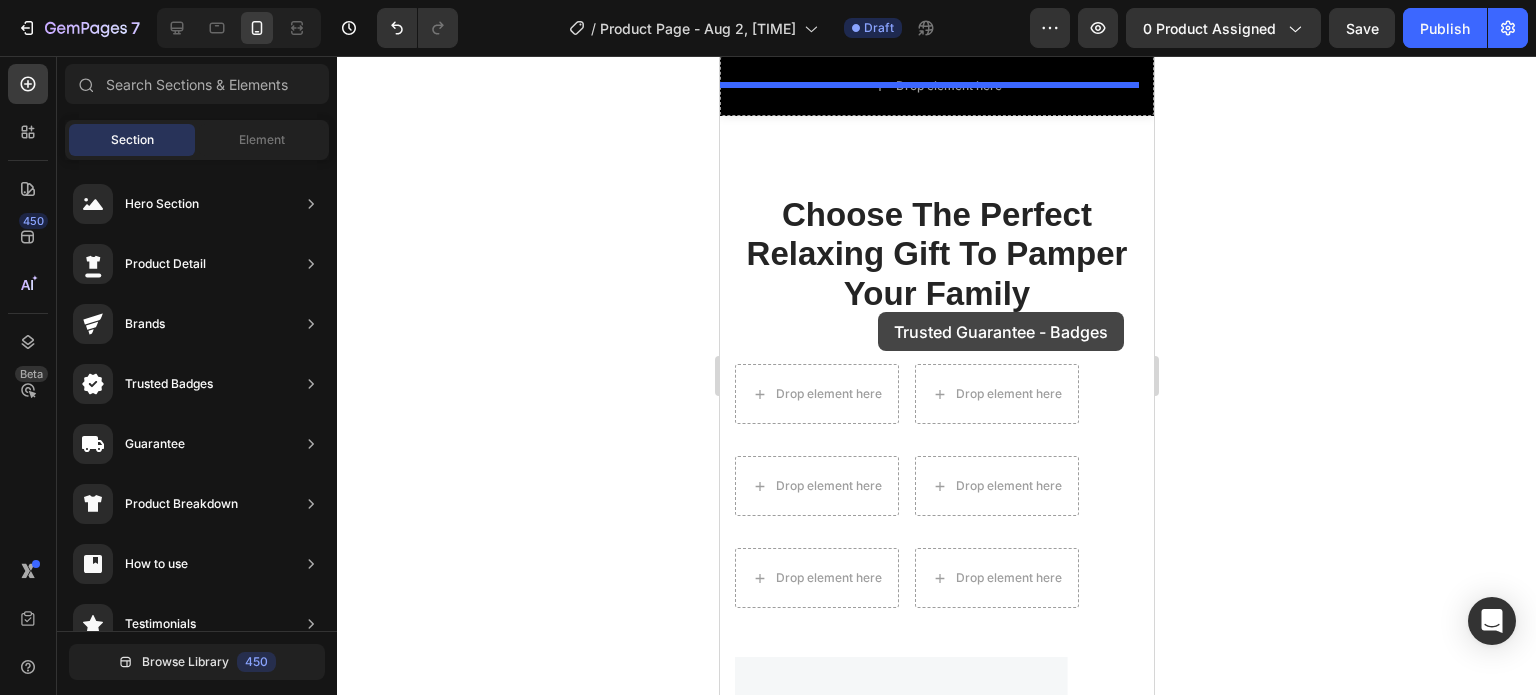 drag, startPoint x: 1233, startPoint y: 673, endPoint x: 877, endPoint y: 312, distance: 507.0079 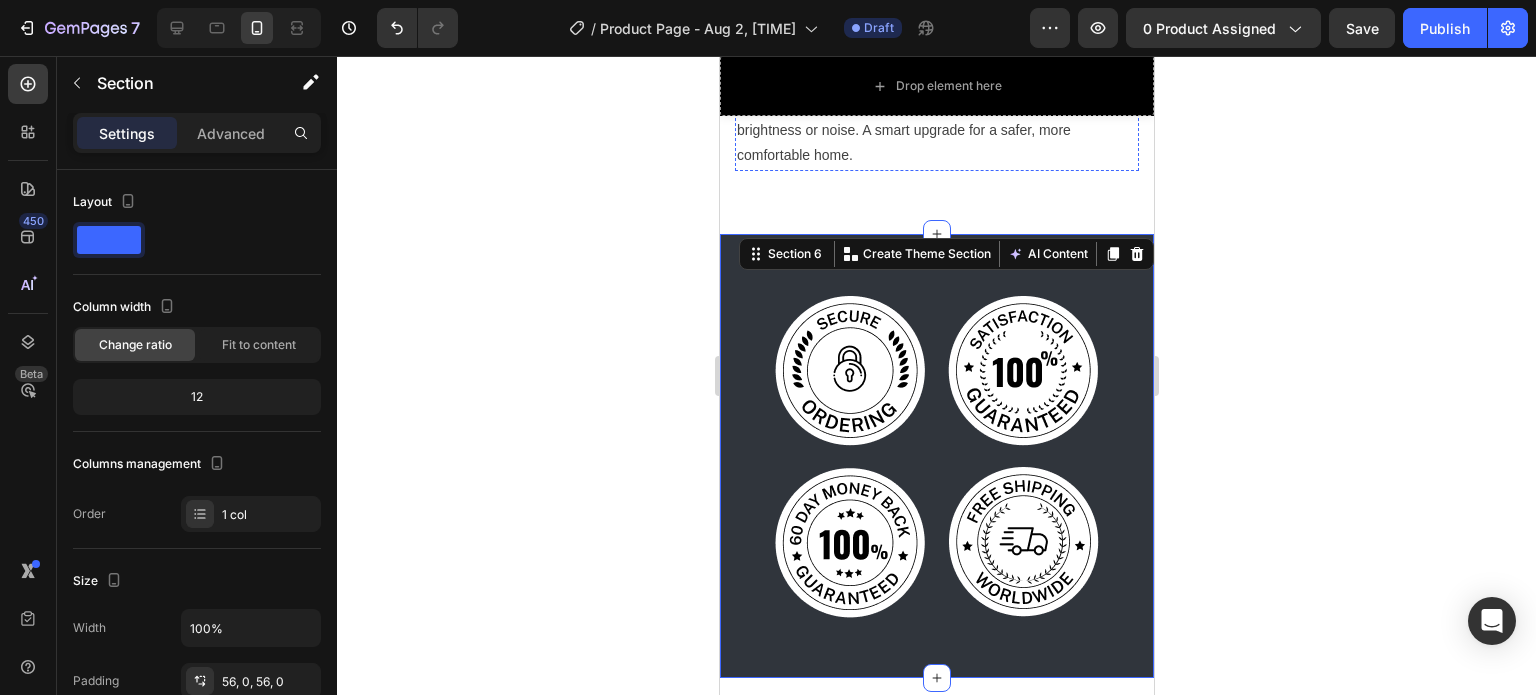 scroll, scrollTop: 10411, scrollLeft: 0, axis: vertical 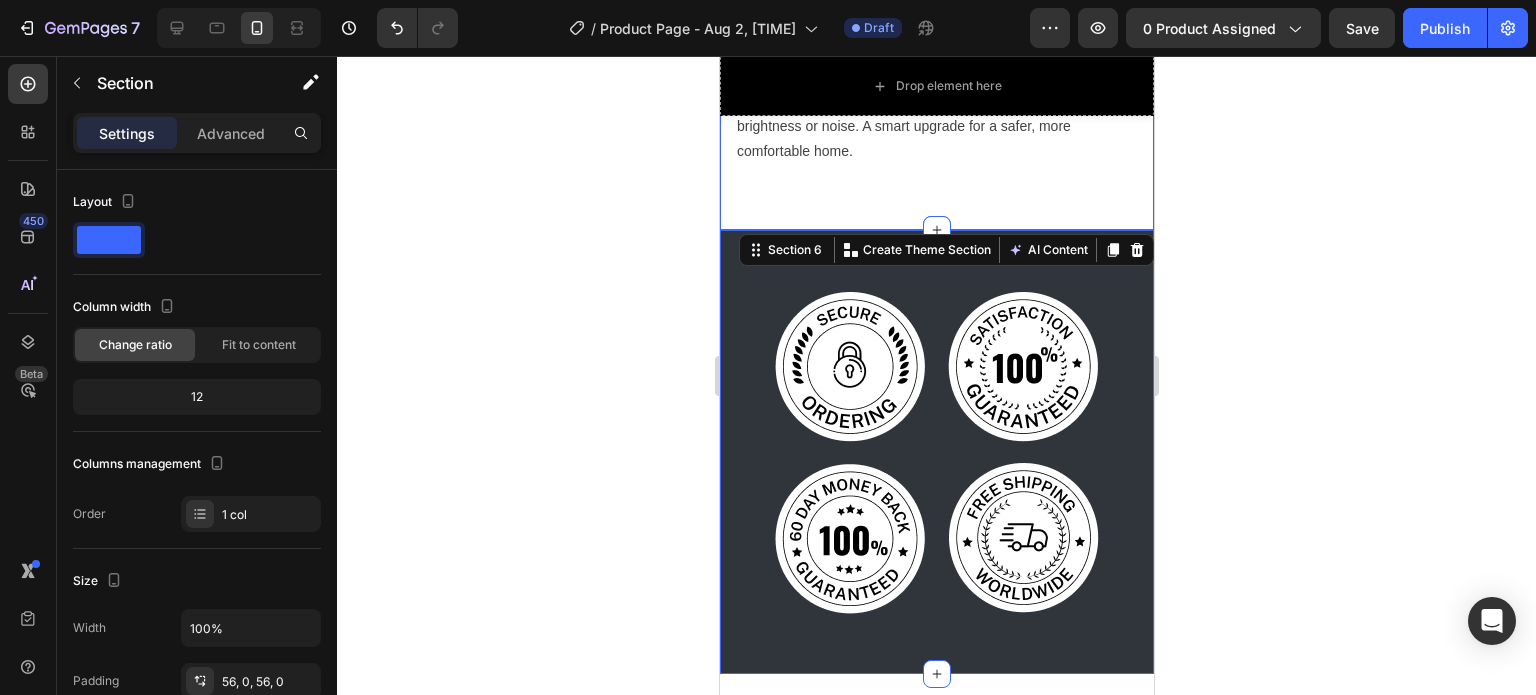click on "“Smart Light, Smarter Nights – Let Your Bathroom Shine with Every Step!” Text block Our motion sensor toilet light activates automatically, lights up your bathroom in 8 vivid colors, and remembers your settings — all while being waterproof and hassle-free. Text block Row Row Perfect for kids, seniors, or anyone waking up at night — this motion-activated light gently illuminates your path without harsh brightness or noise. A smart upgrade for a safer, more comfortable home. Text block Row Image Row Section 5" at bounding box center [936, -725] 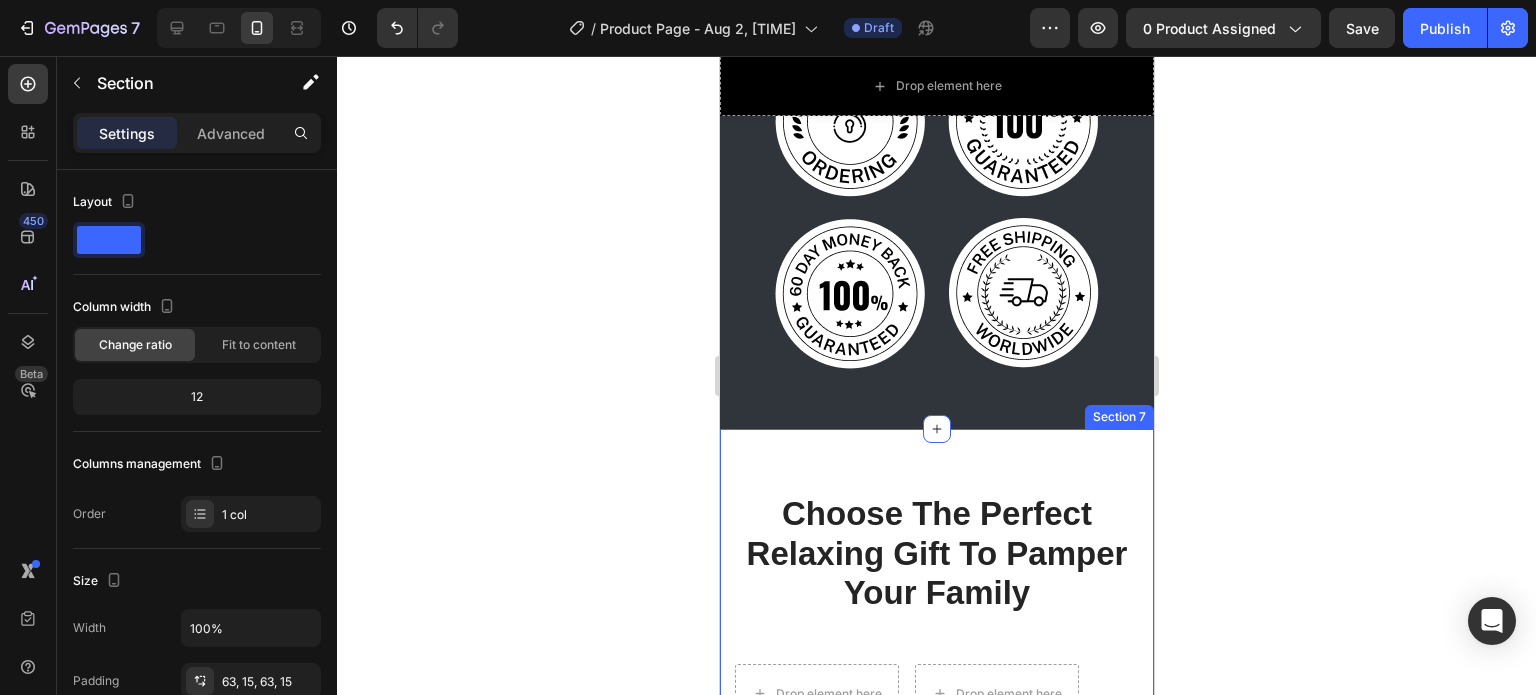 scroll, scrollTop: 10811, scrollLeft: 0, axis: vertical 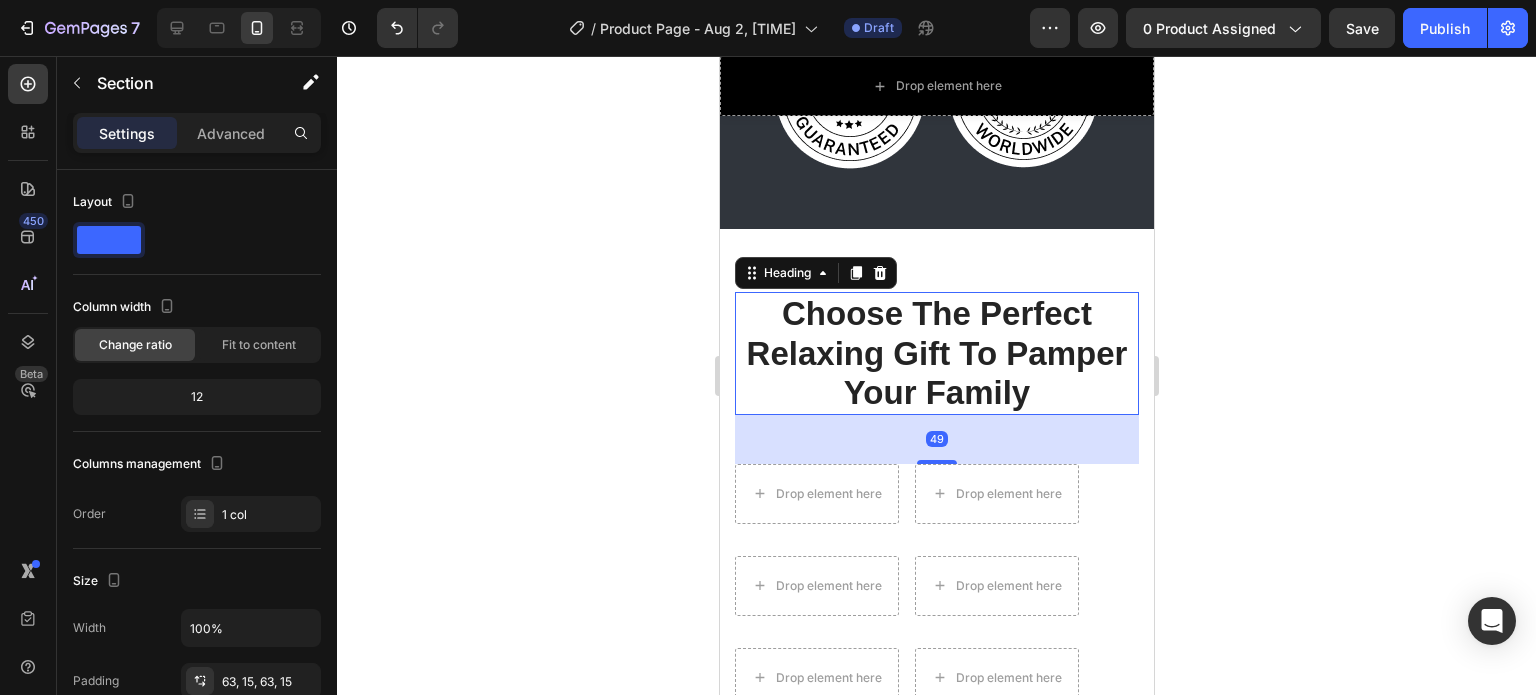 click on "Choose The Perfect Relaxing Gift To Pamper Your Family" at bounding box center [936, 353] 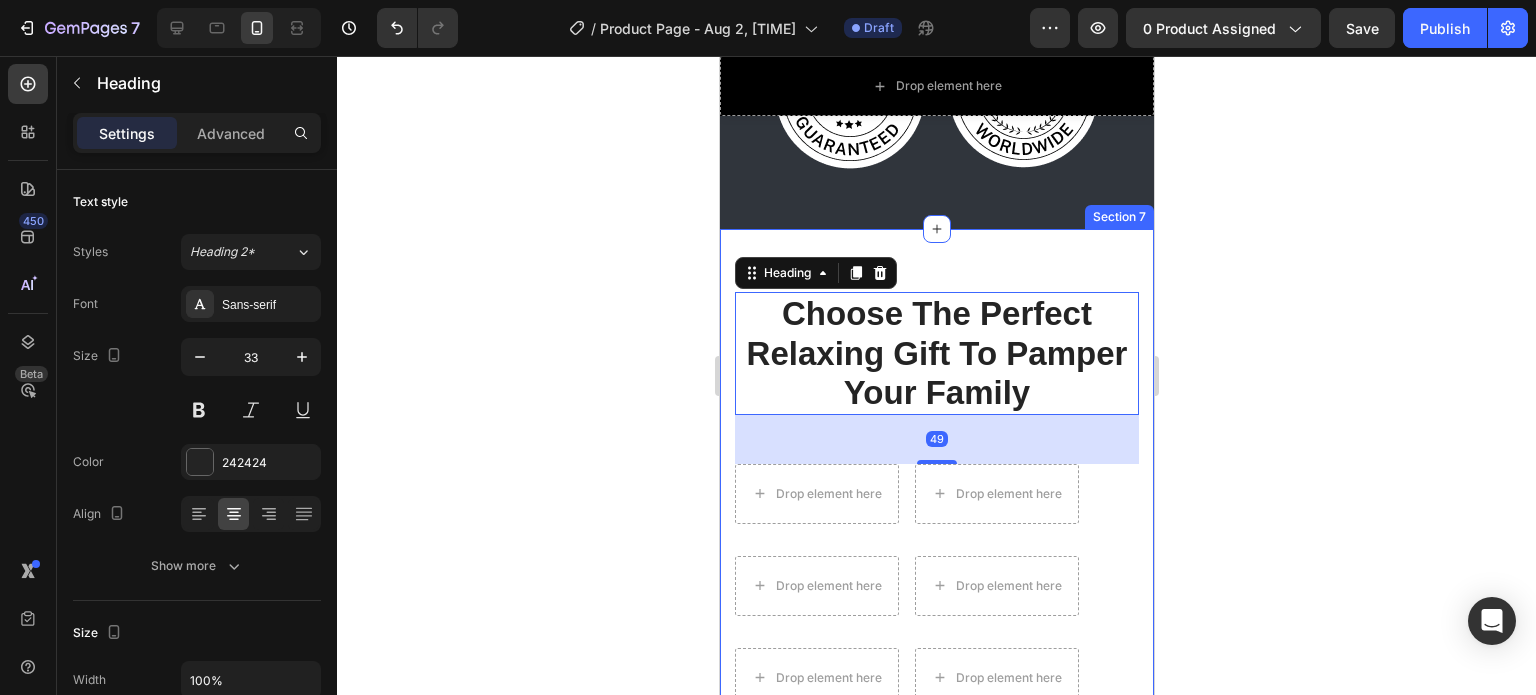 click on "Choose The Perfect Relaxing Gift To Pamper Your Family Heading   49 Row
Drop element here
Drop element here Row
Drop element here
Drop element here Row
Drop element here
Drop element here Row Image Image Promotes Circulation Text block Row Image Muscle Activation & Recovery Text block Row Image Lightweight & Easy-To-Use Text block Row Row Section 7" at bounding box center (936, 895) 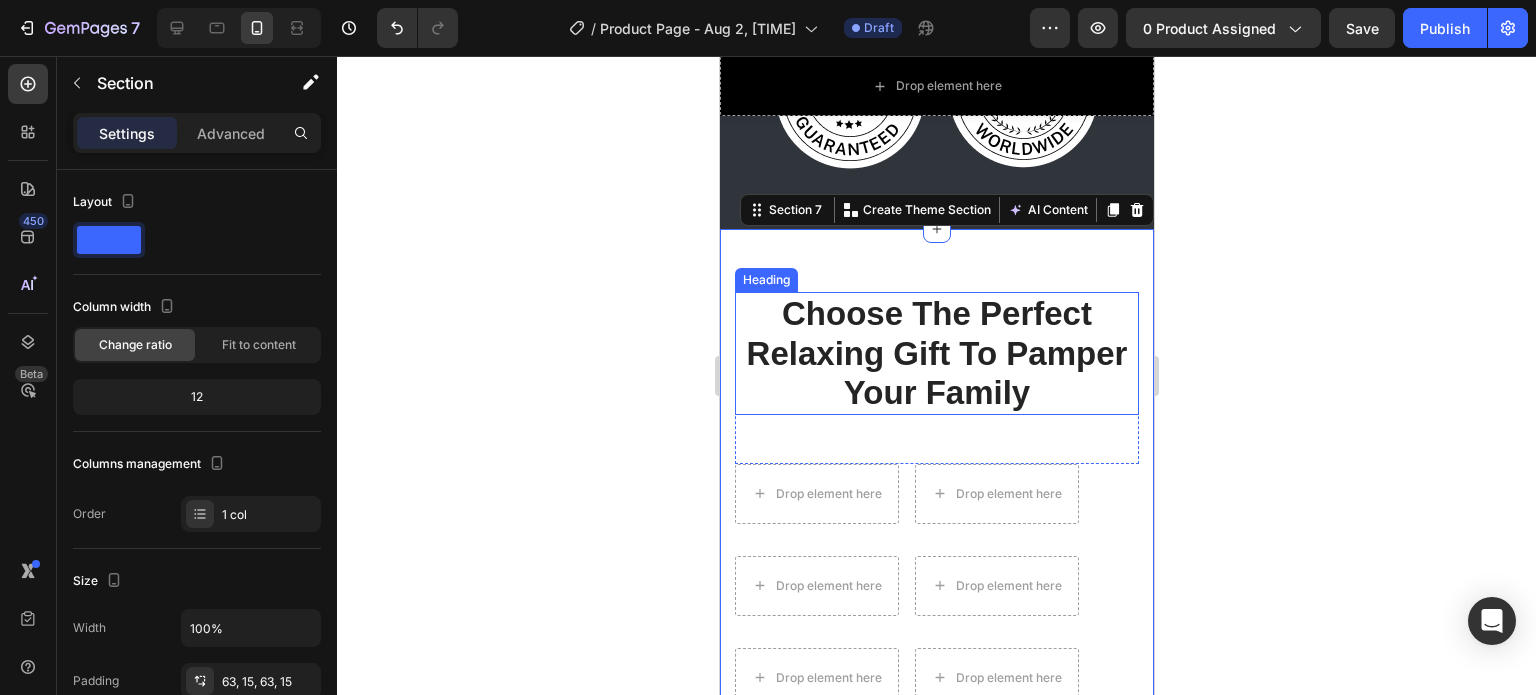 click on "Choose The Perfect Relaxing Gift To Pamper Your Family" at bounding box center (936, 353) 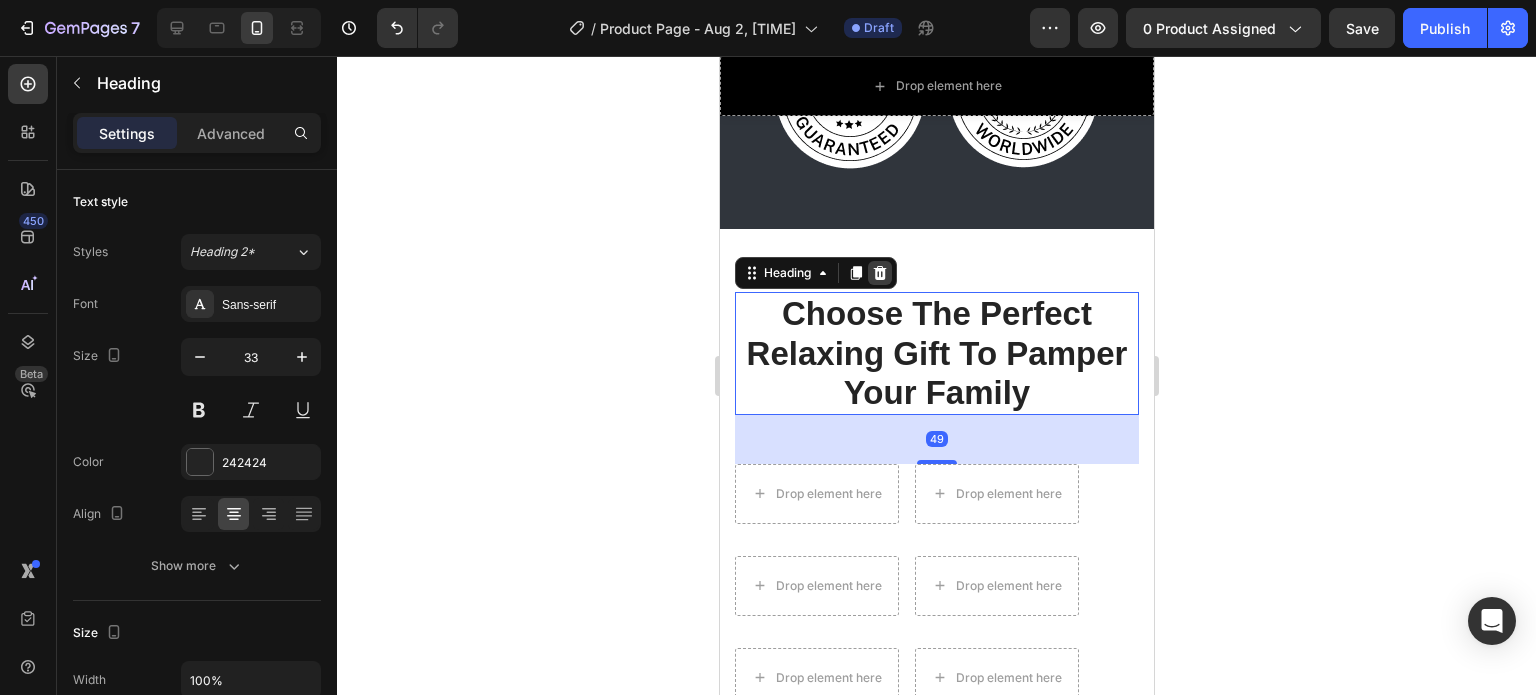 click 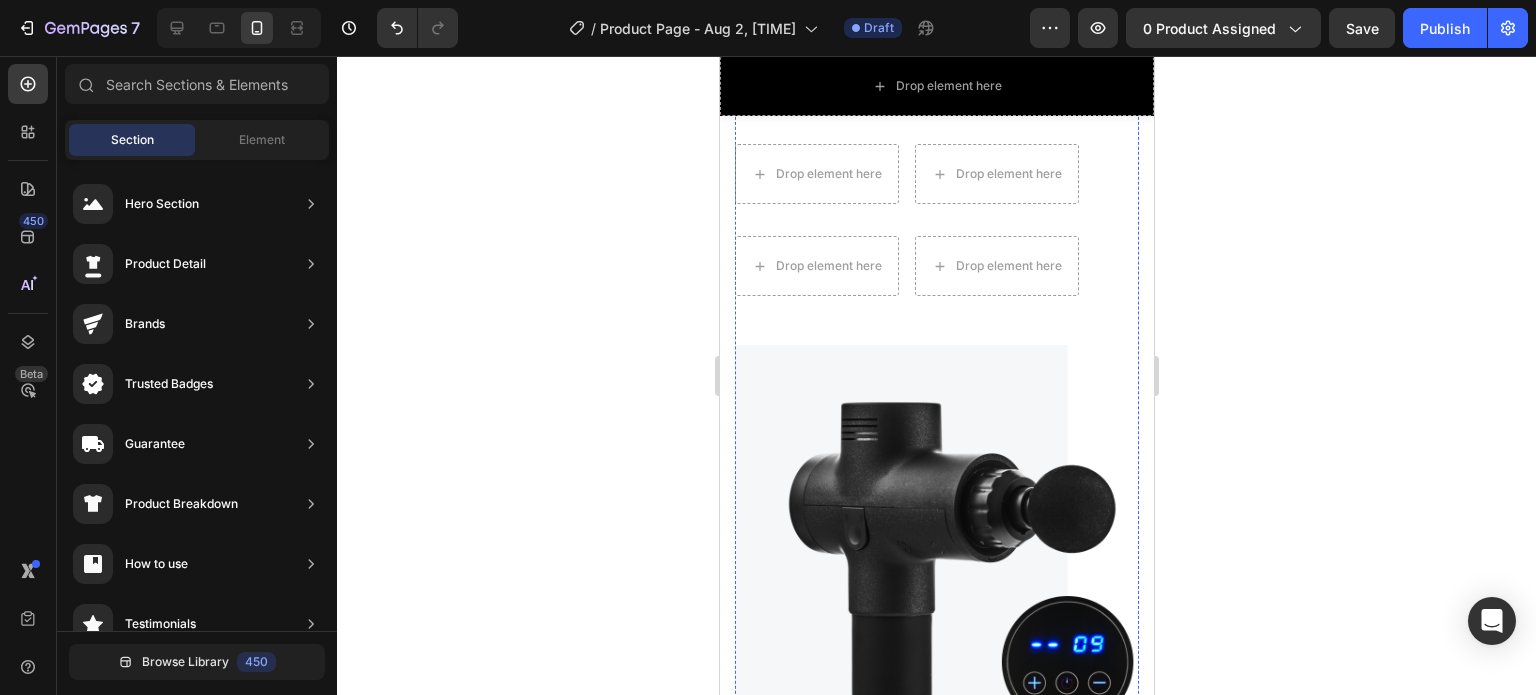 scroll, scrollTop: 11311, scrollLeft: 0, axis: vertical 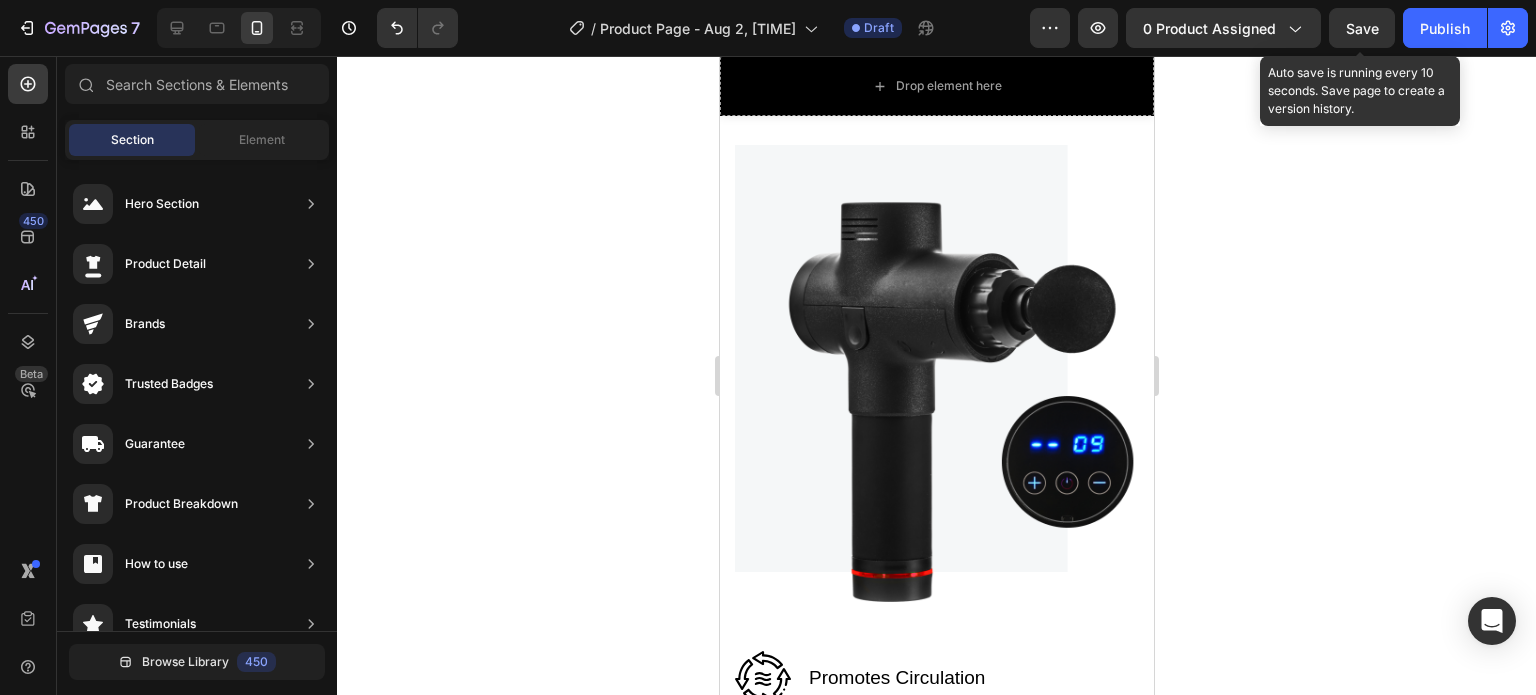 click on "Save" at bounding box center (1362, 28) 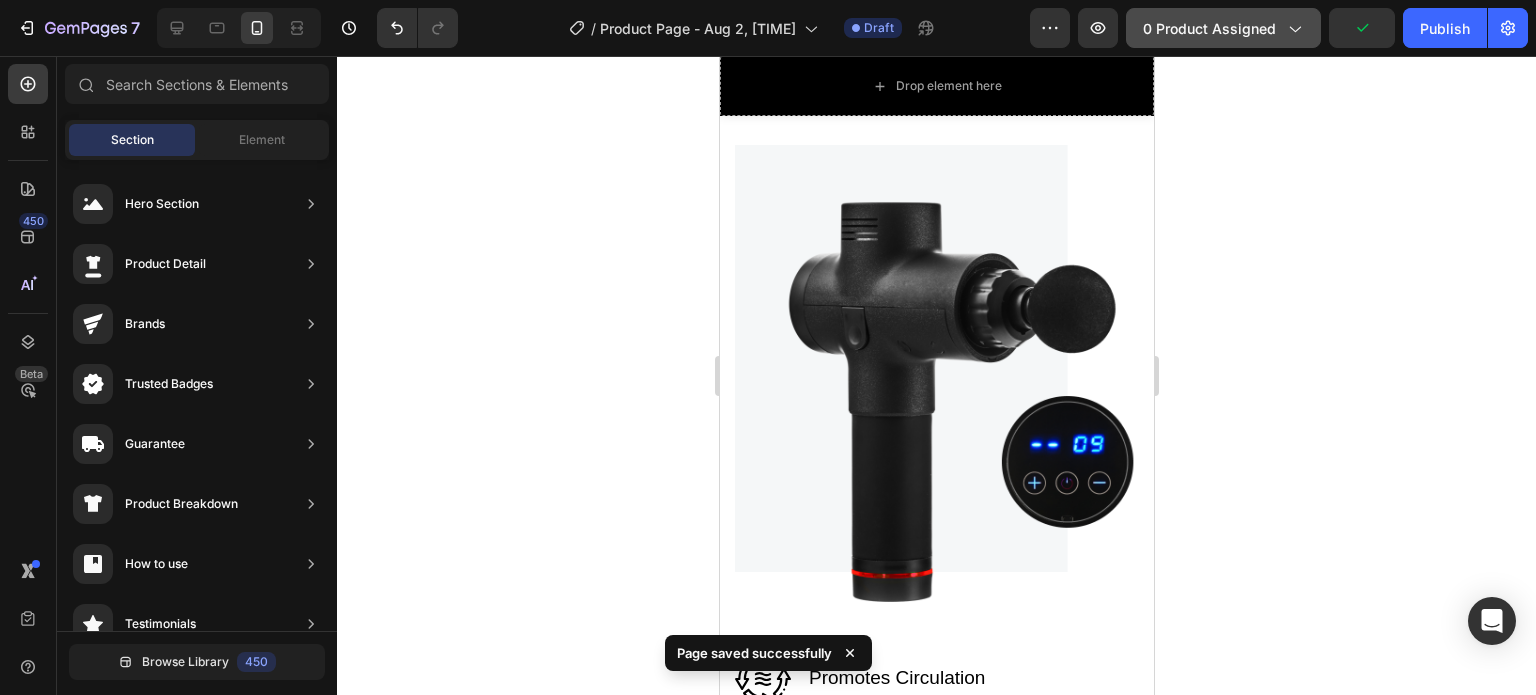 click 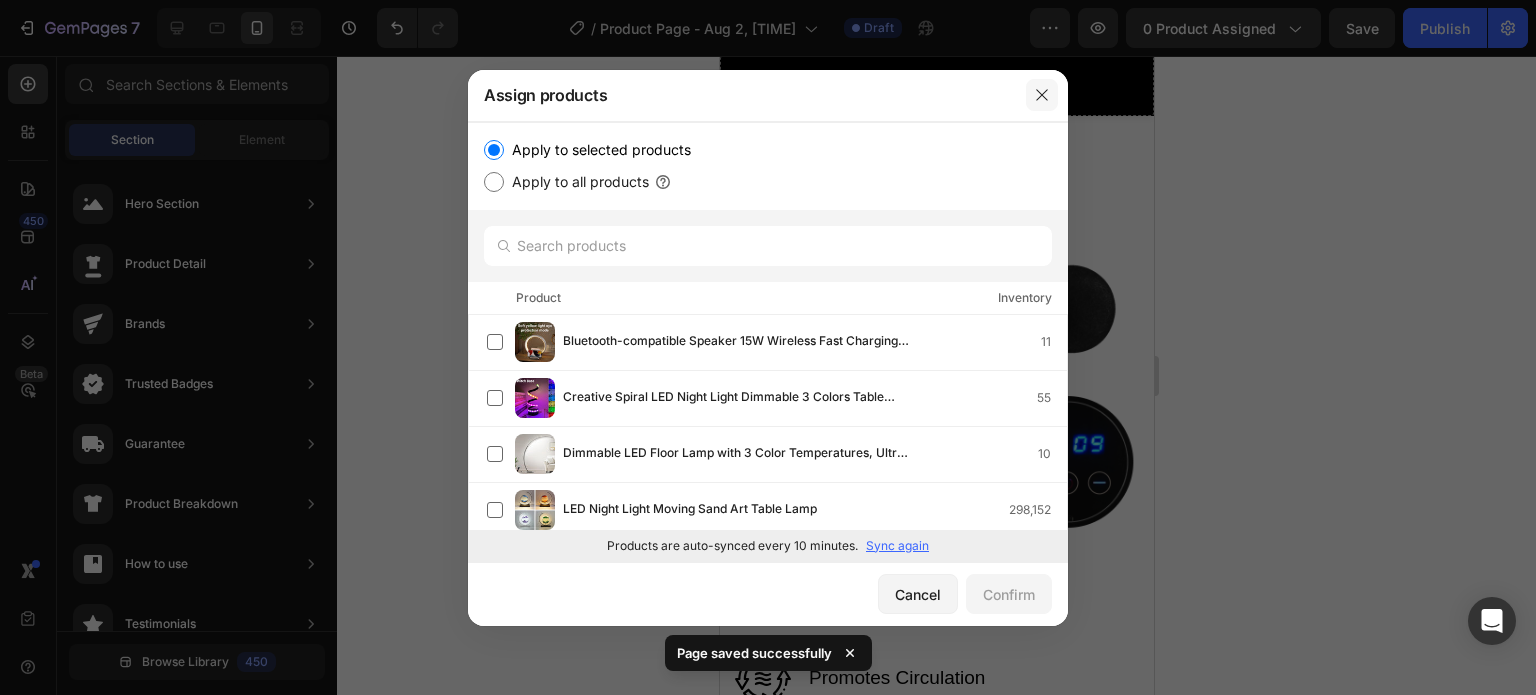 click at bounding box center (1042, 95) 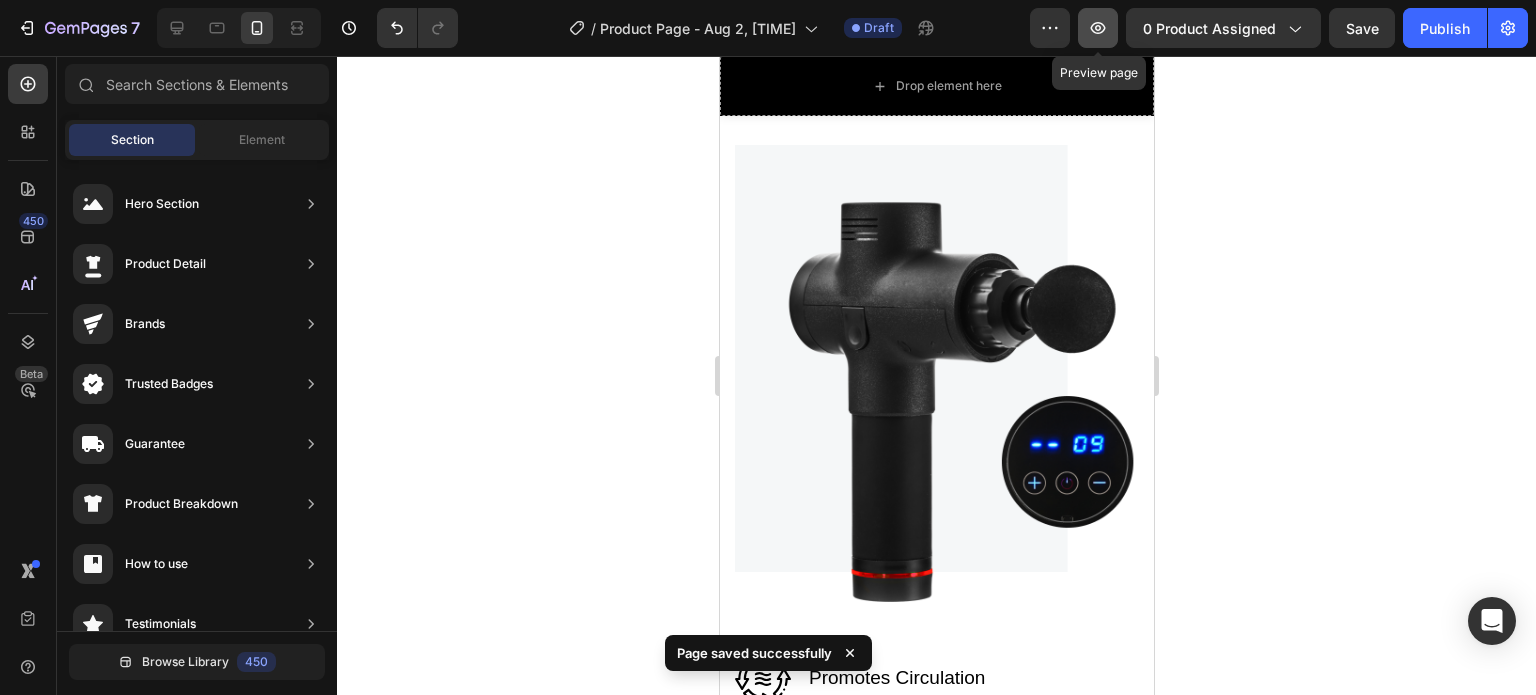 click 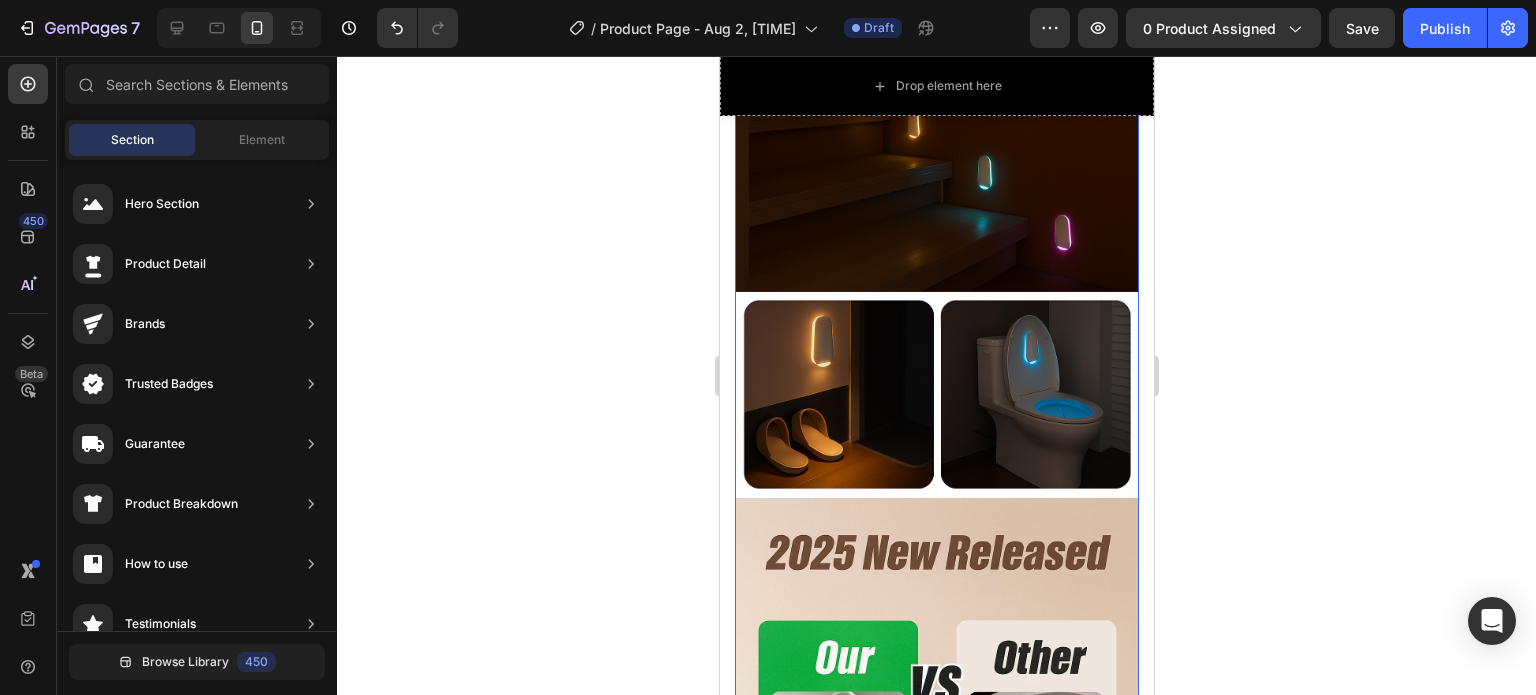 scroll, scrollTop: 3552, scrollLeft: 0, axis: vertical 